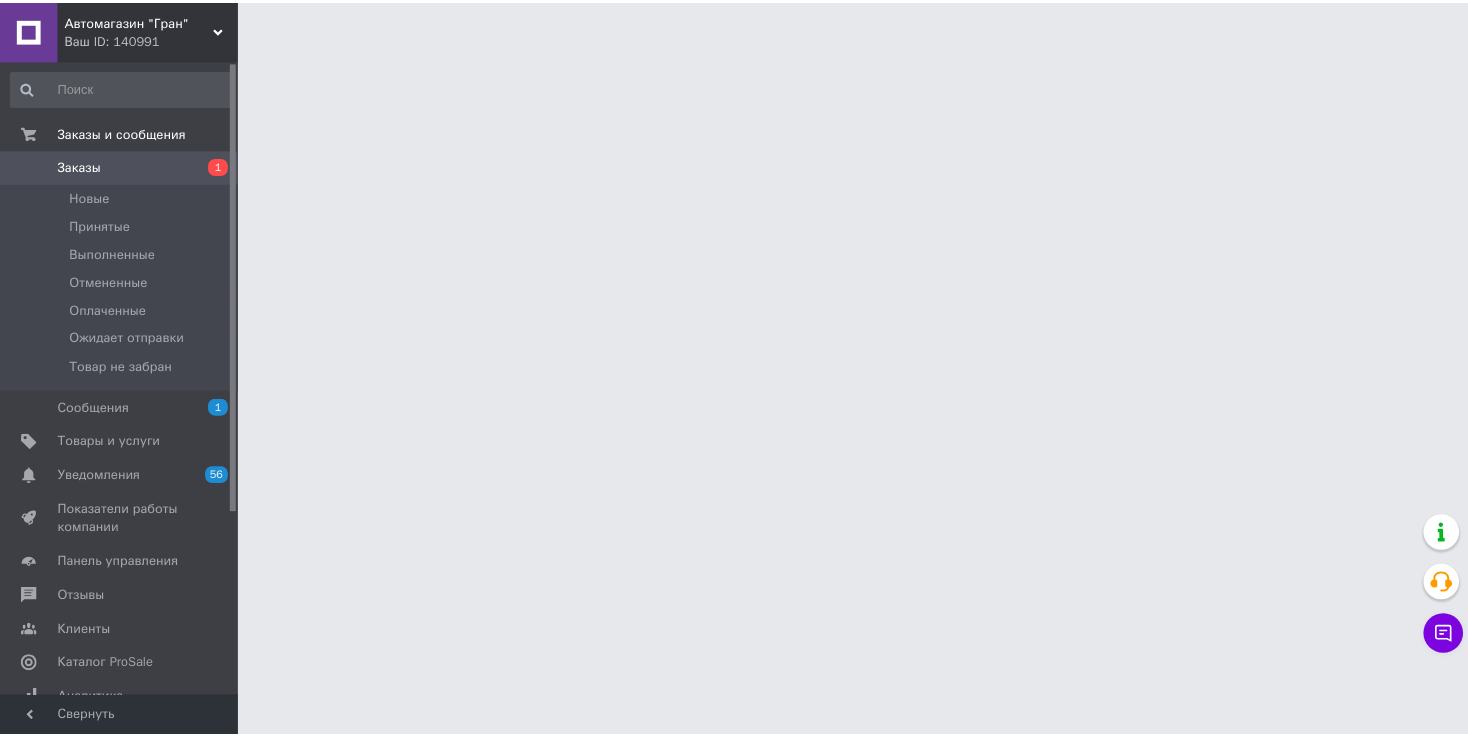 scroll, scrollTop: 0, scrollLeft: 0, axis: both 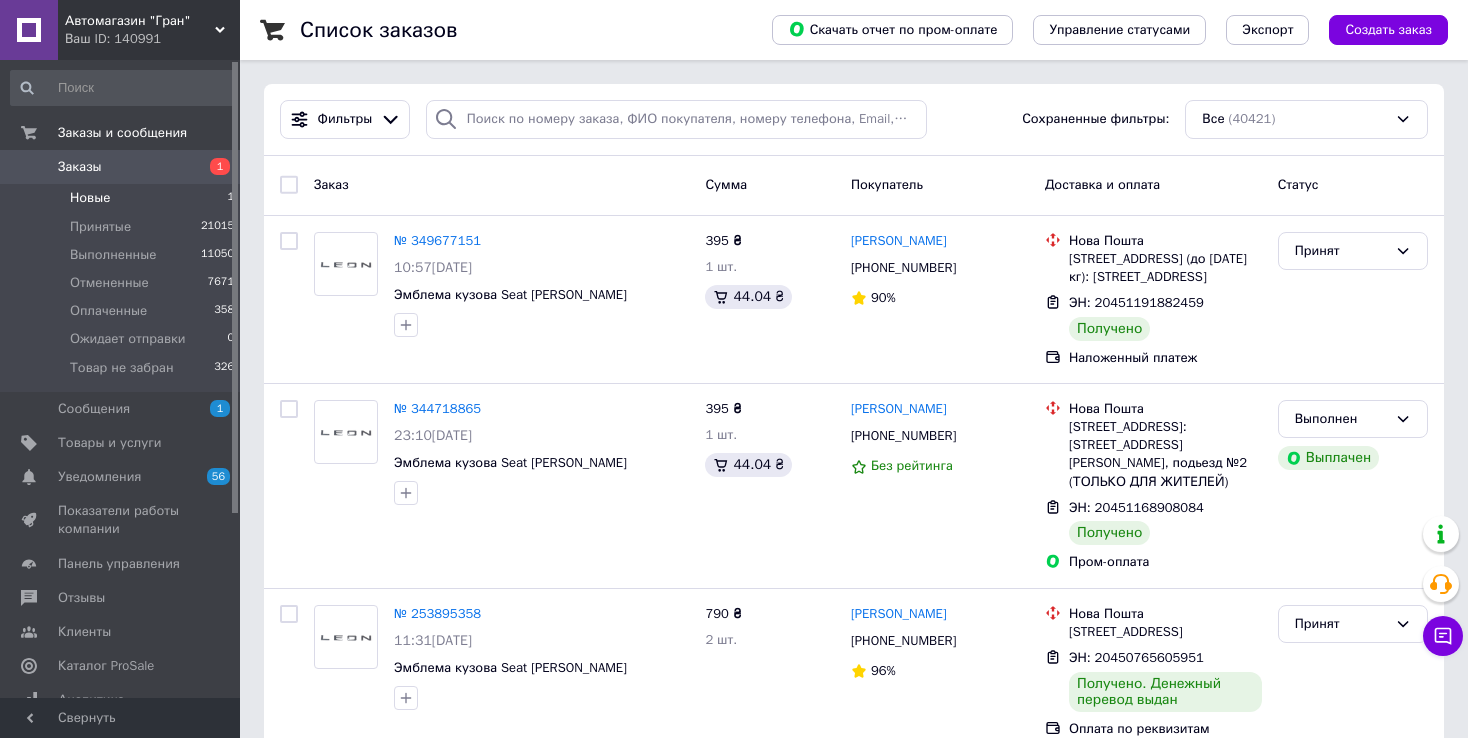 click on "Новые" at bounding box center (90, 198) 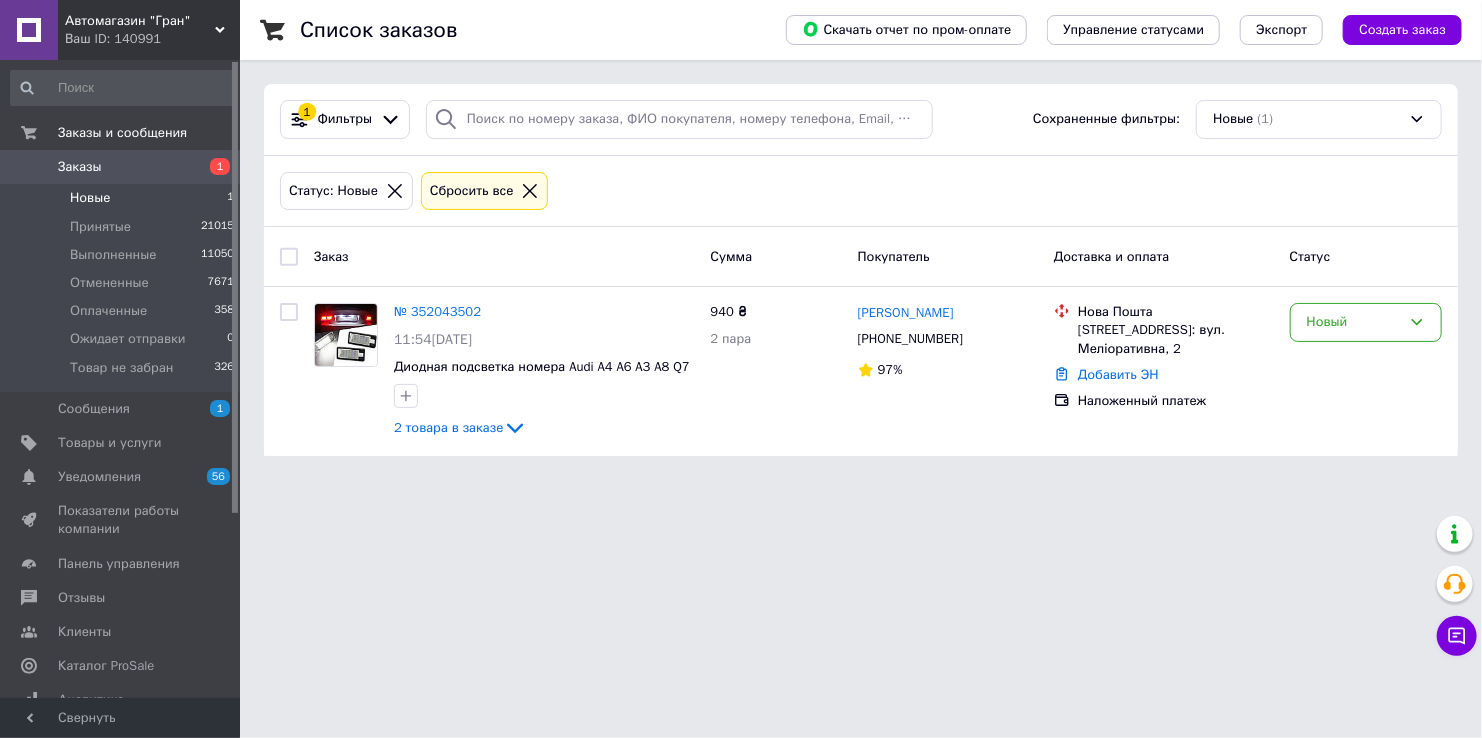 click 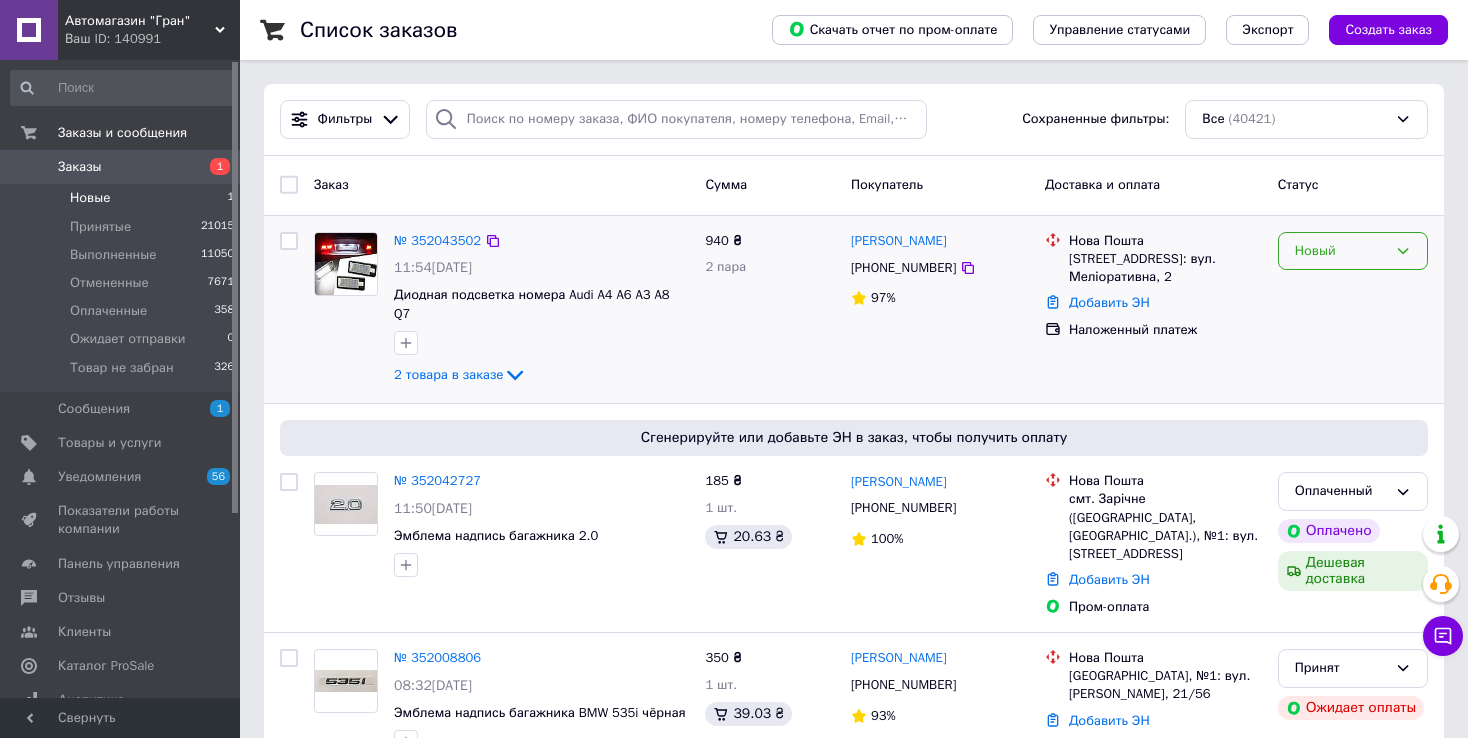 click on "Новый" at bounding box center [1341, 251] 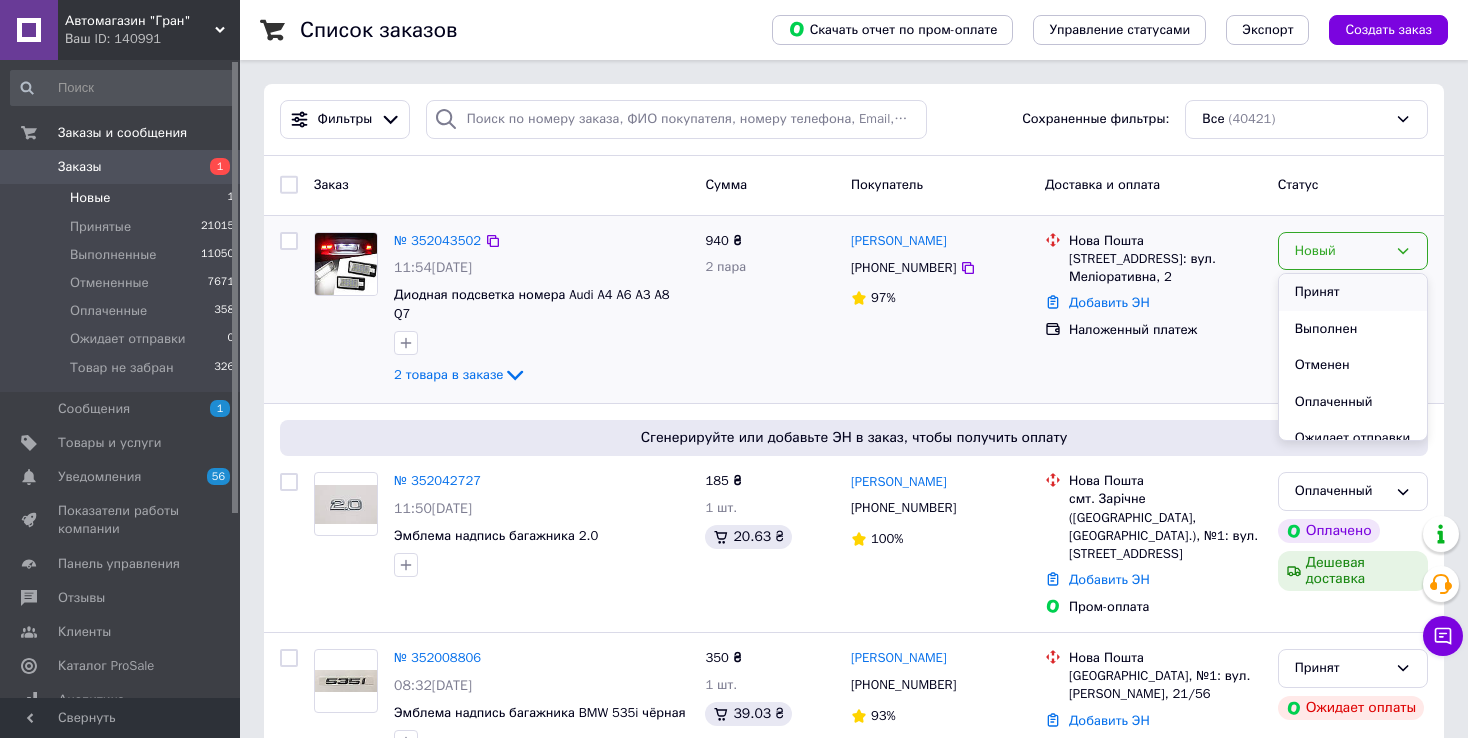 click on "Принят" at bounding box center [1353, 292] 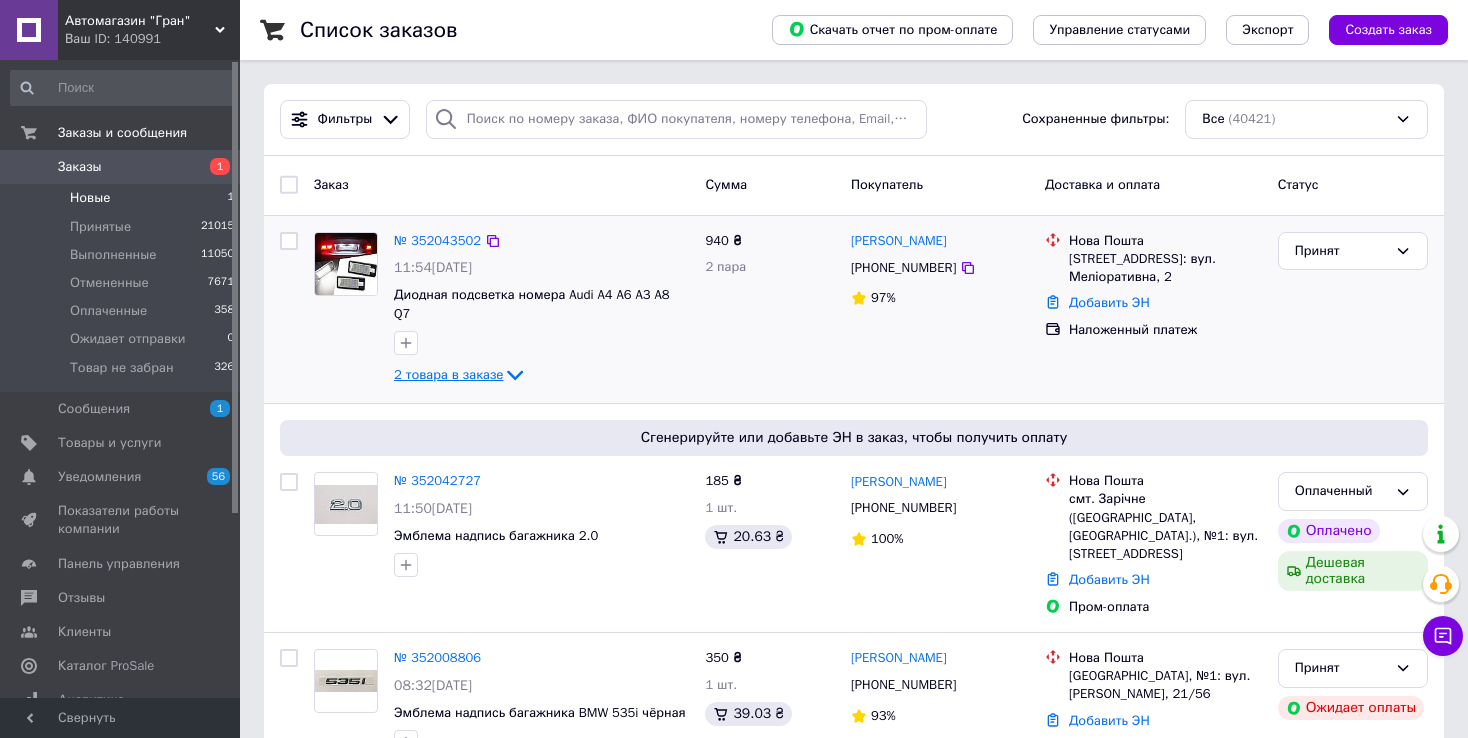 click on "2 товара в заказе" at bounding box center [448, 374] 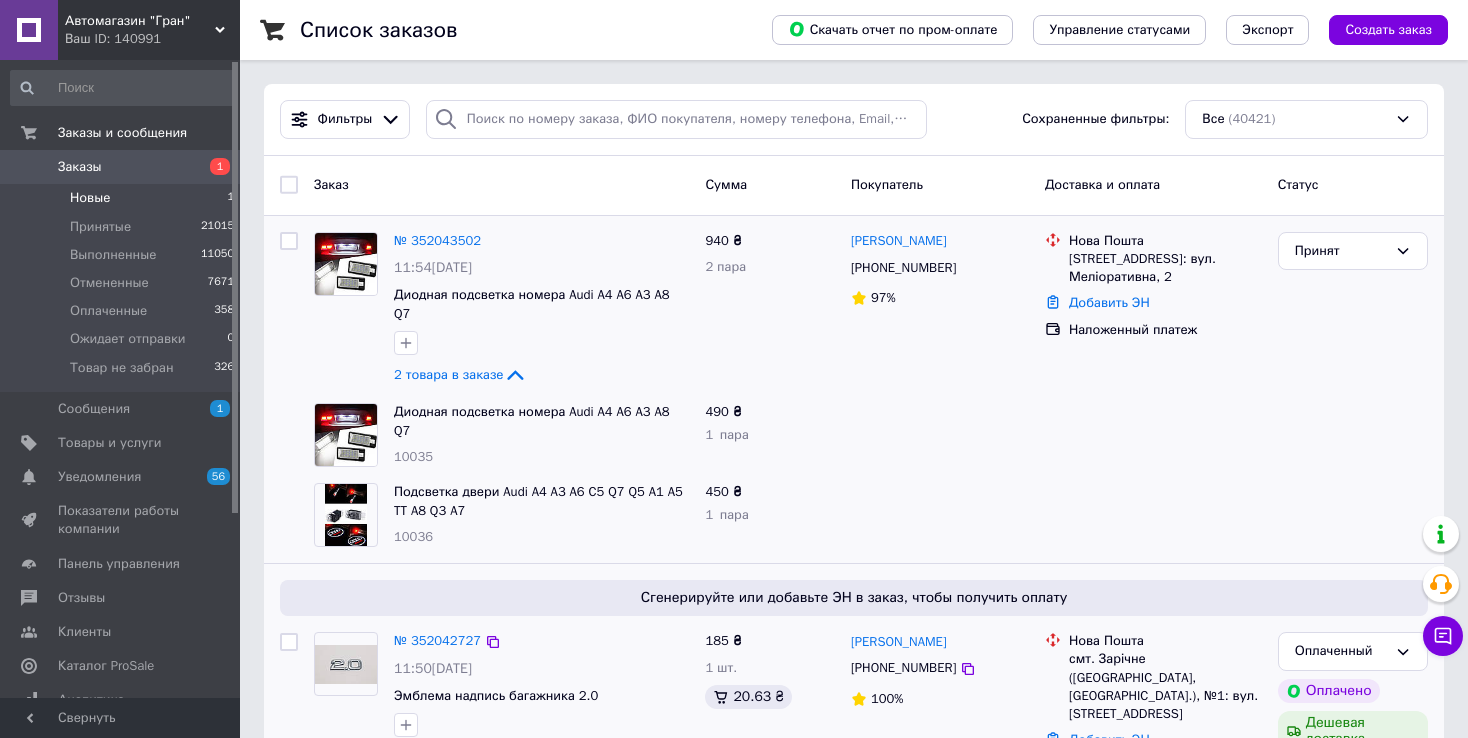 scroll, scrollTop: 400, scrollLeft: 0, axis: vertical 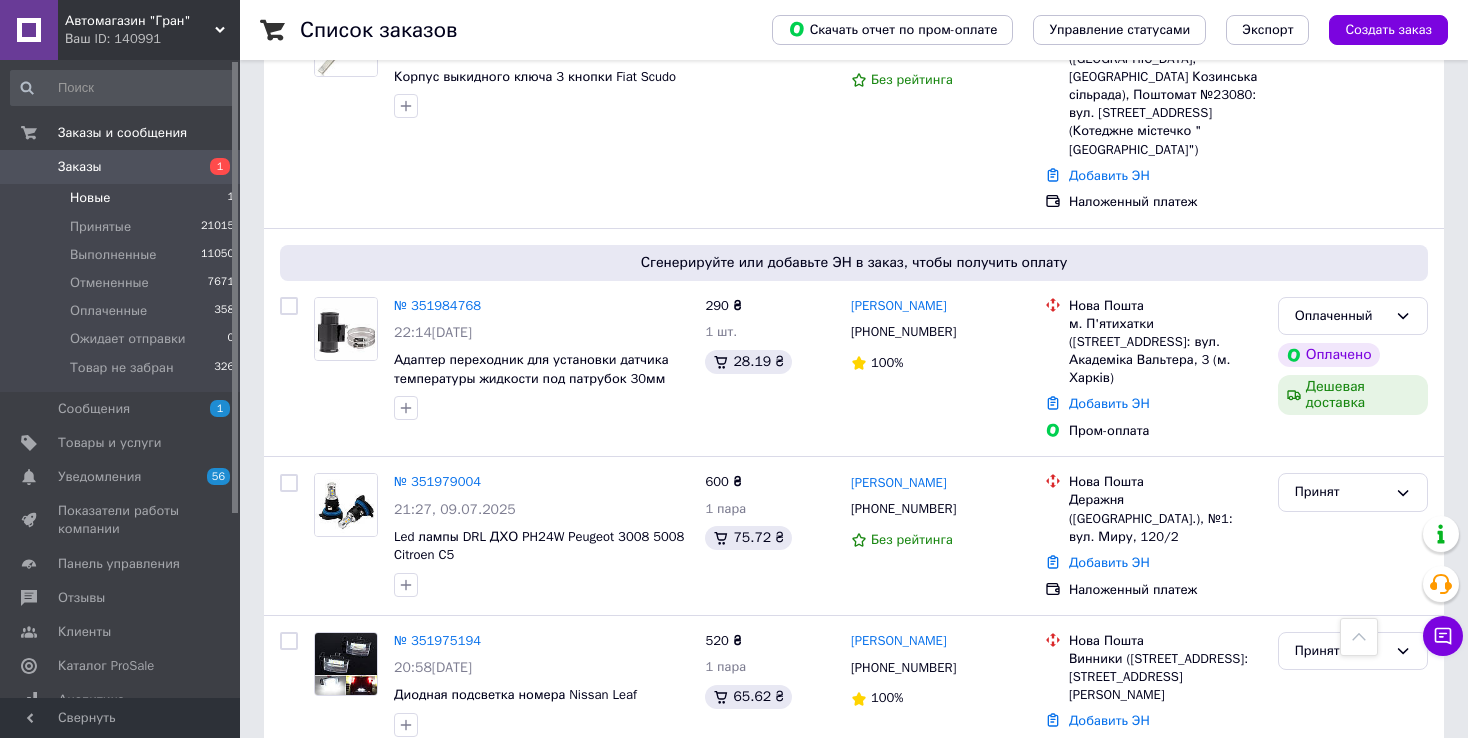 click on "Заказы" at bounding box center (80, 167) 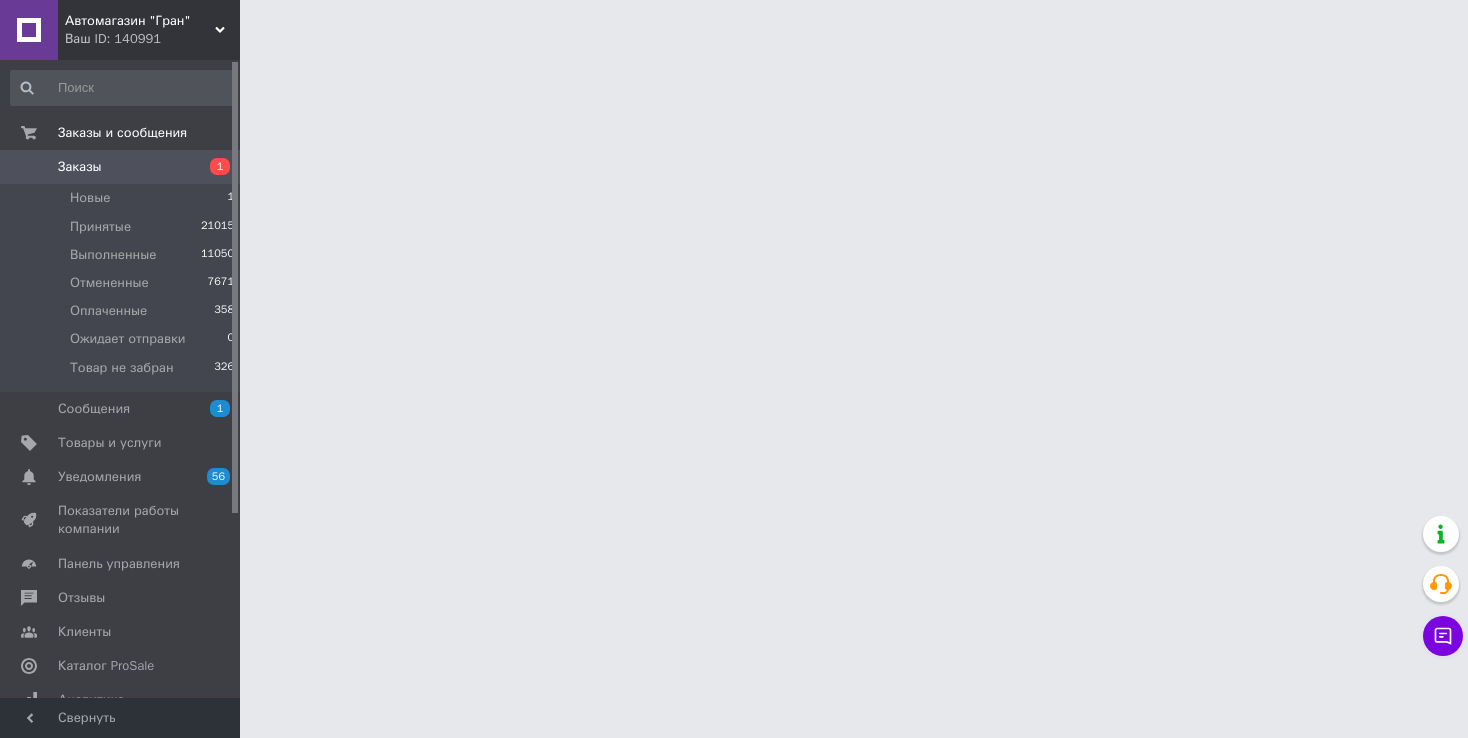 scroll, scrollTop: 0, scrollLeft: 0, axis: both 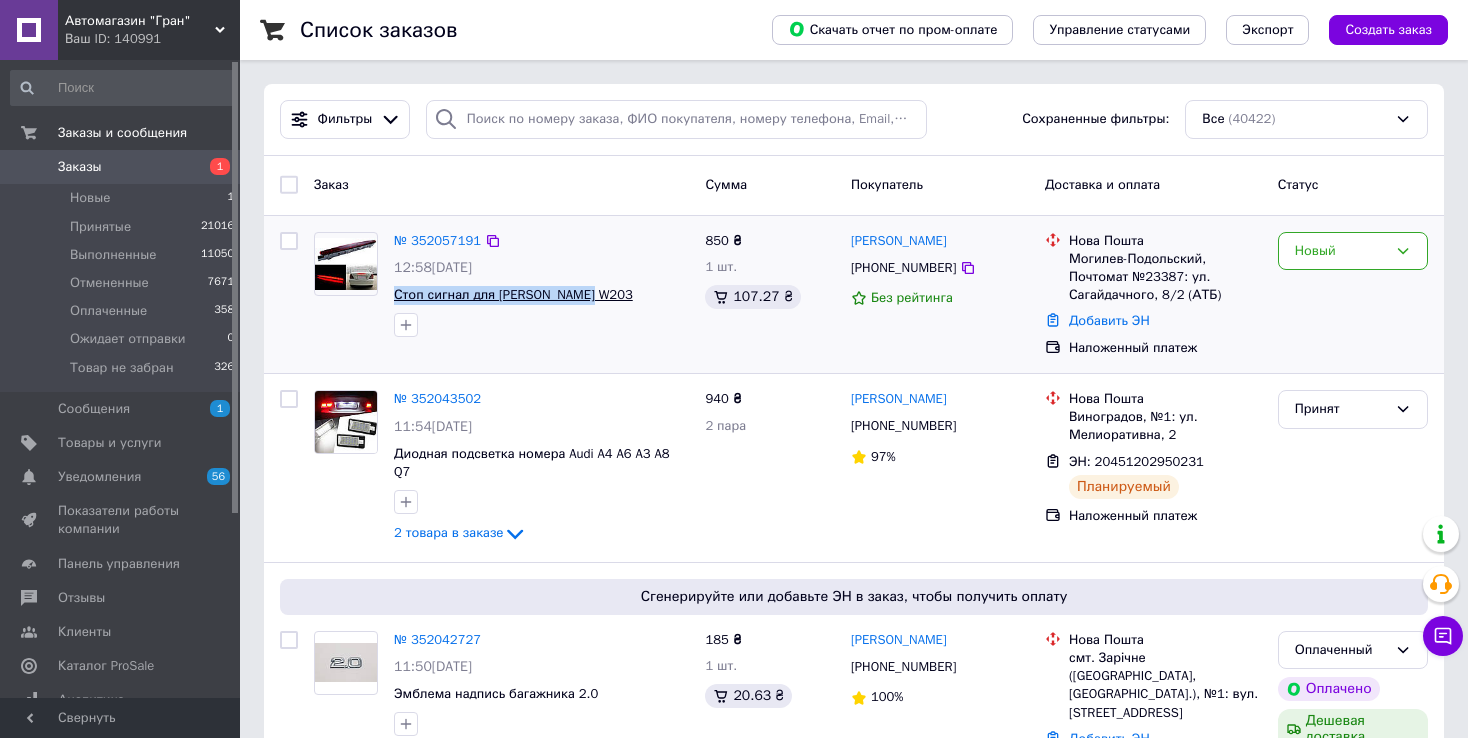 drag, startPoint x: 587, startPoint y: 294, endPoint x: 396, endPoint y: 299, distance: 191.06543 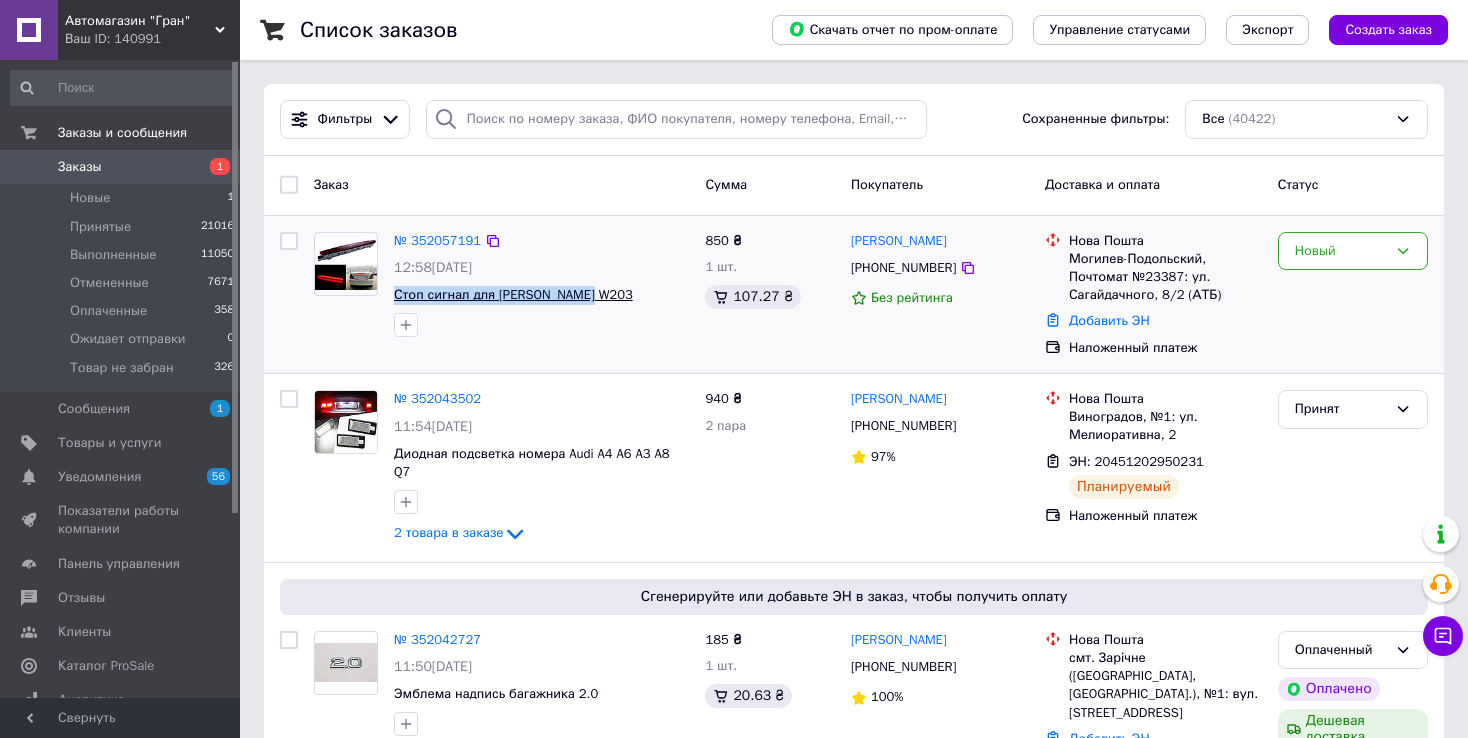 copy on "Стоп сигнал для Mercedes W203" 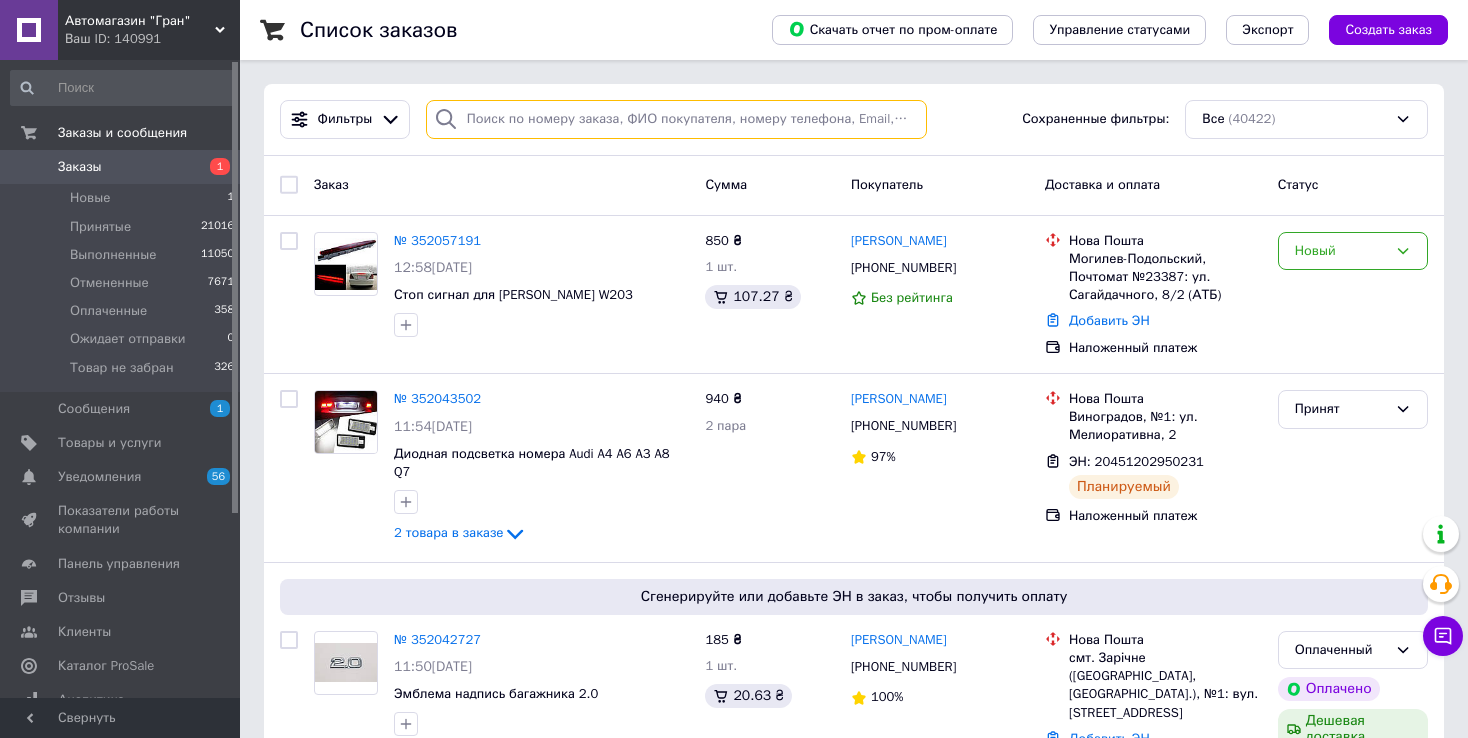 click at bounding box center (676, 119) 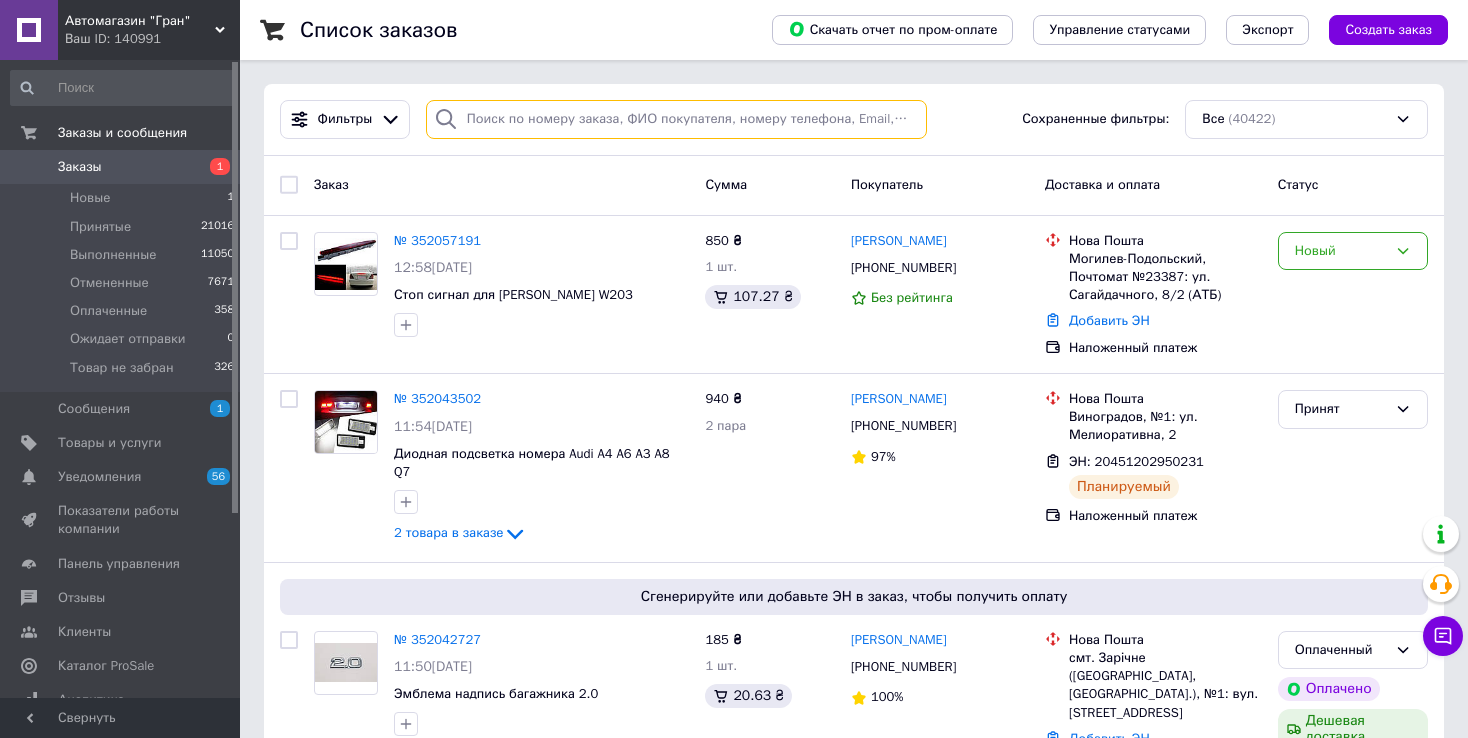 paste on "Пантеленко" 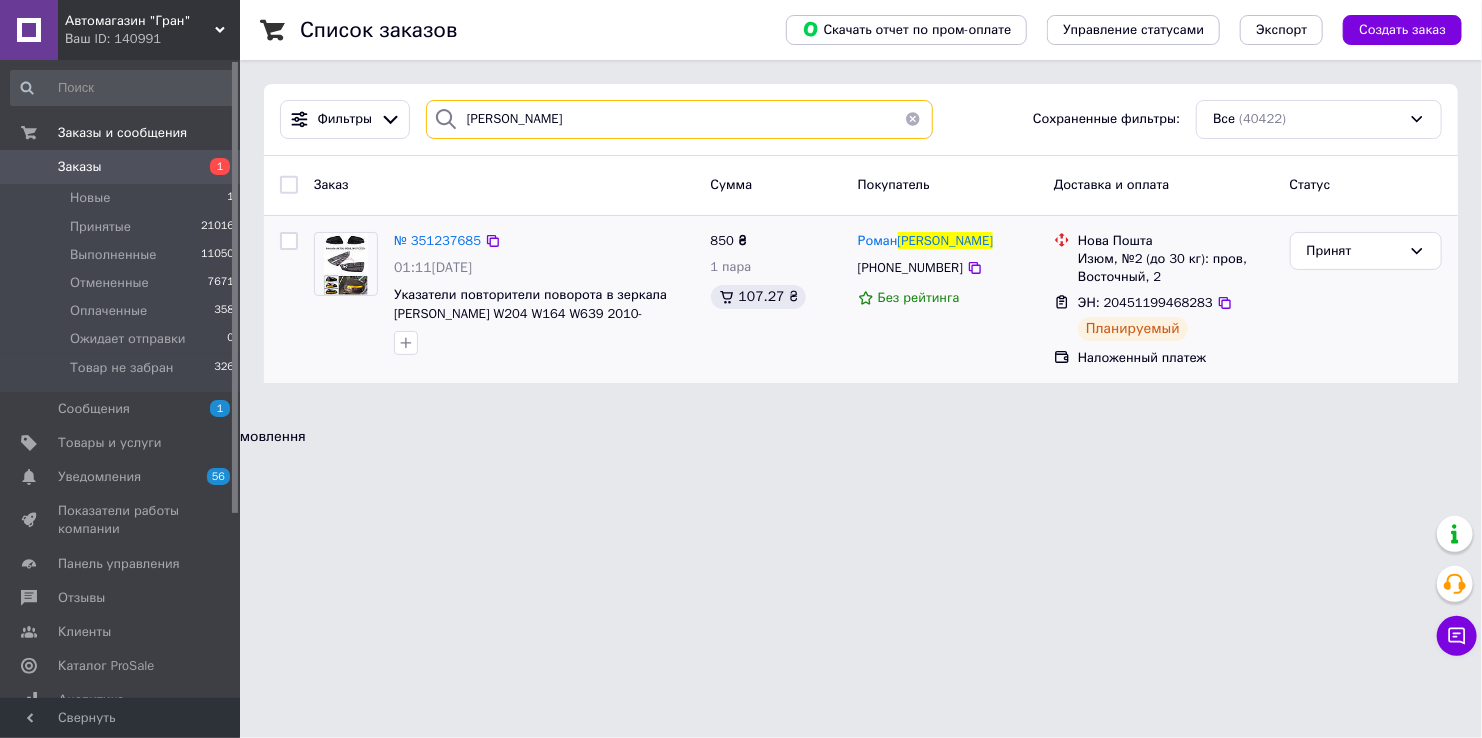 type on "Пантеленко" 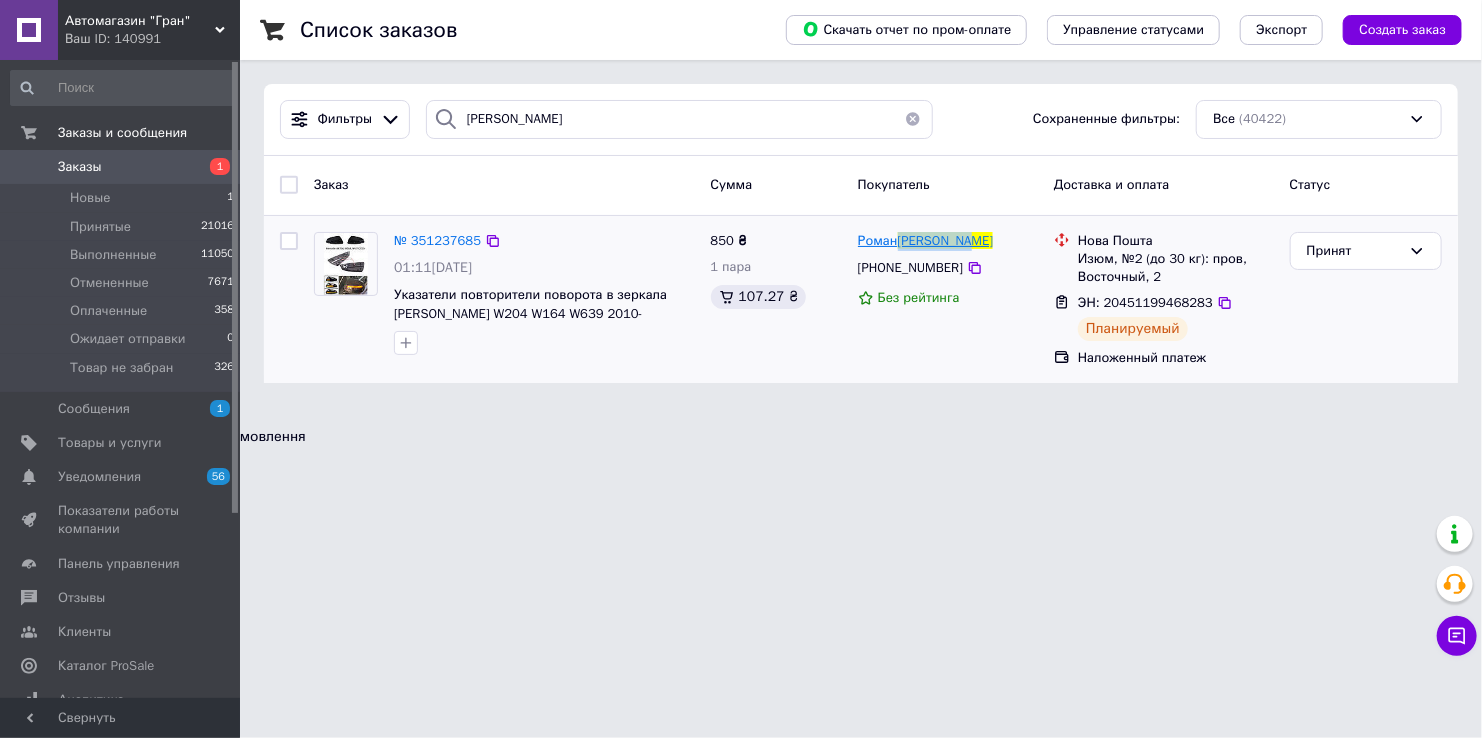 drag, startPoint x: 976, startPoint y: 242, endPoint x: 901, endPoint y: 246, distance: 75.10659 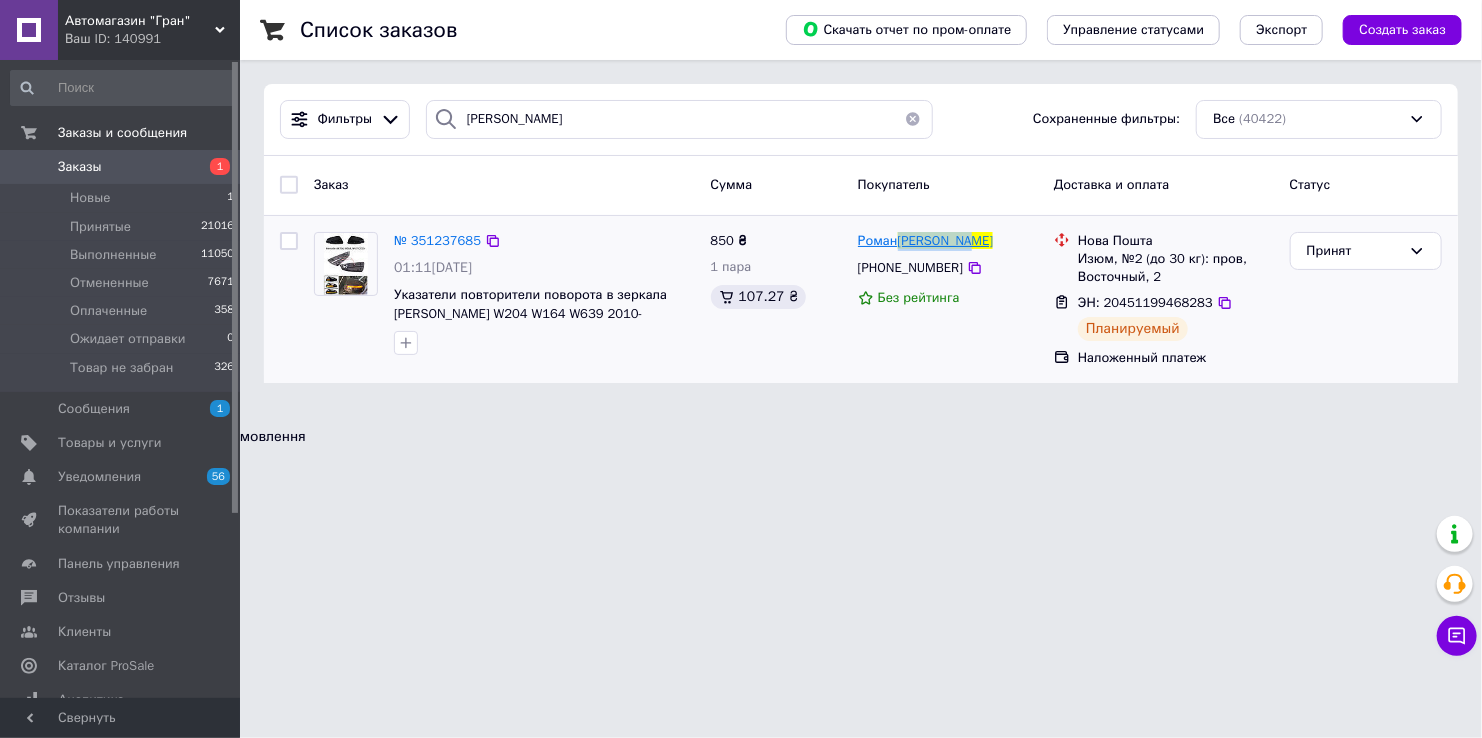copy on "Пантеленко" 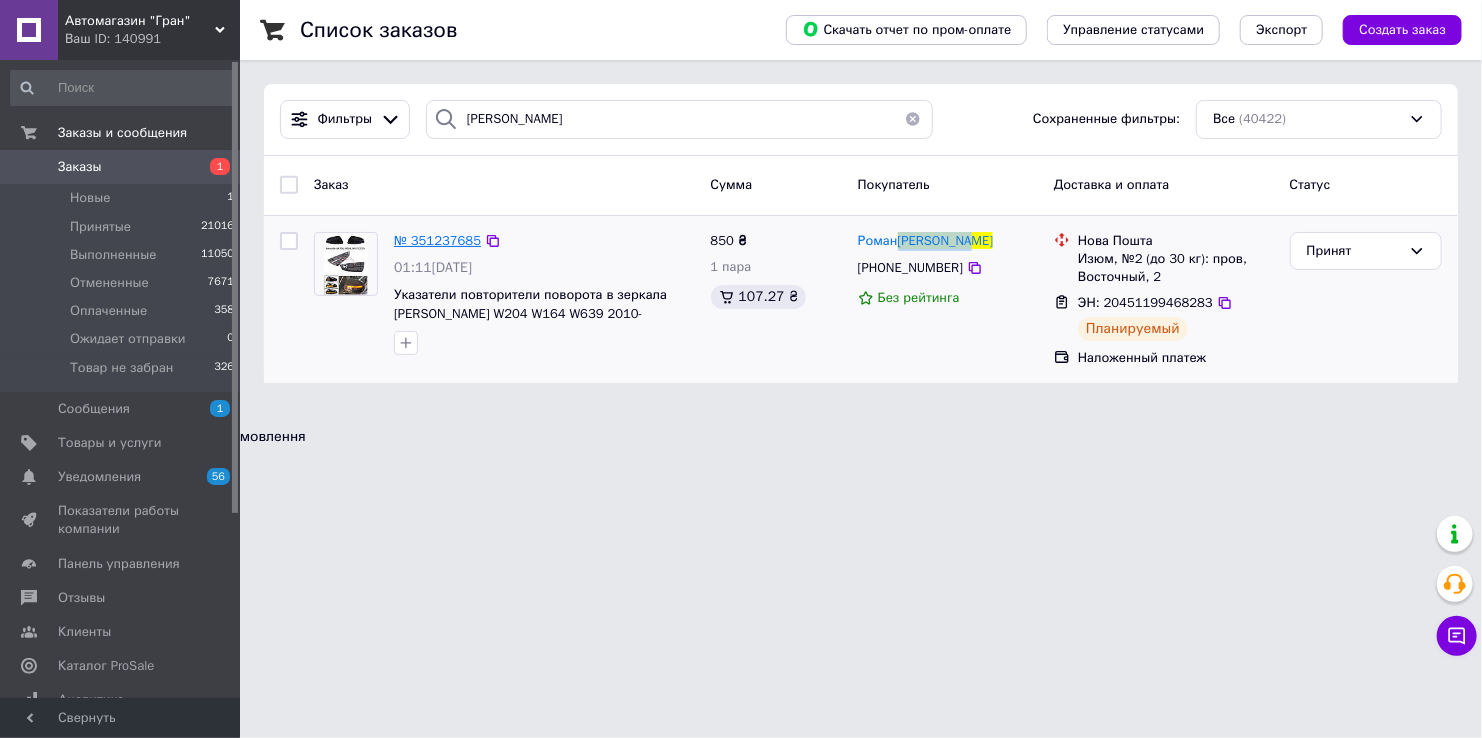 click on "№ 351237685" at bounding box center [437, 240] 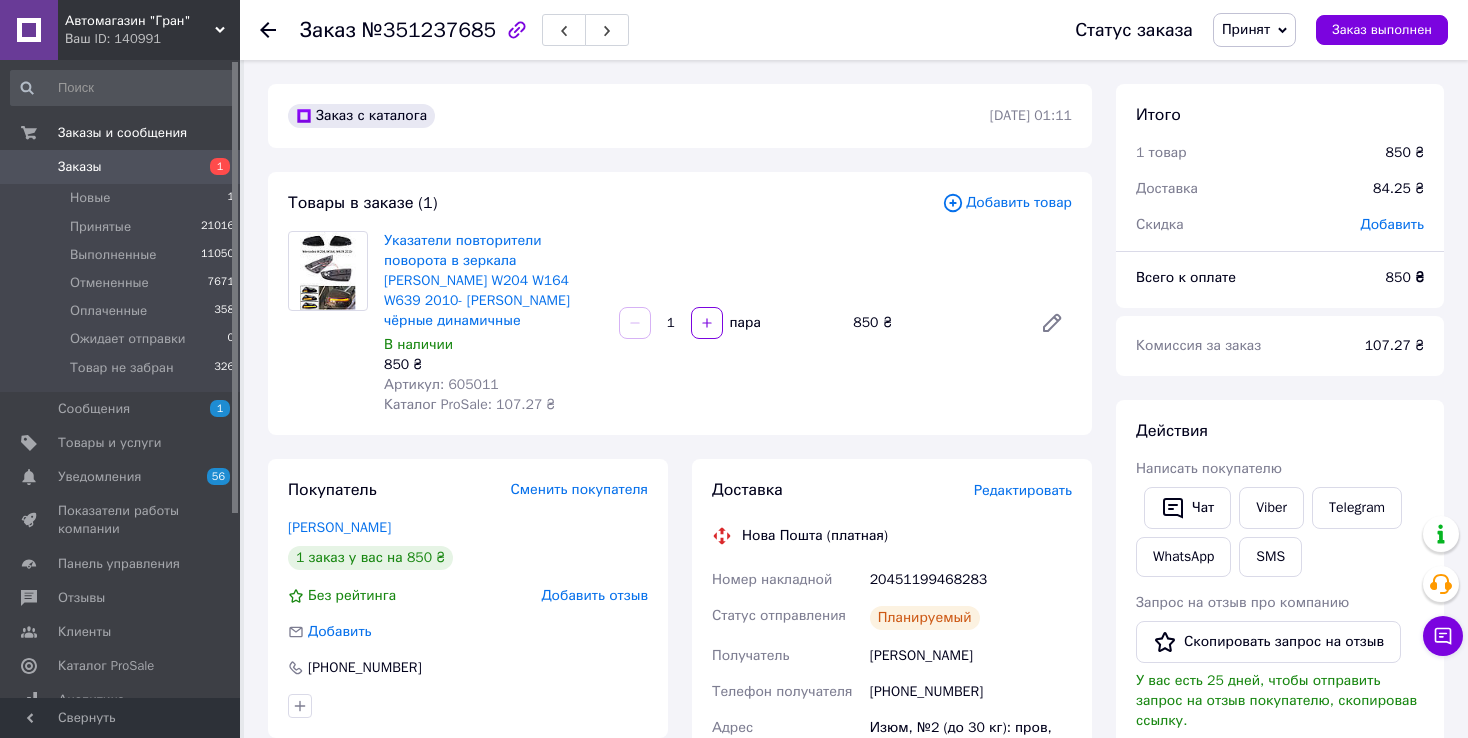 click at bounding box center [8, 1687] 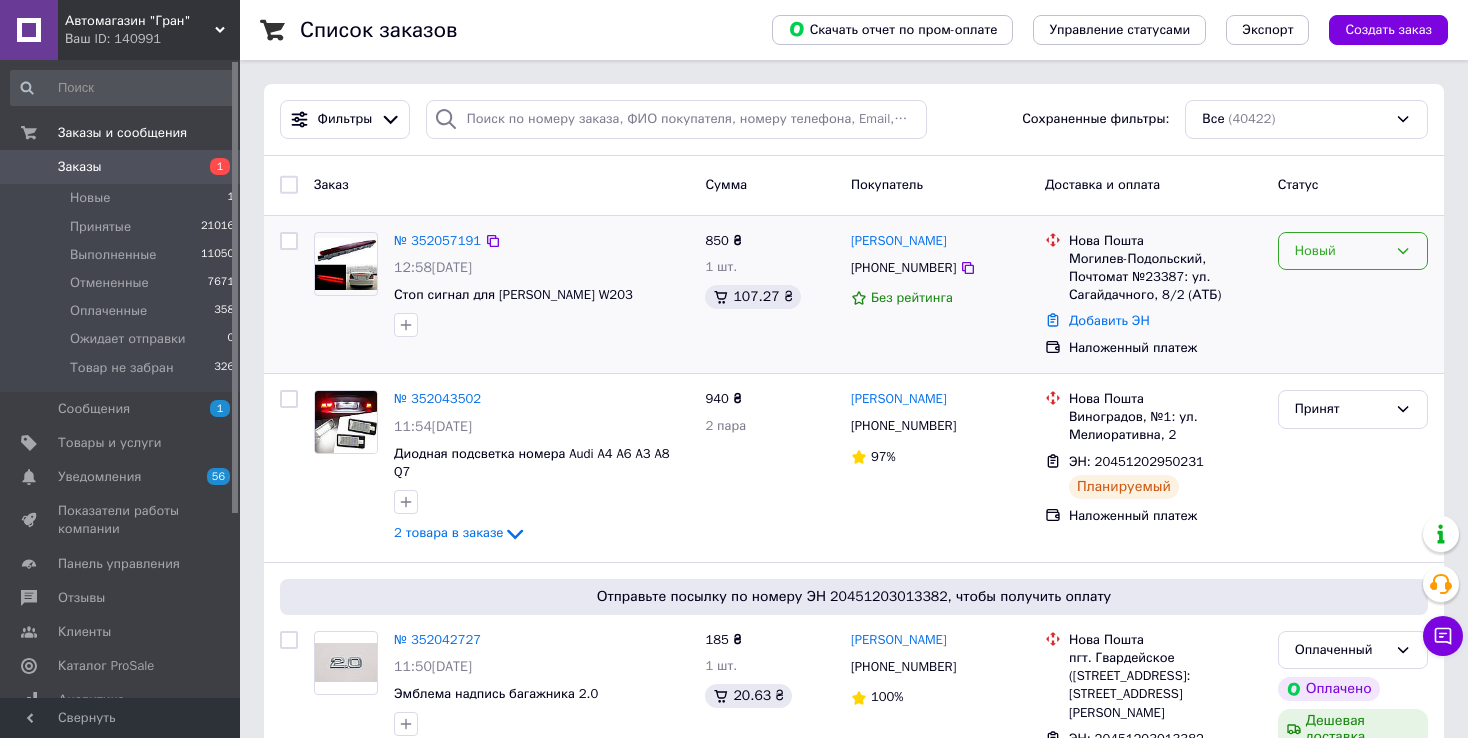 click on "Новый" at bounding box center (1341, 251) 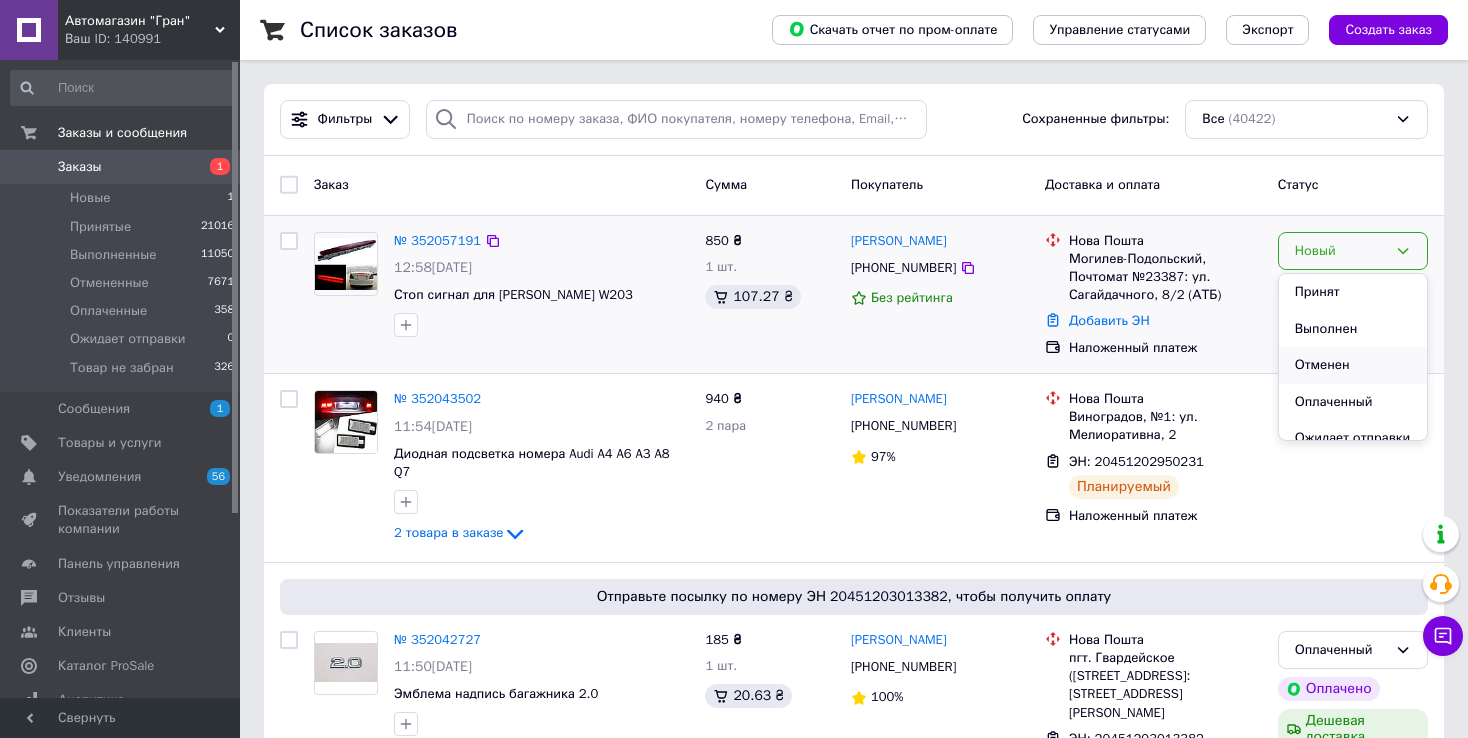 click on "Отменен" at bounding box center [1353, 365] 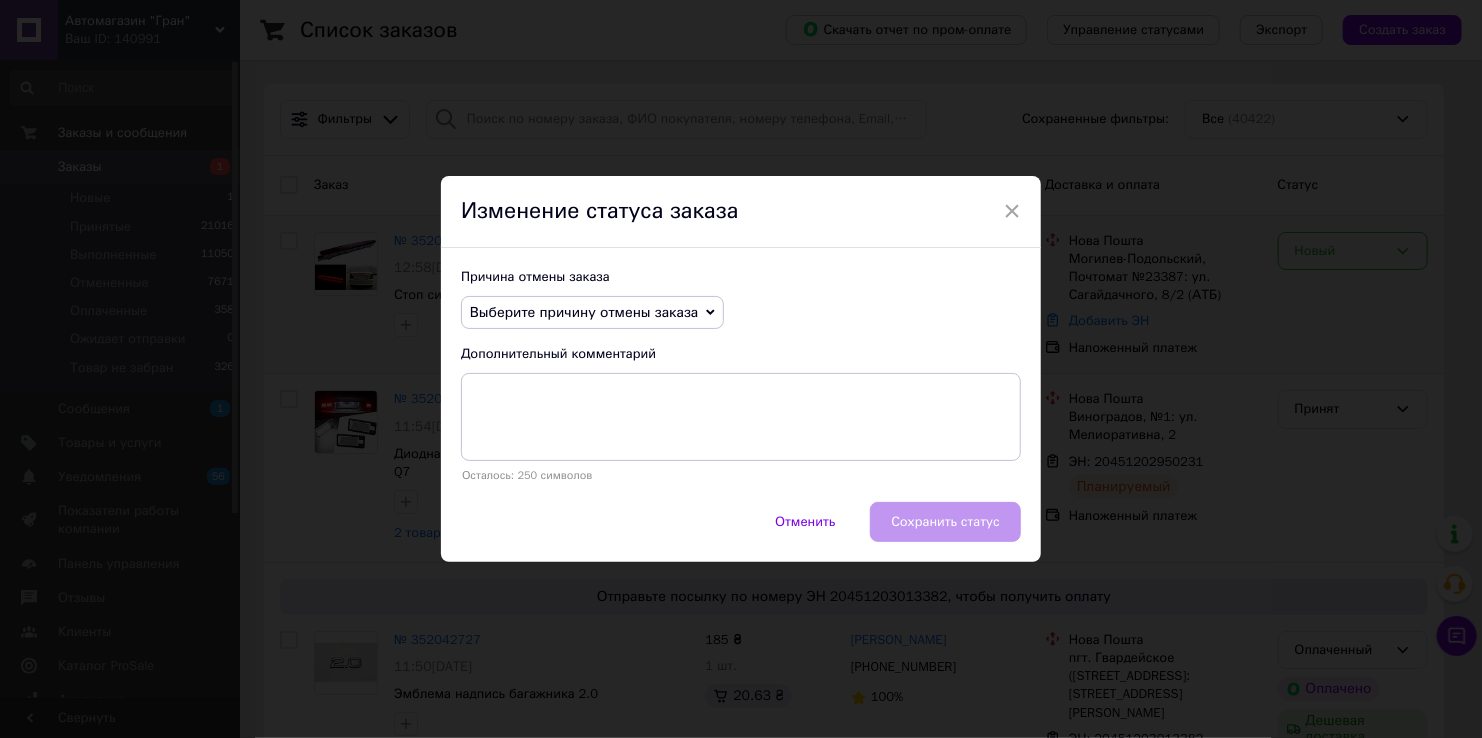click on "Выберите причину отмены заказа" at bounding box center (584, 312) 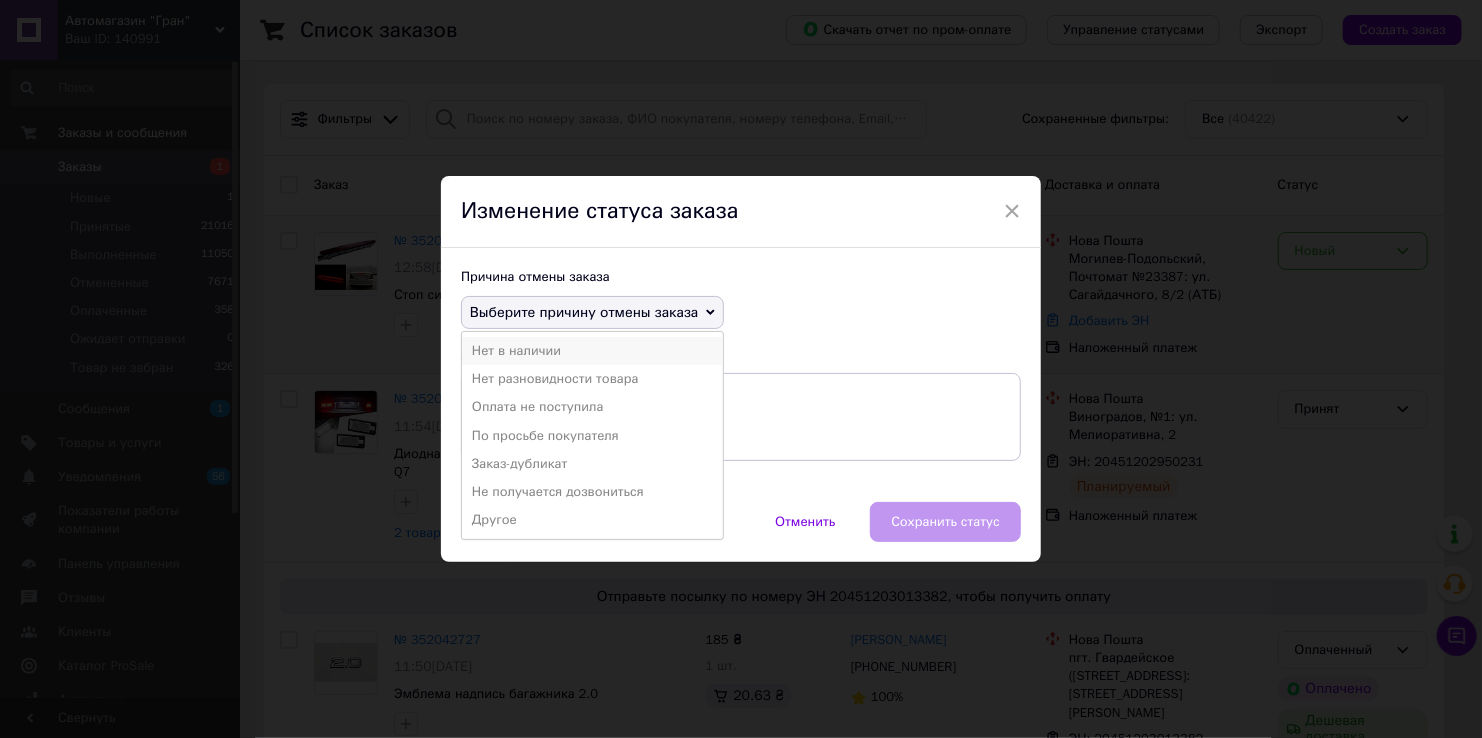 click on "Нет в наличии" at bounding box center (592, 351) 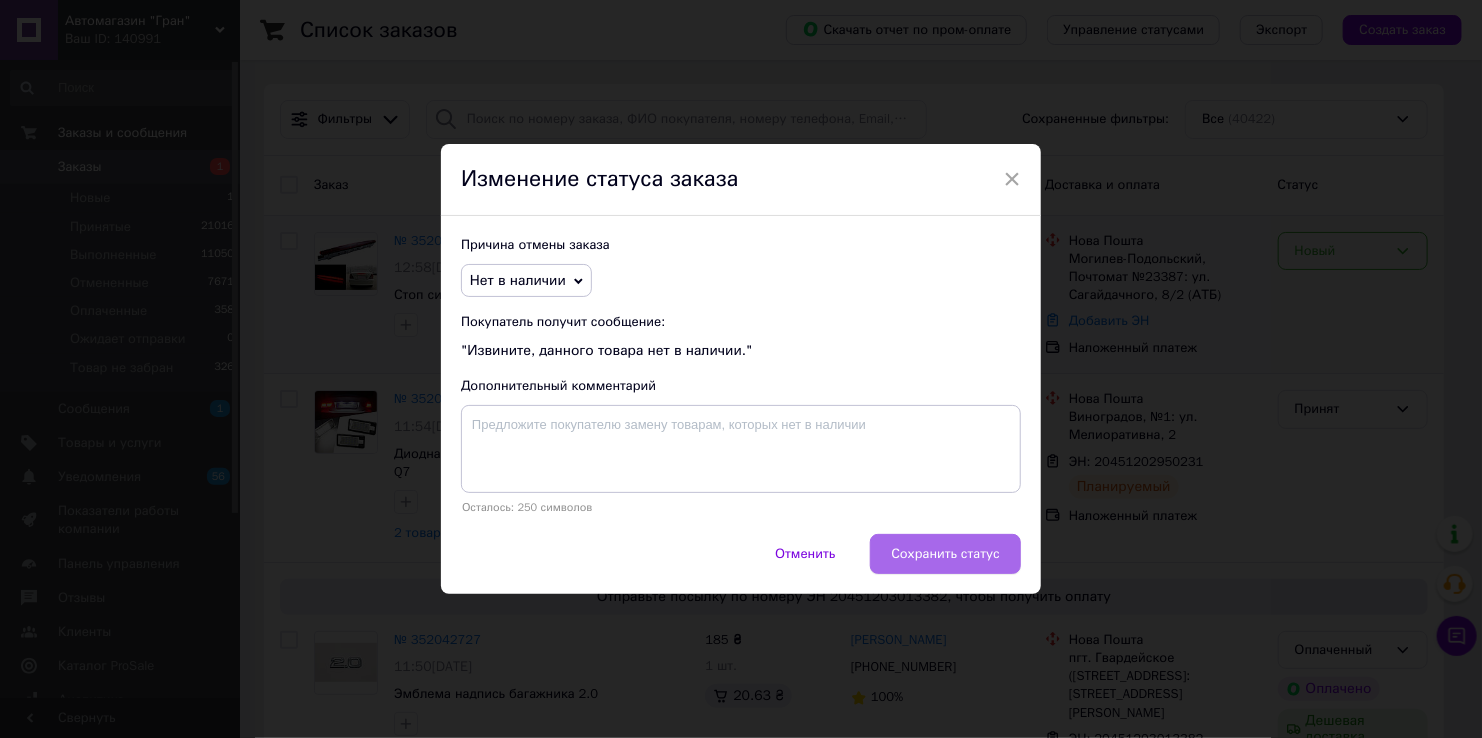 click on "Сохранить статус" at bounding box center (945, 554) 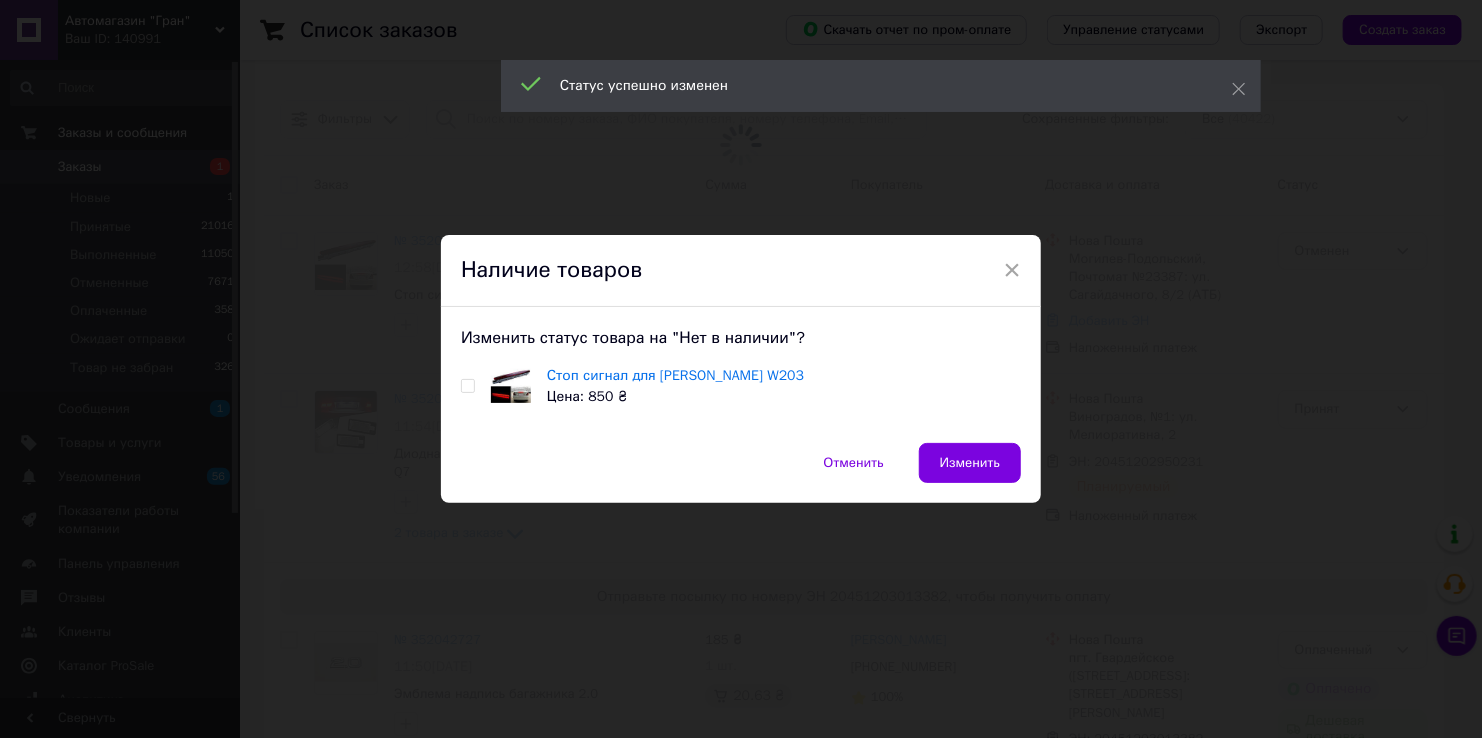 click at bounding box center (467, 386) 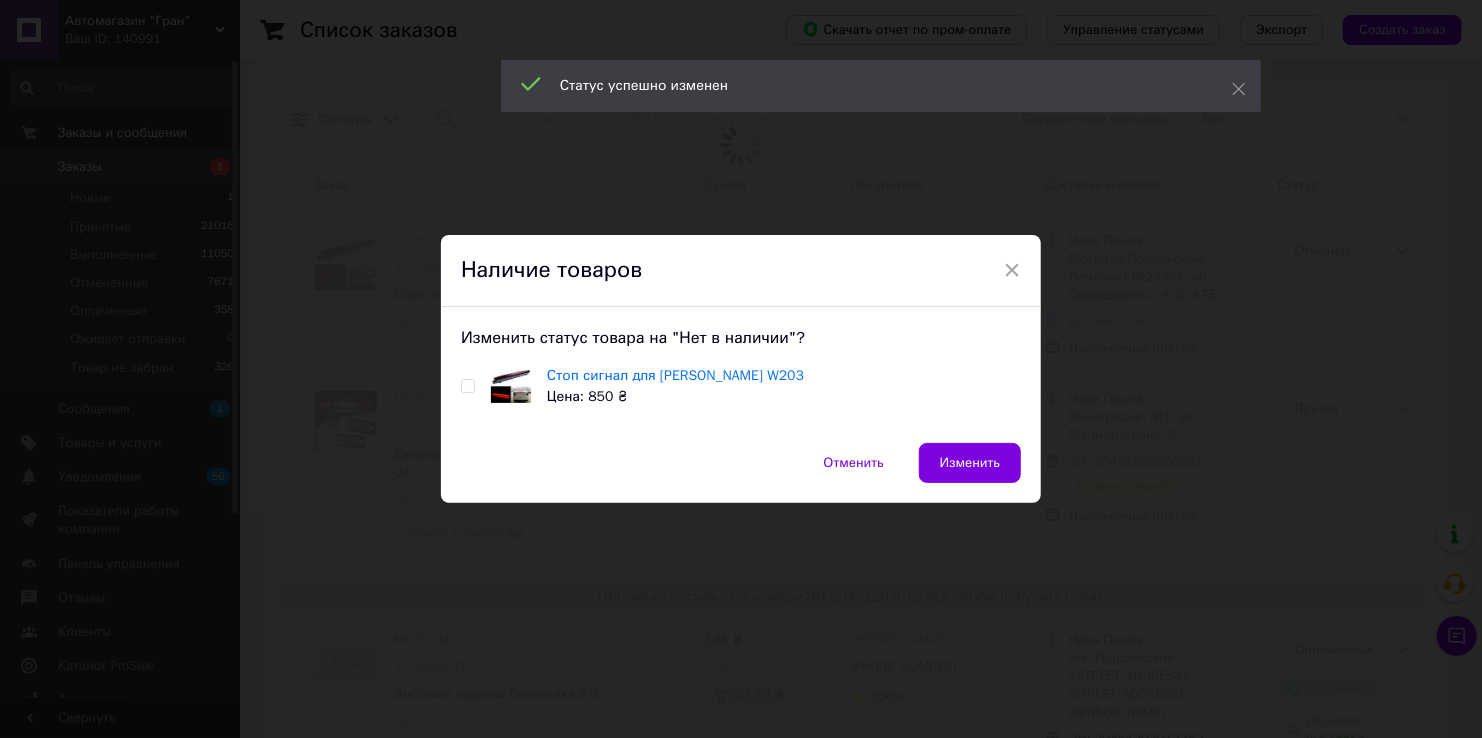 checkbox on "true" 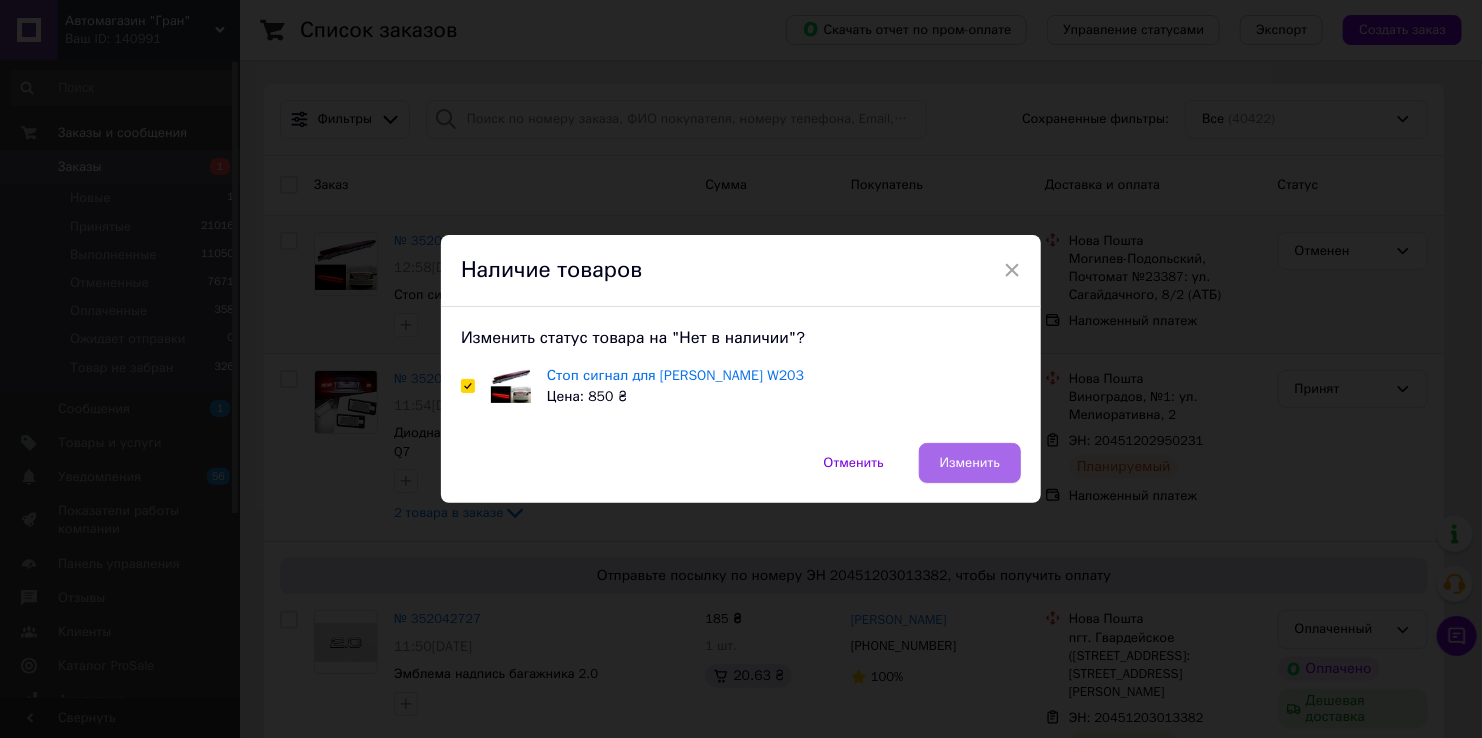 click on "Изменить" at bounding box center [970, 463] 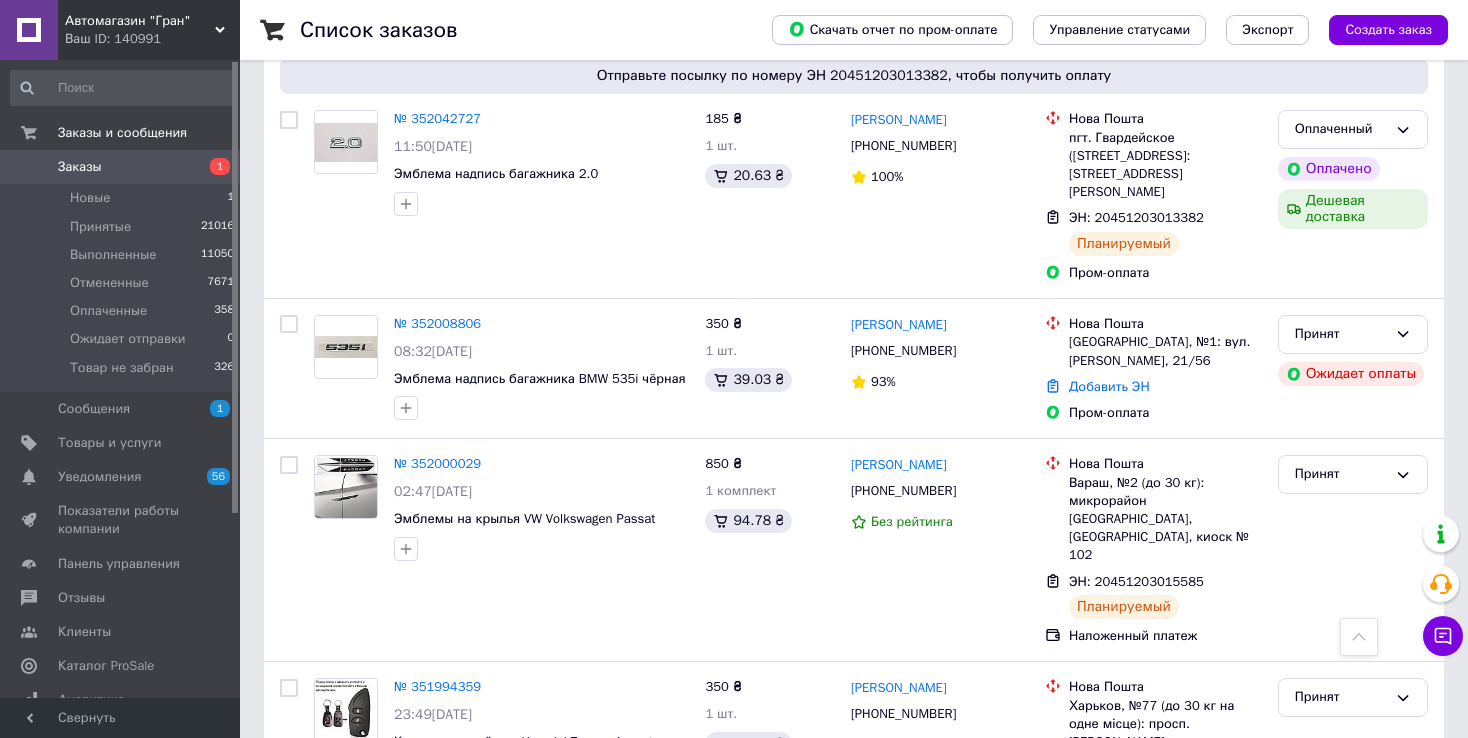 scroll, scrollTop: 0, scrollLeft: 0, axis: both 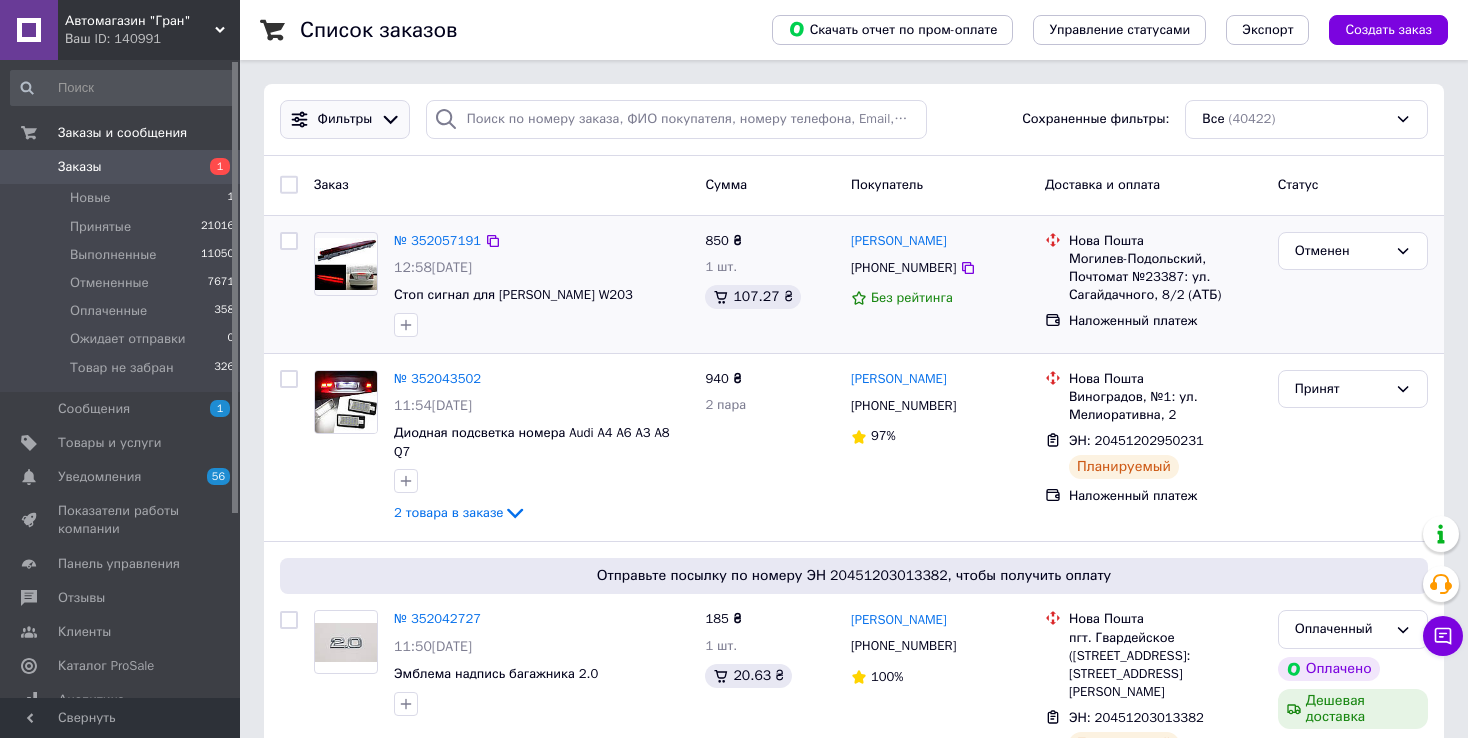 click 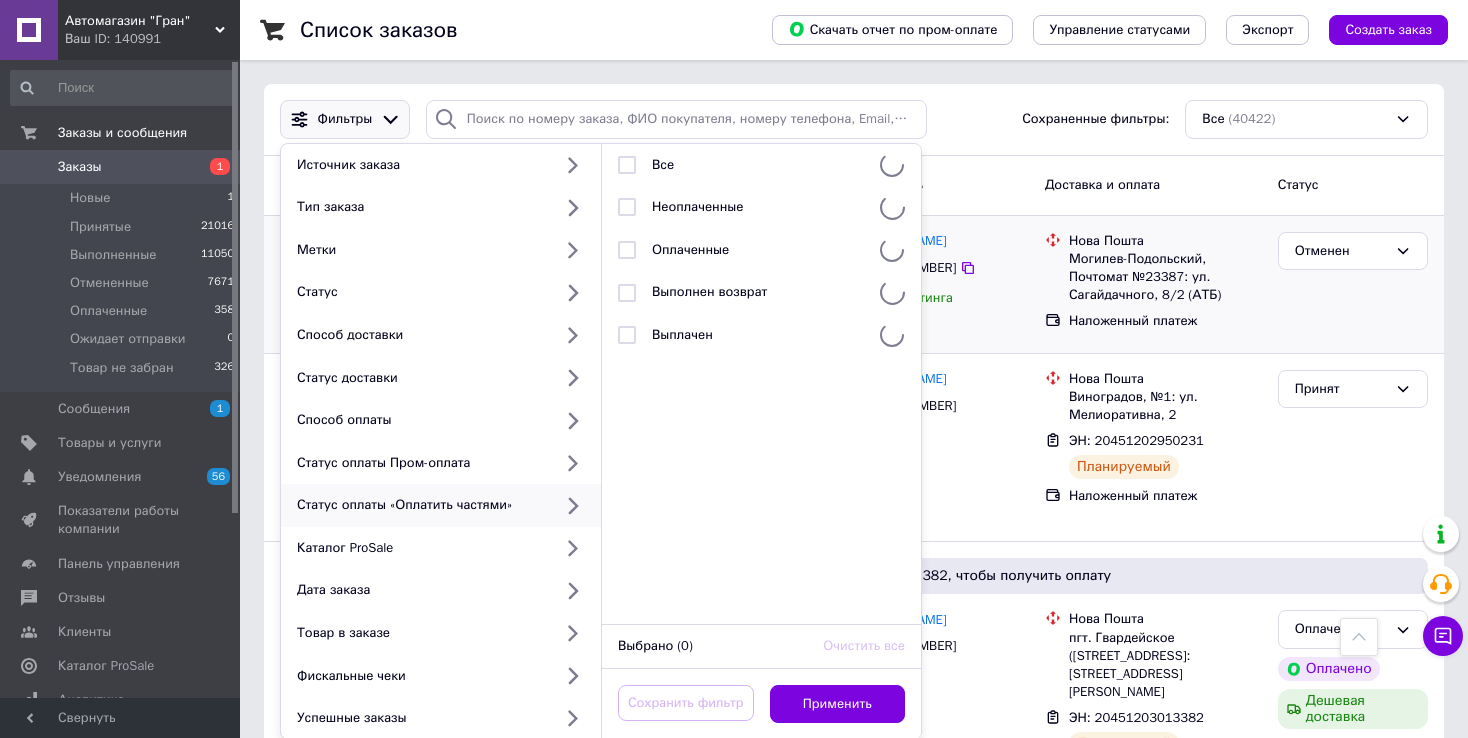 scroll, scrollTop: 500, scrollLeft: 0, axis: vertical 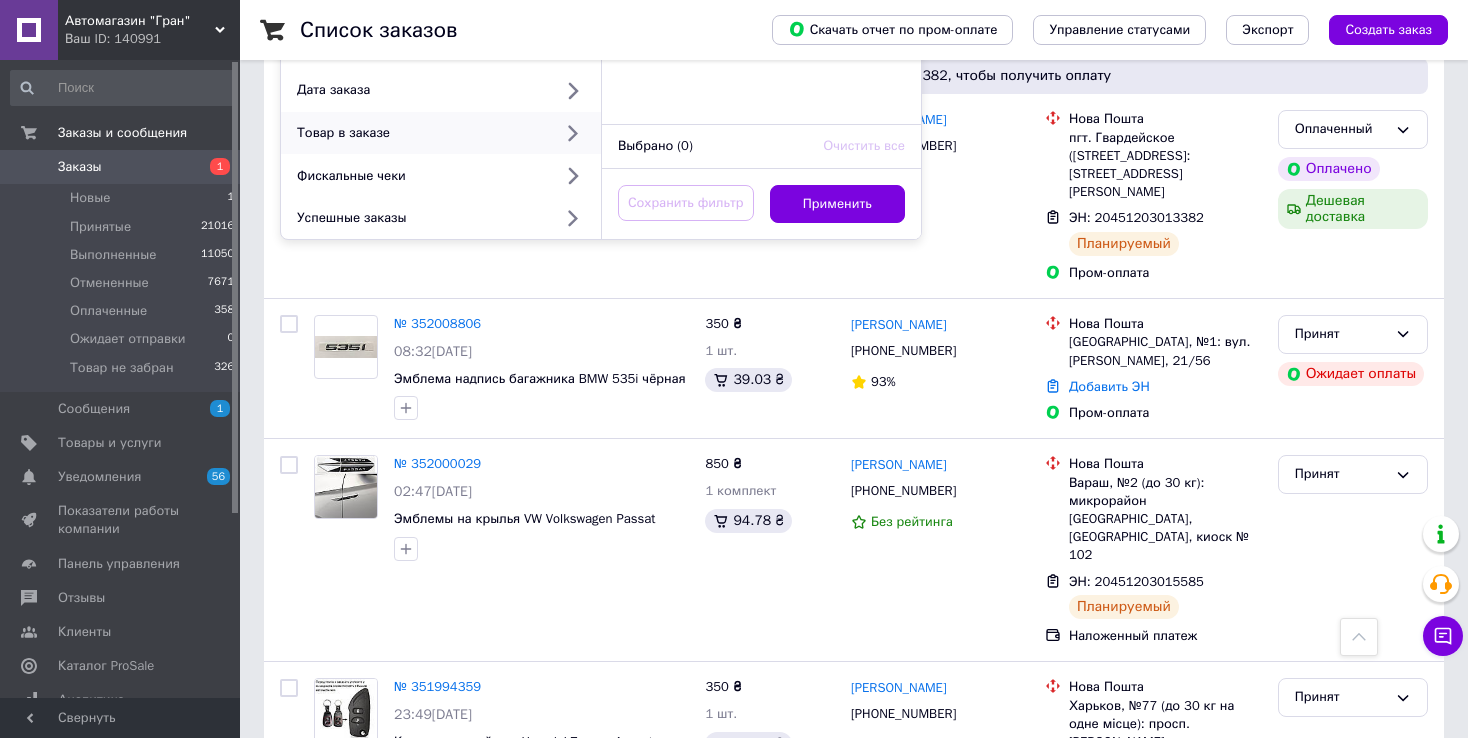 click on "Товар в заказе" at bounding box center [420, 133] 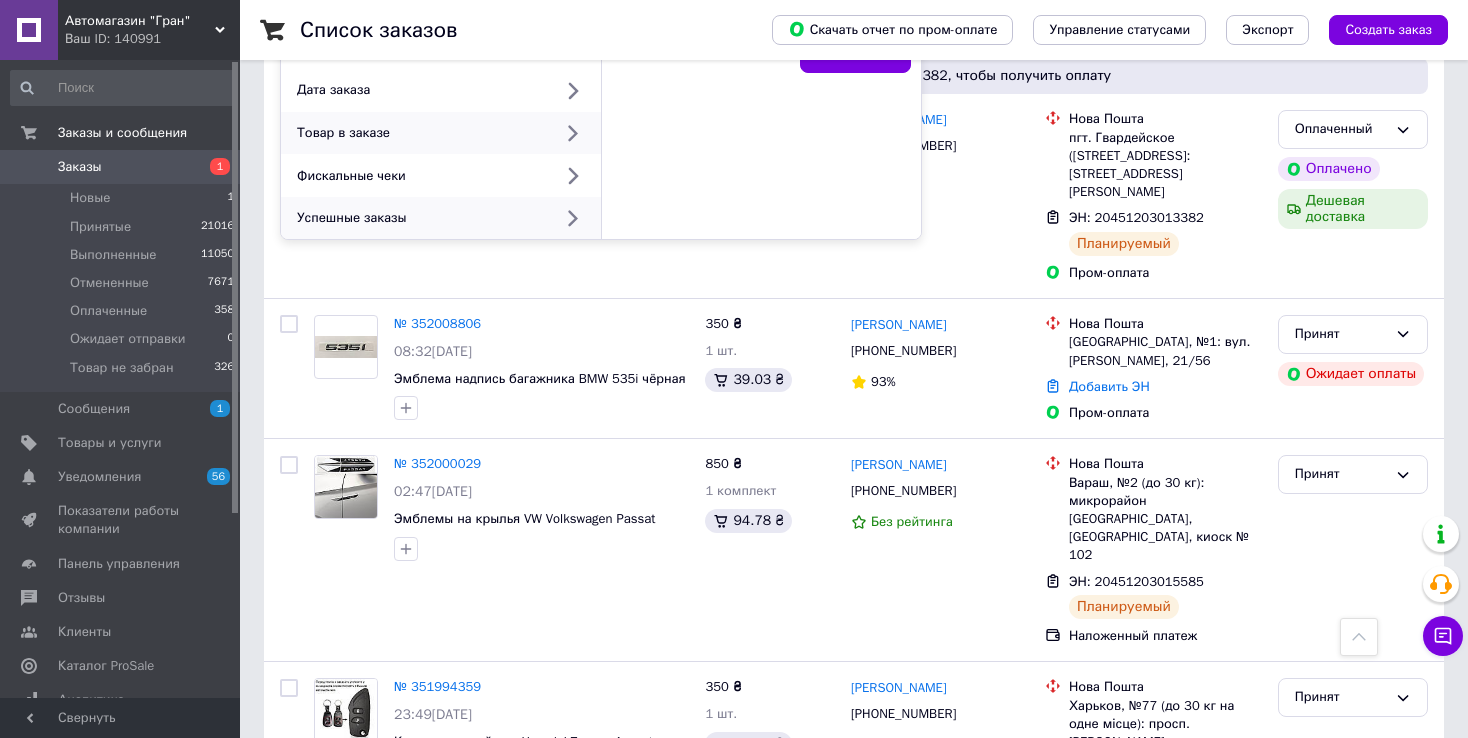 scroll, scrollTop: 0, scrollLeft: 0, axis: both 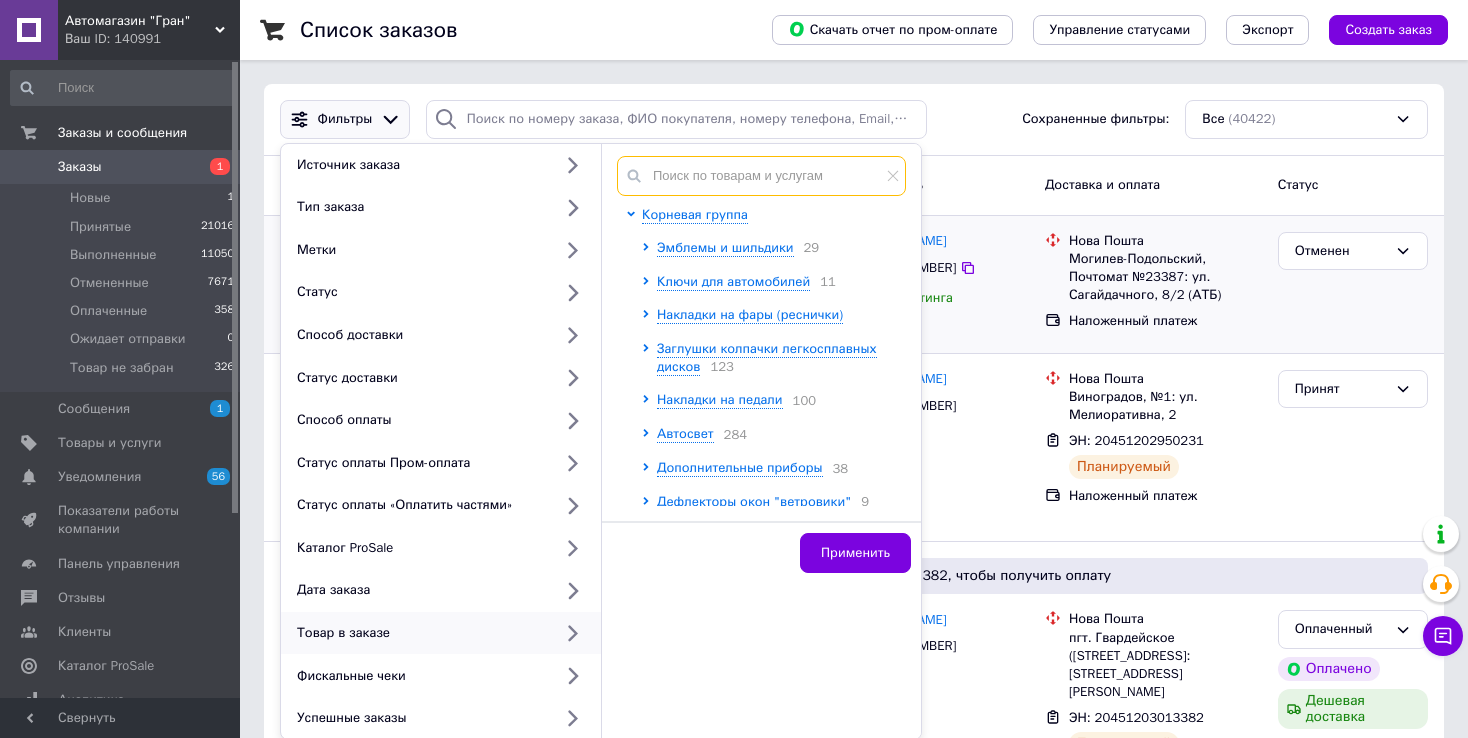 click at bounding box center (761, 176) 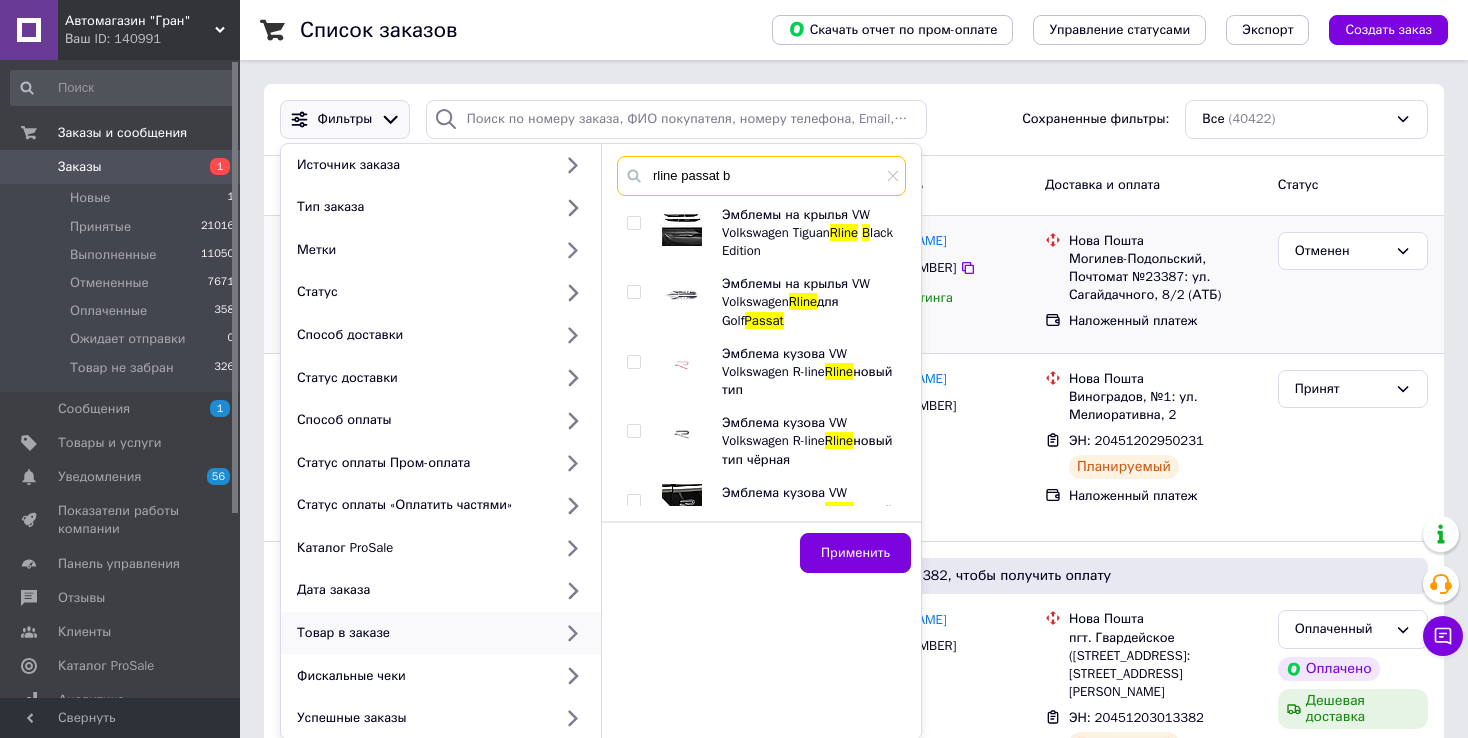 type on "rline passat b8" 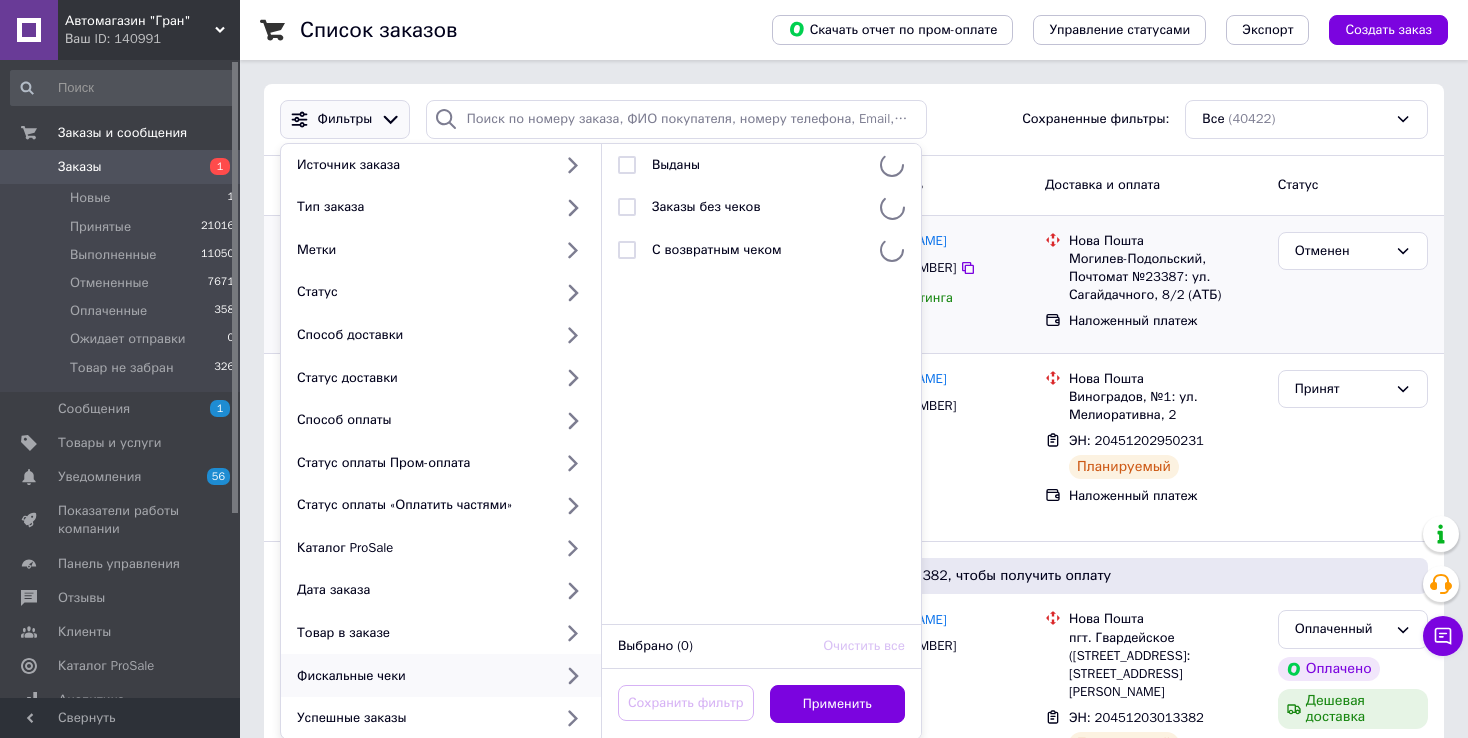 scroll, scrollTop: 400, scrollLeft: 0, axis: vertical 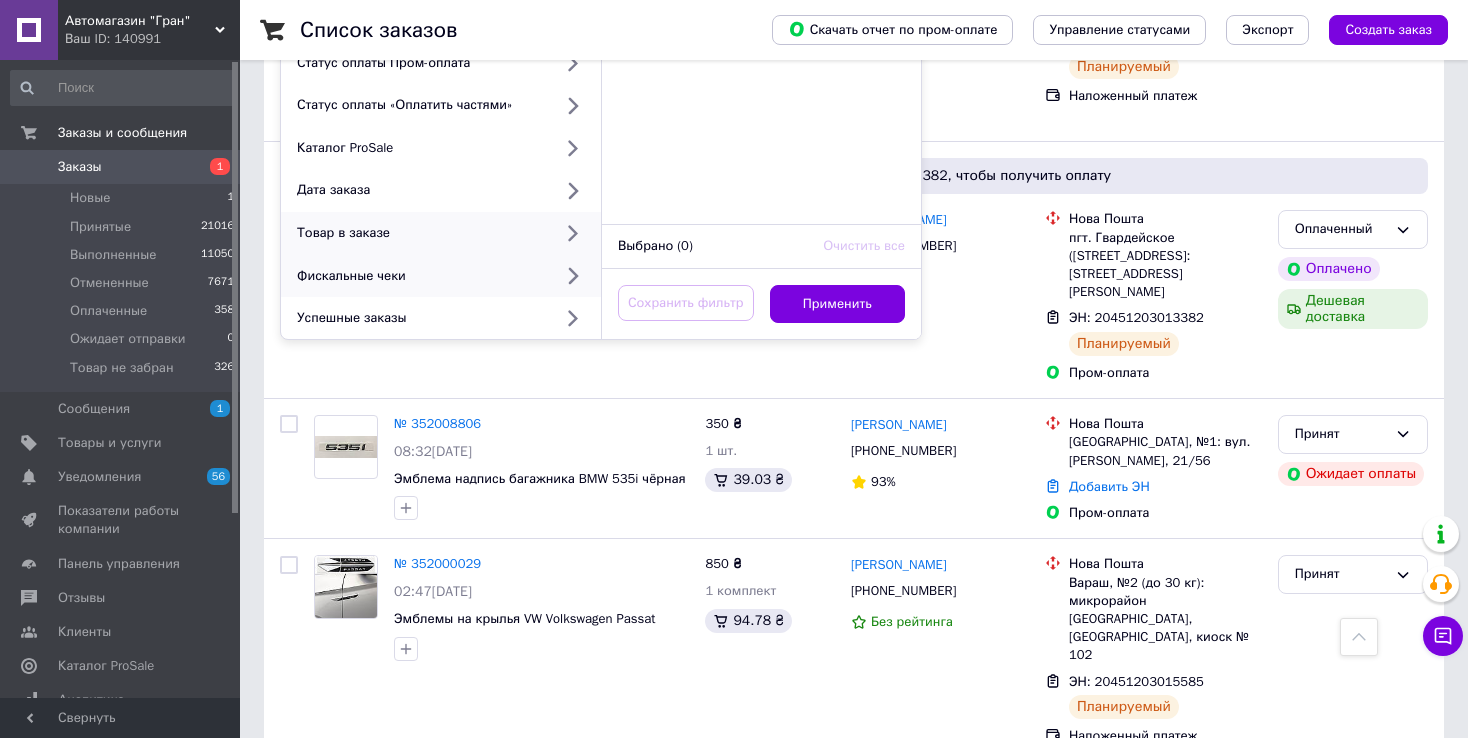 click on "Товар в заказе" at bounding box center (420, 233) 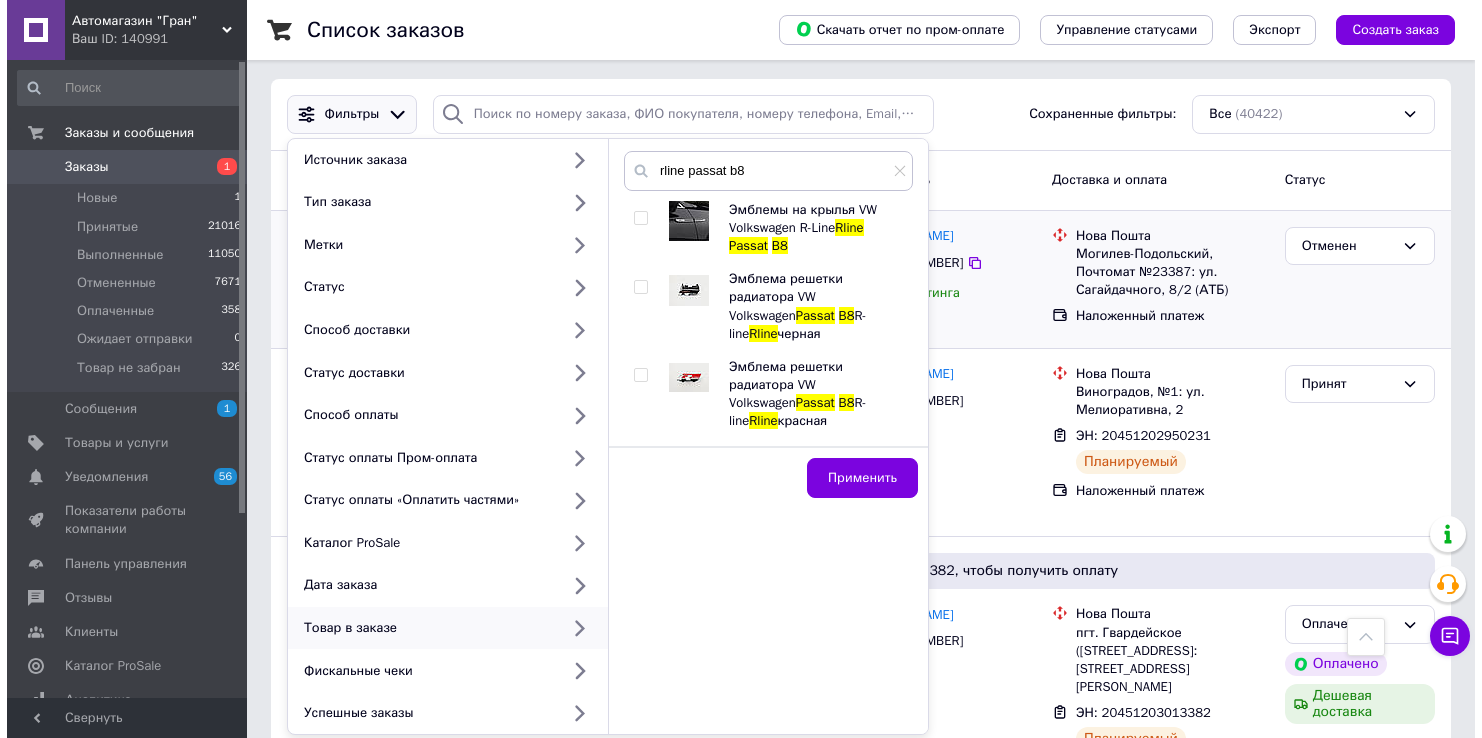 scroll, scrollTop: 0, scrollLeft: 0, axis: both 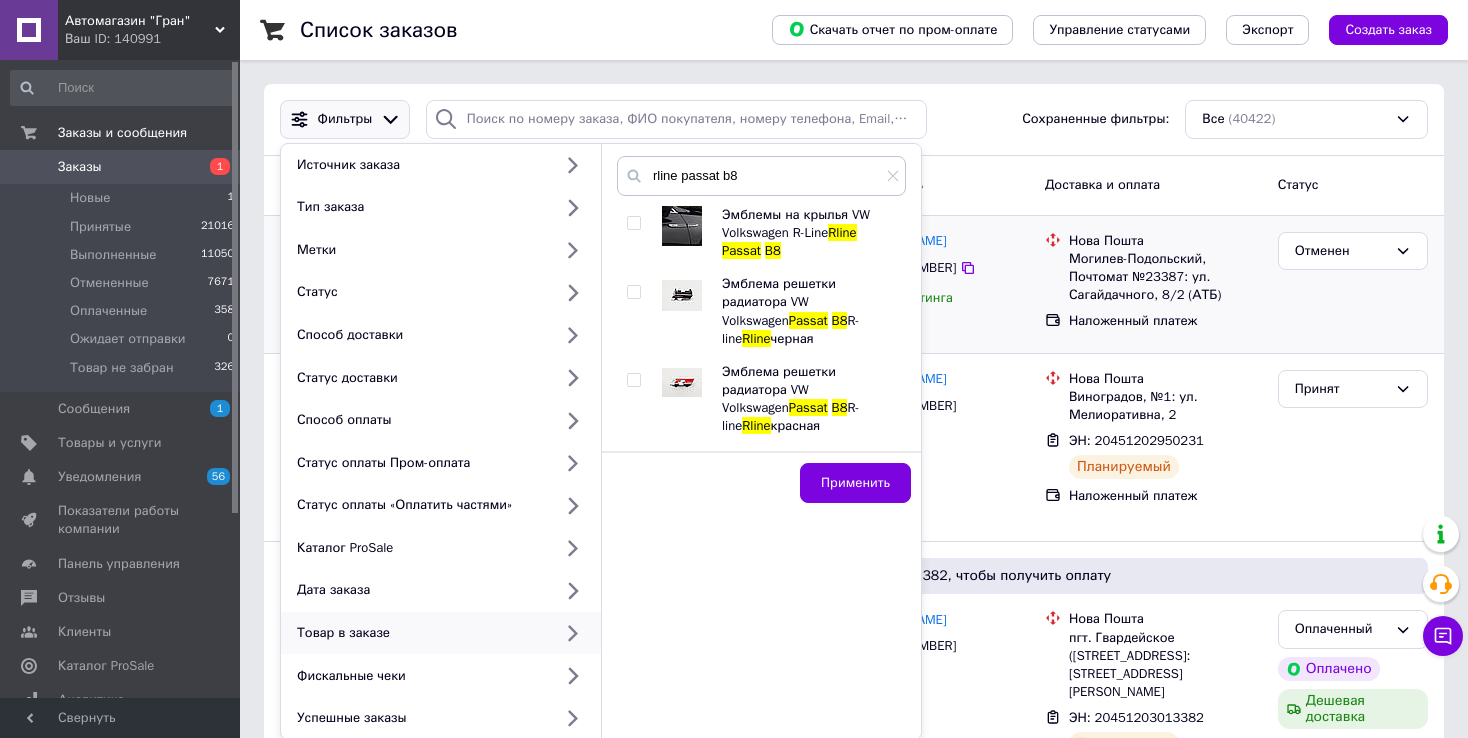click at bounding box center [633, 223] 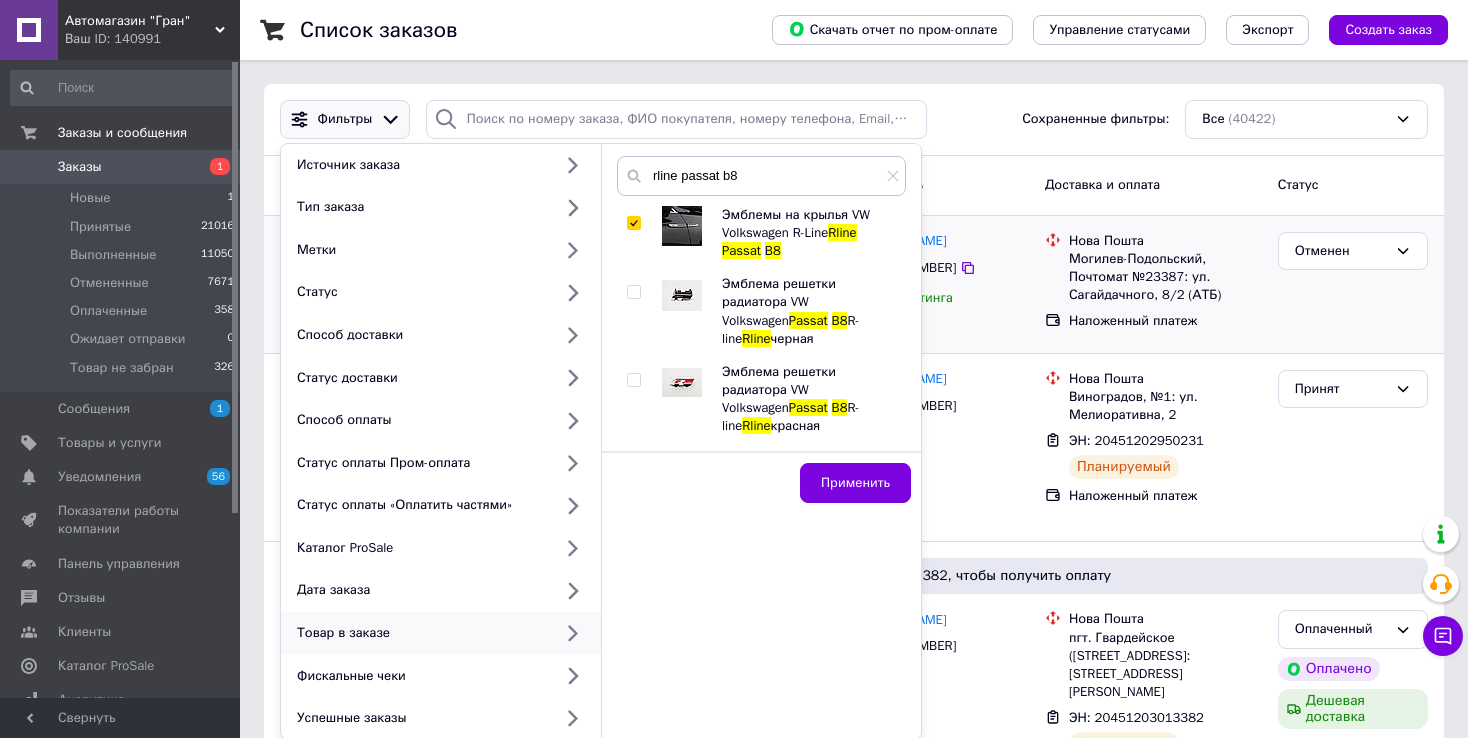 checkbox on "true" 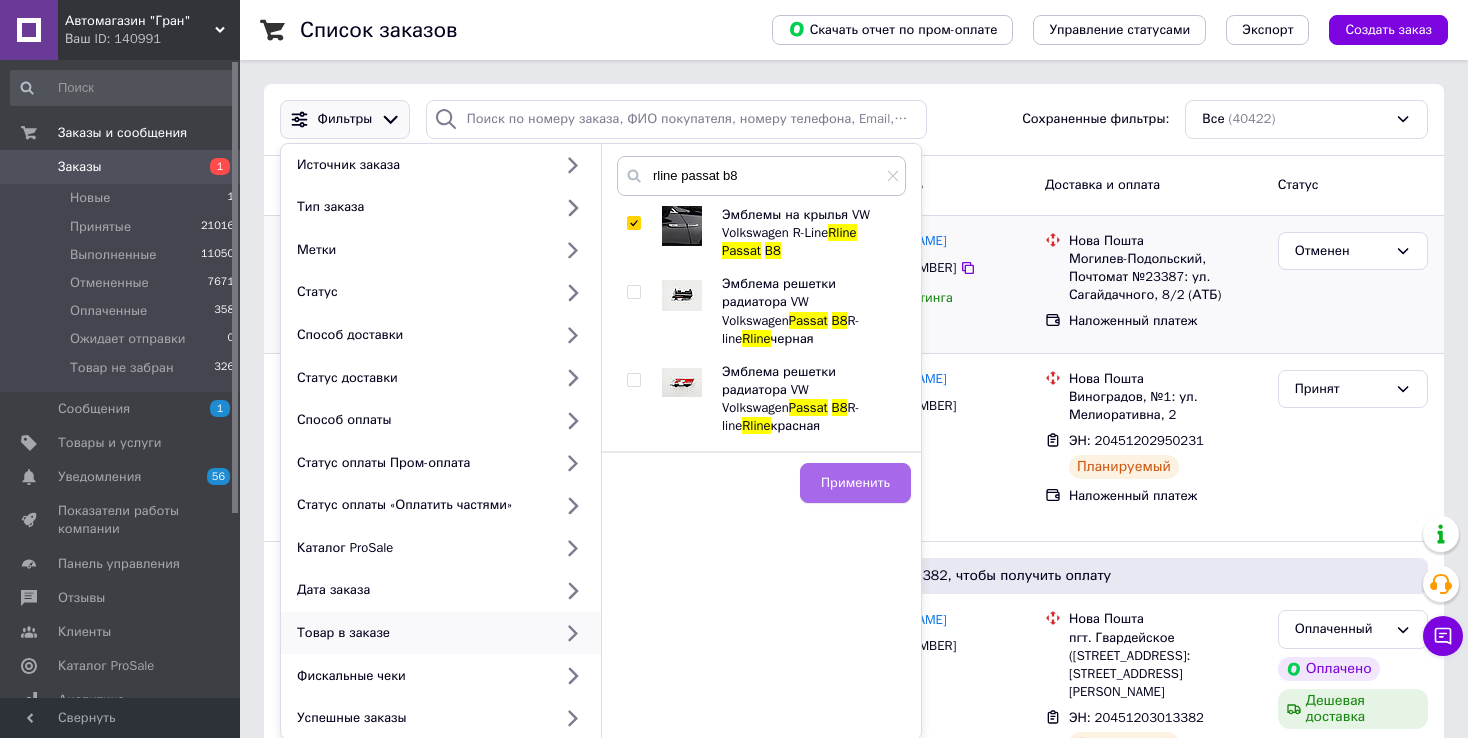 click on "Применить" at bounding box center (855, 483) 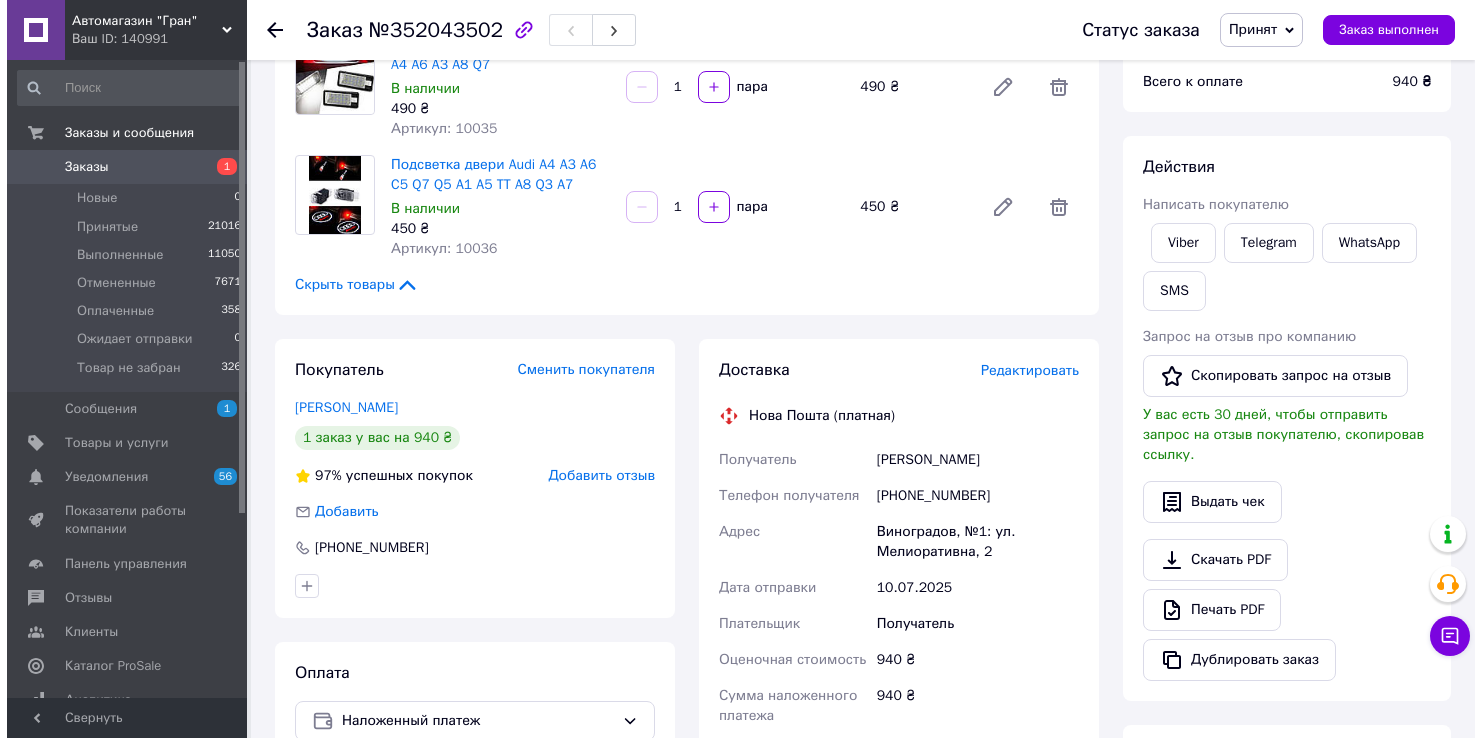 scroll, scrollTop: 200, scrollLeft: 0, axis: vertical 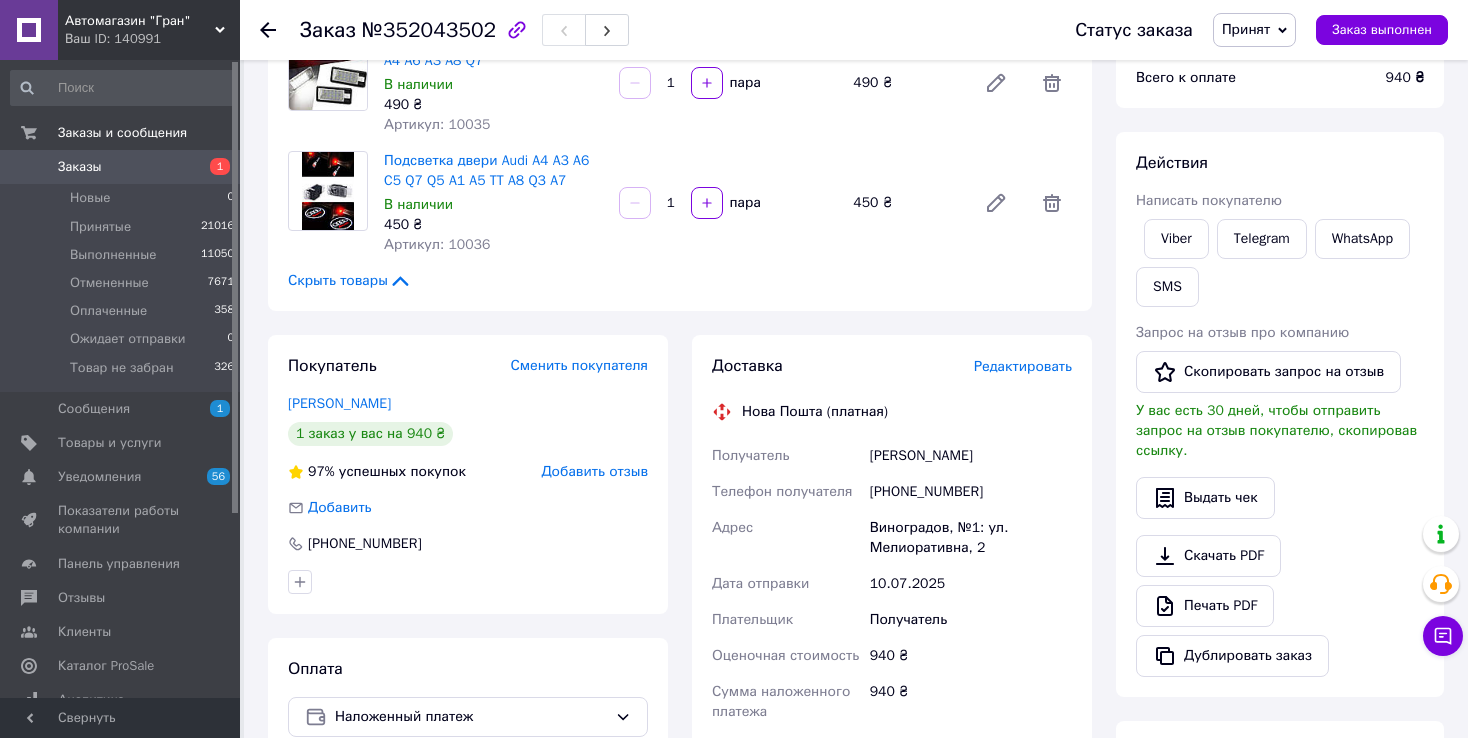 click on "Редактировать" at bounding box center [1023, 366] 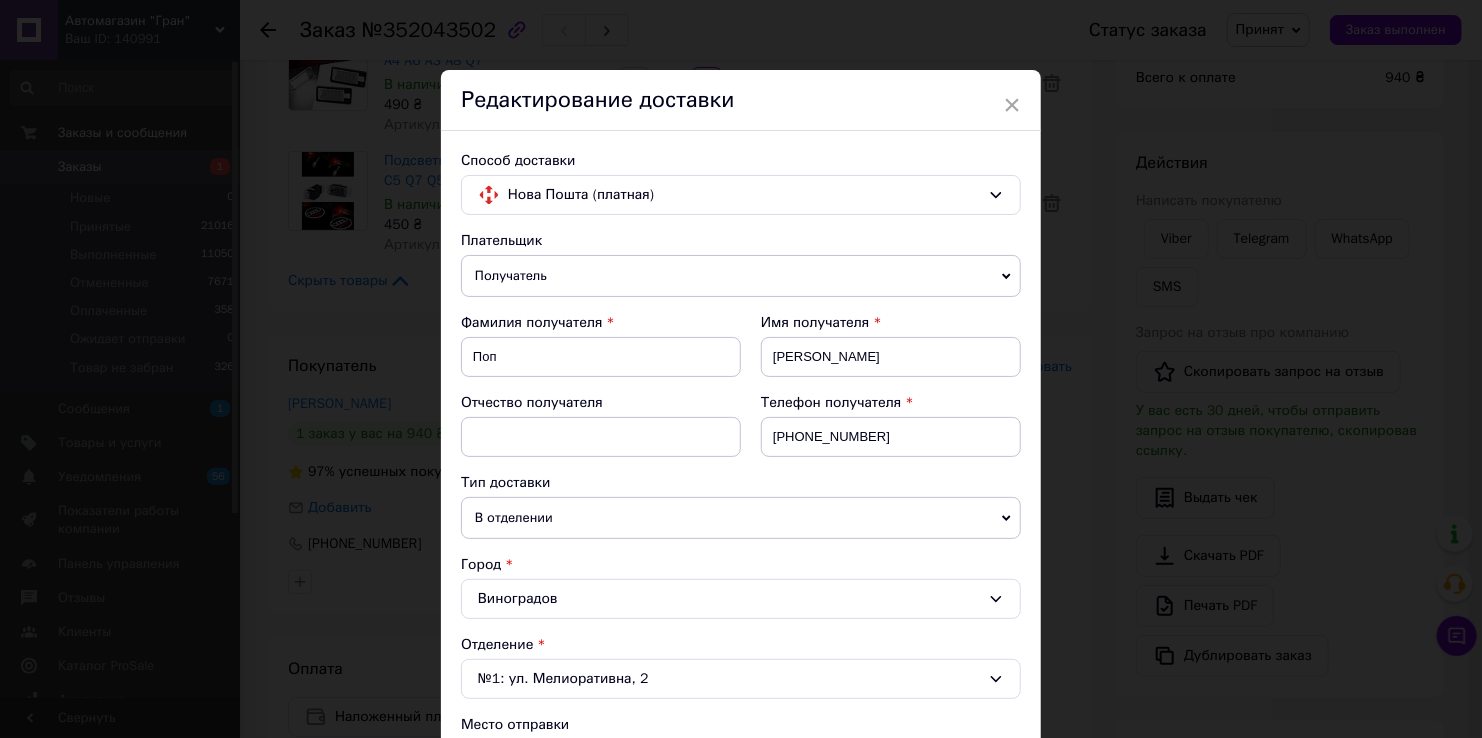 scroll, scrollTop: 400, scrollLeft: 0, axis: vertical 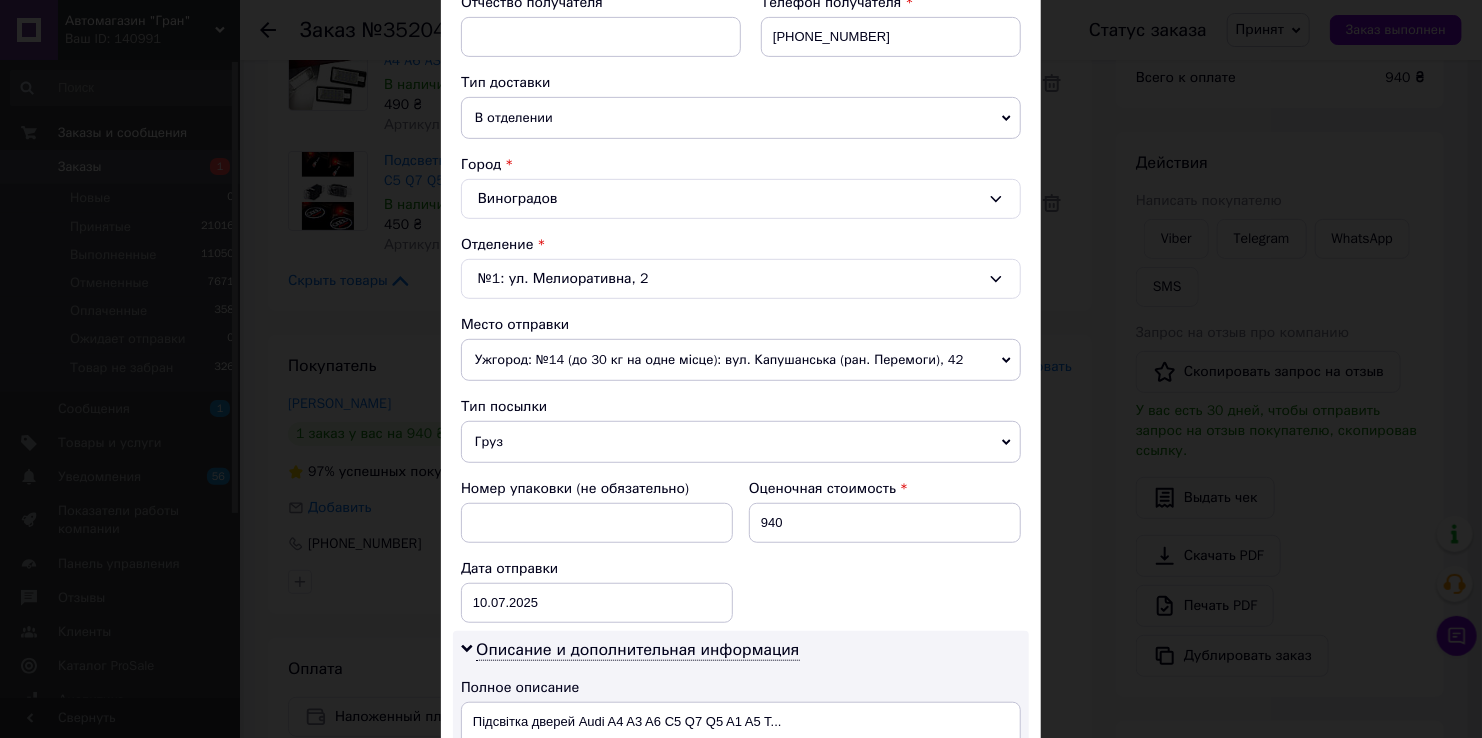 click on "Груз" at bounding box center (741, 442) 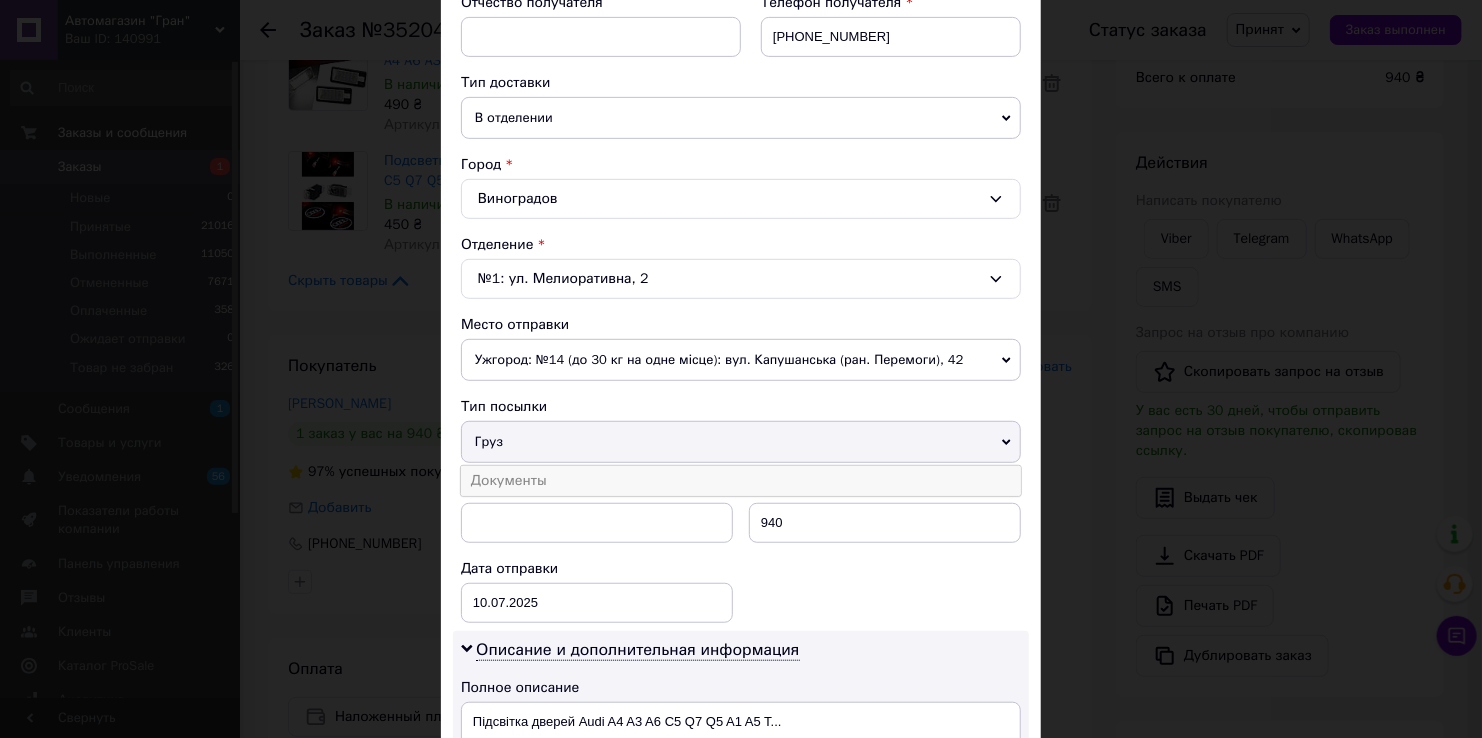 click on "Документы" at bounding box center [741, 481] 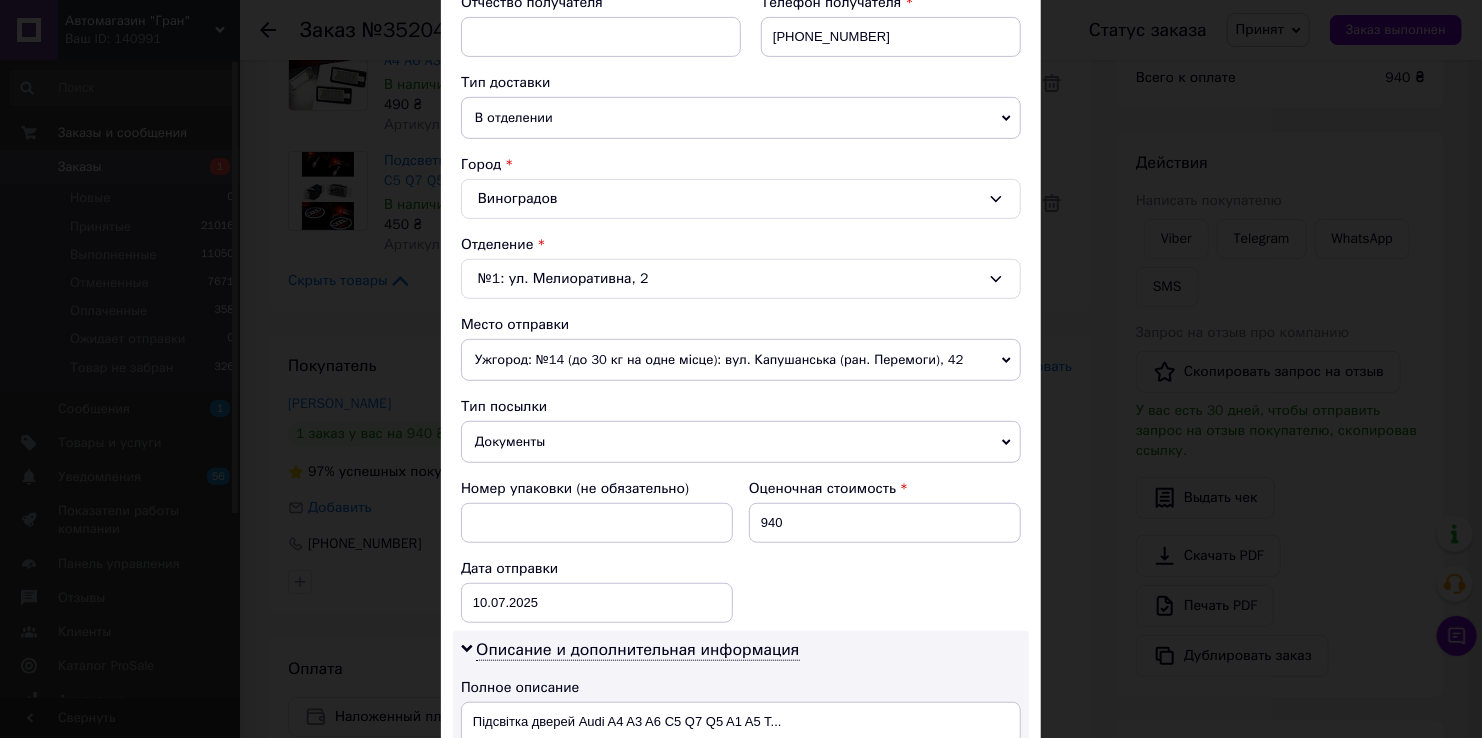 click on "Документы" at bounding box center (741, 442) 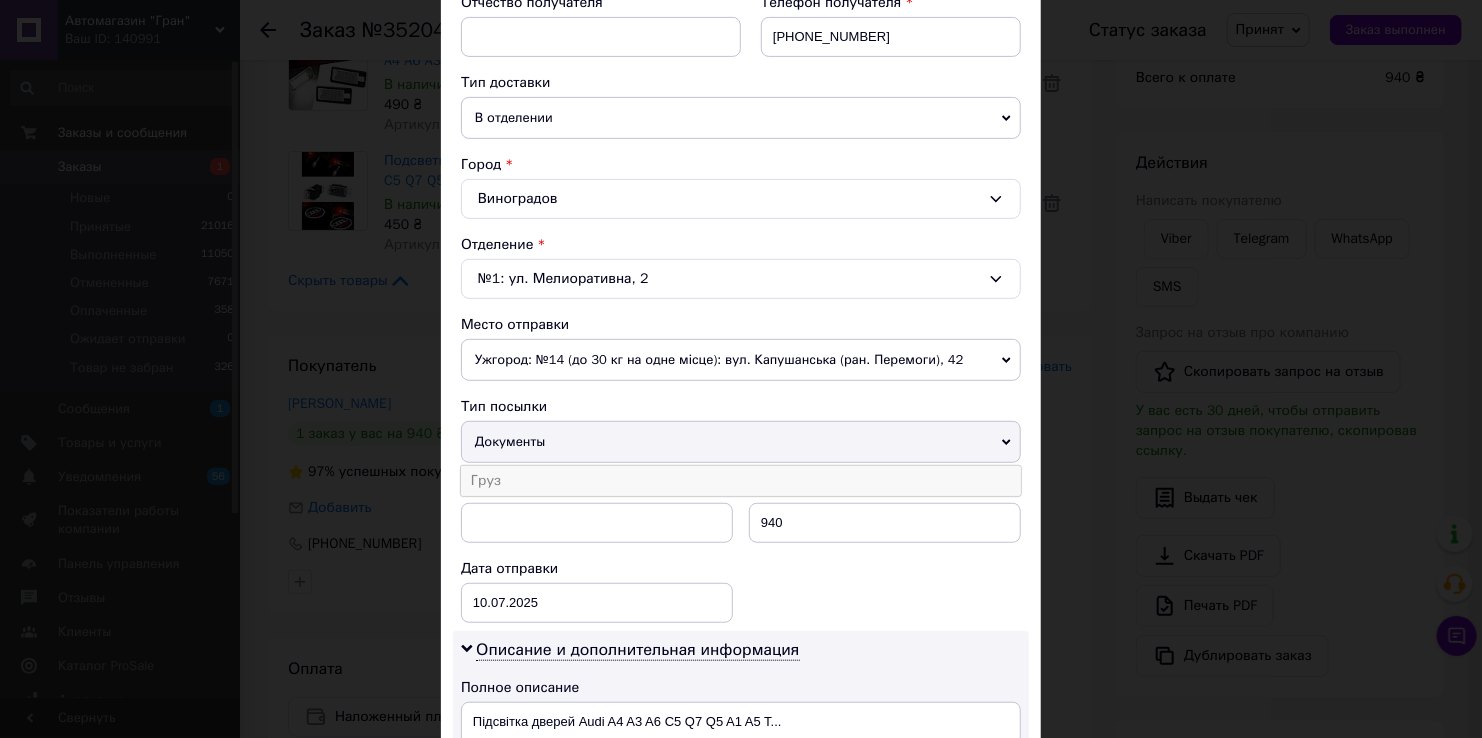 click on "Груз" at bounding box center (741, 481) 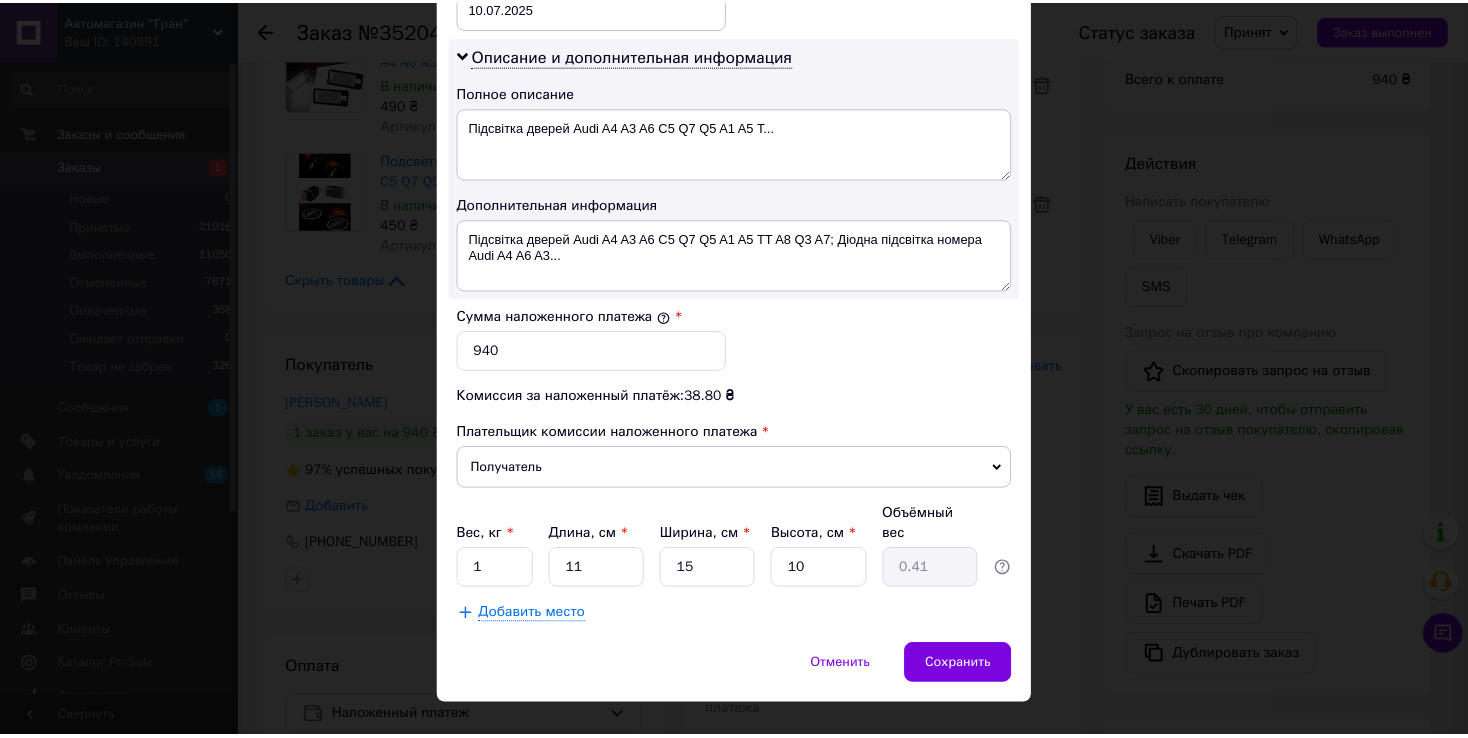 scroll, scrollTop: 1000, scrollLeft: 0, axis: vertical 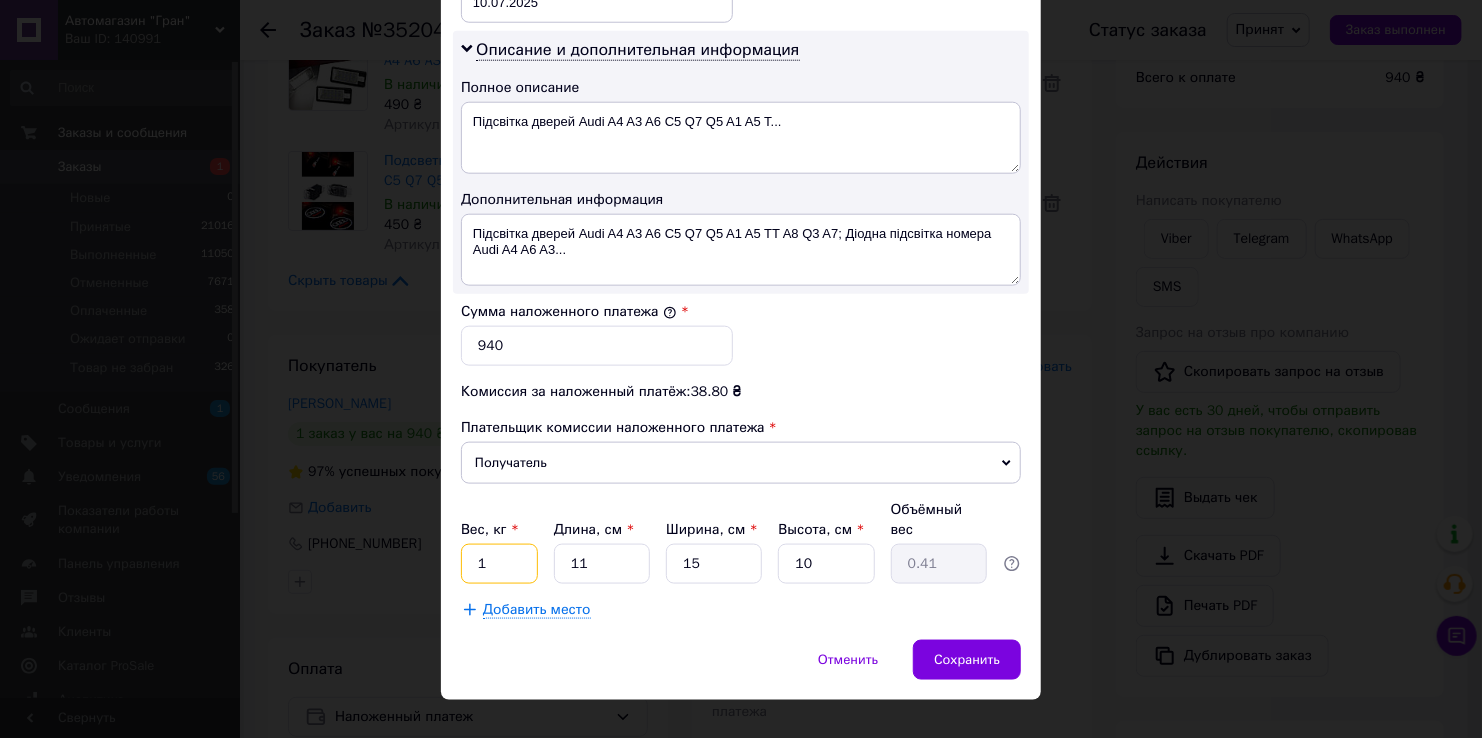 click on "1" at bounding box center [499, 564] 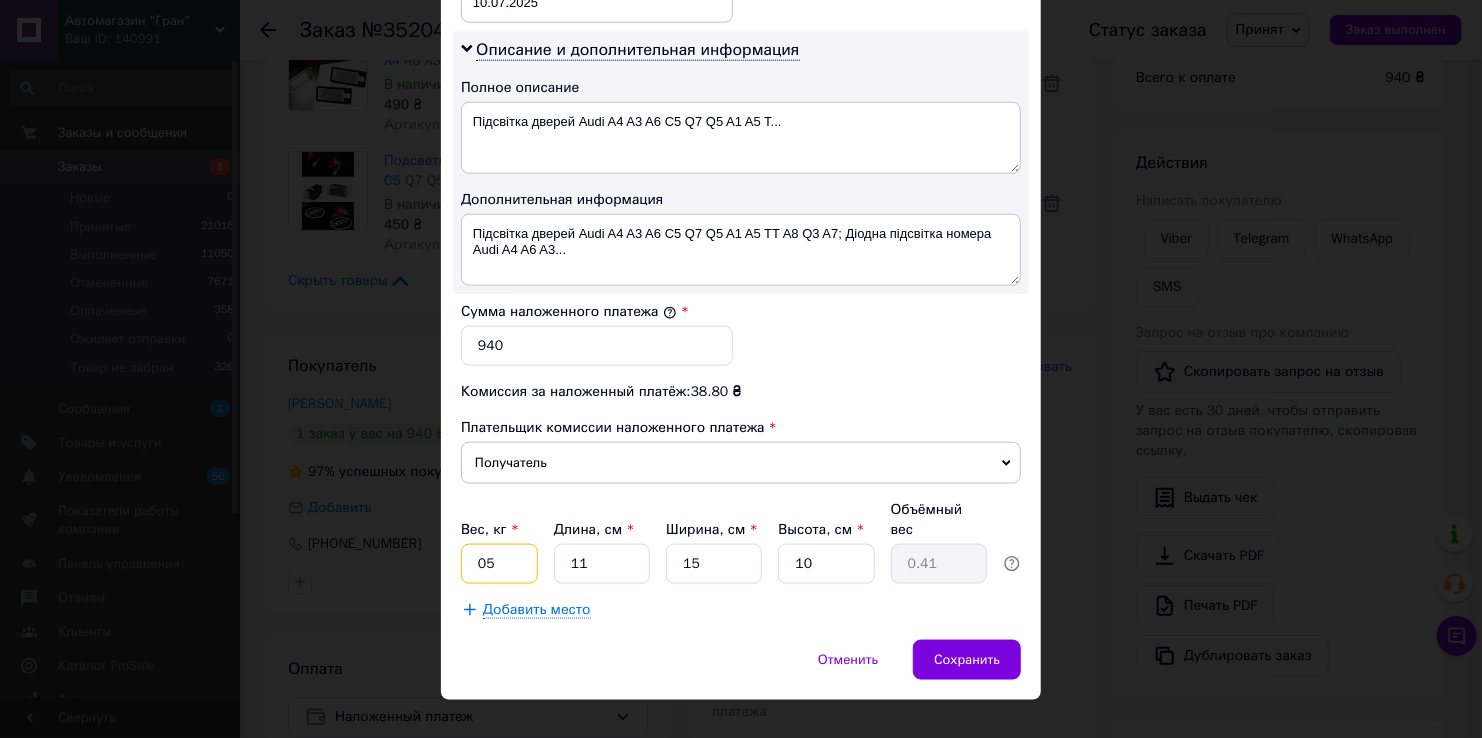 type on "05" 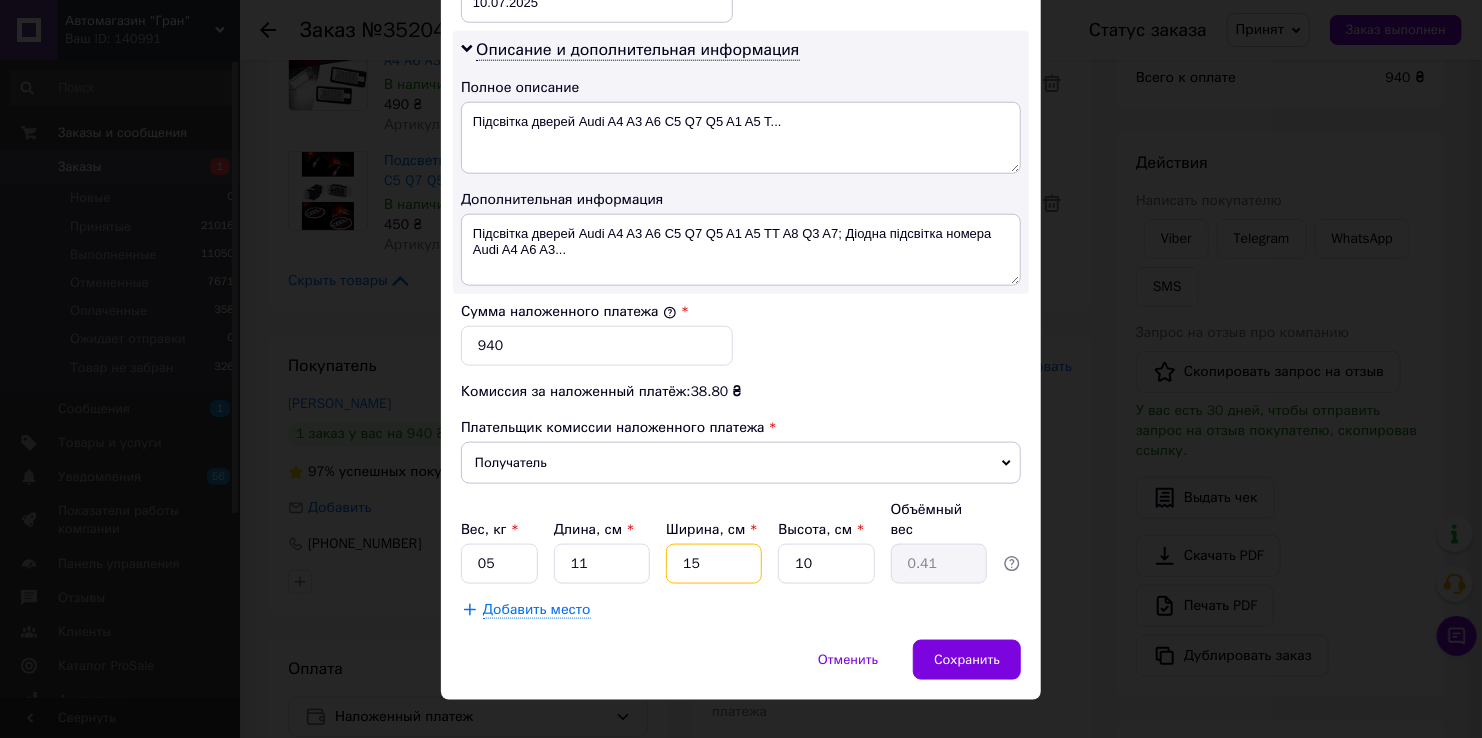 click on "15" at bounding box center (714, 564) 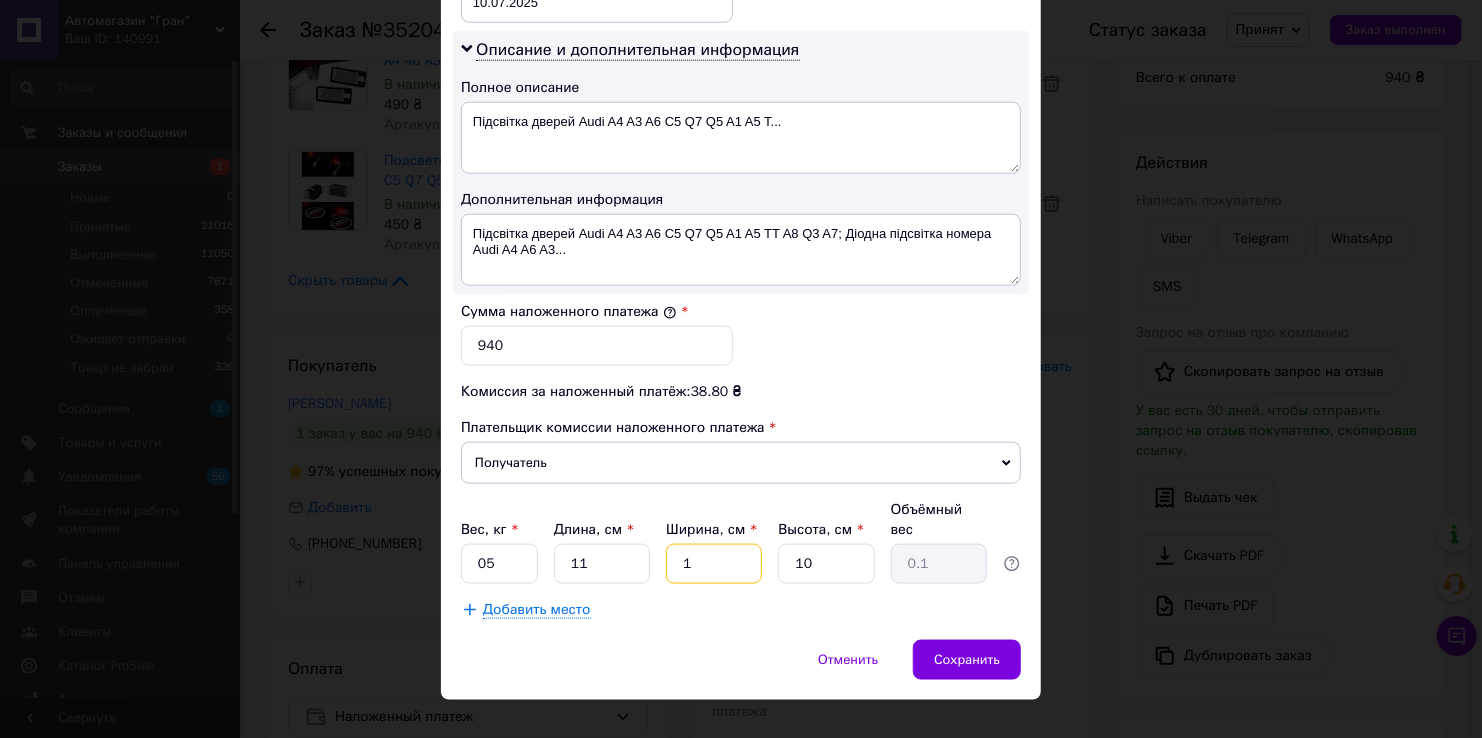 type on "10" 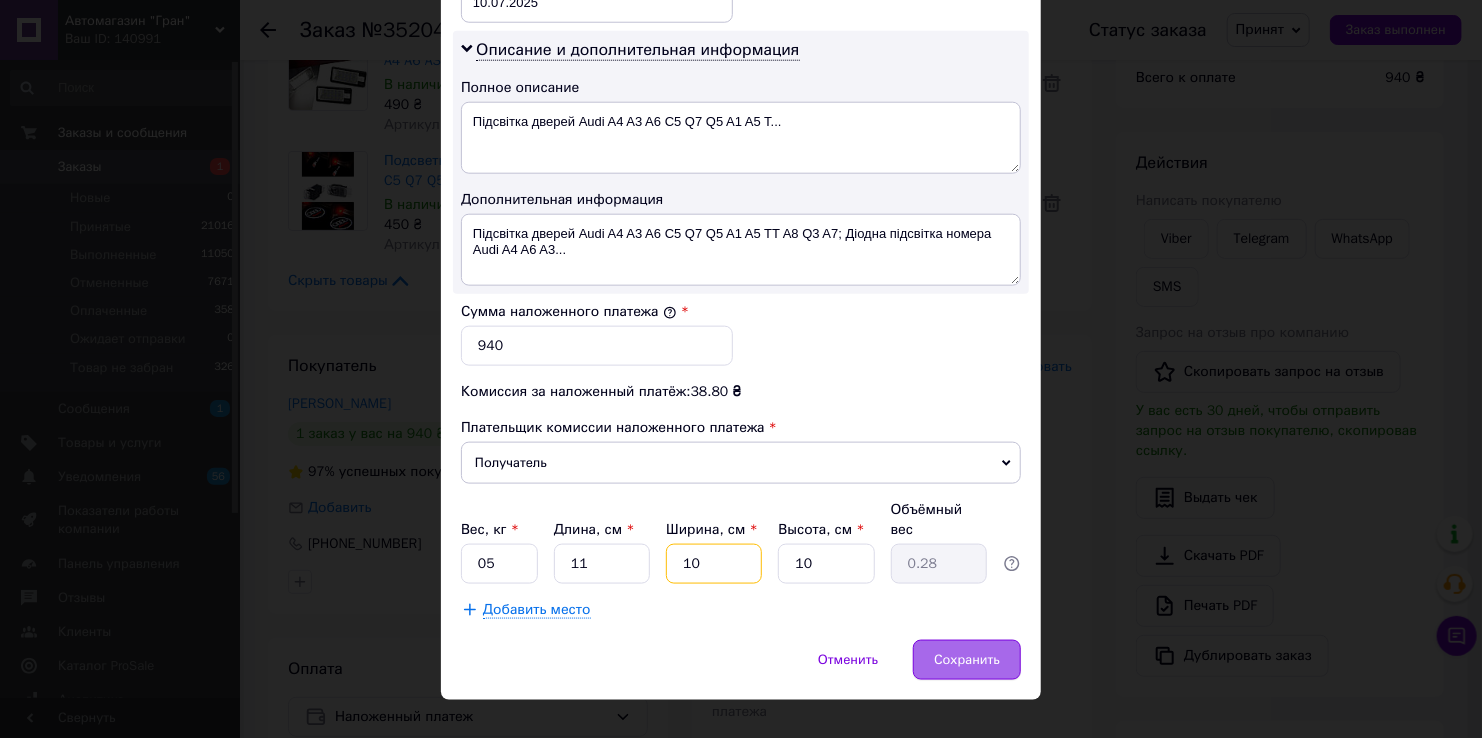 type on "10" 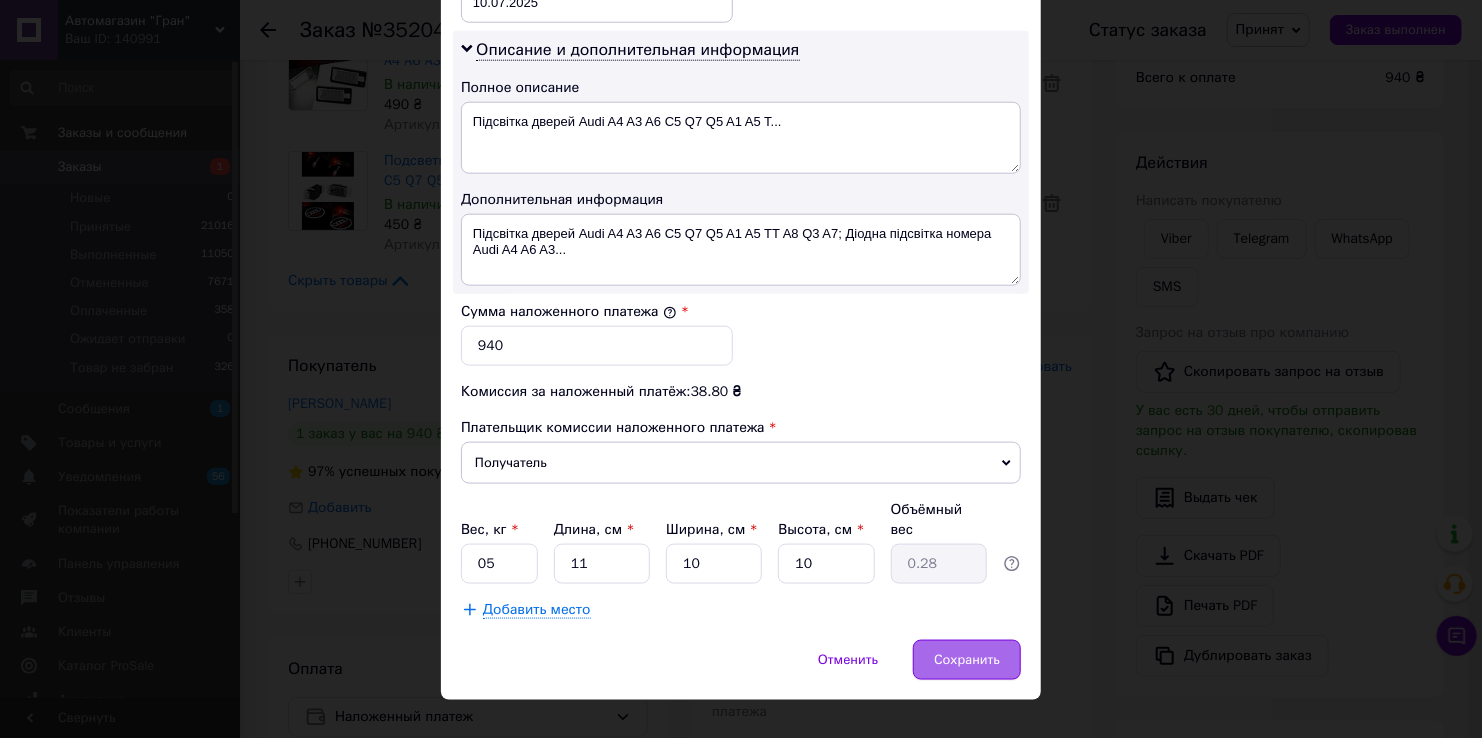 click on "Сохранить" at bounding box center (967, 660) 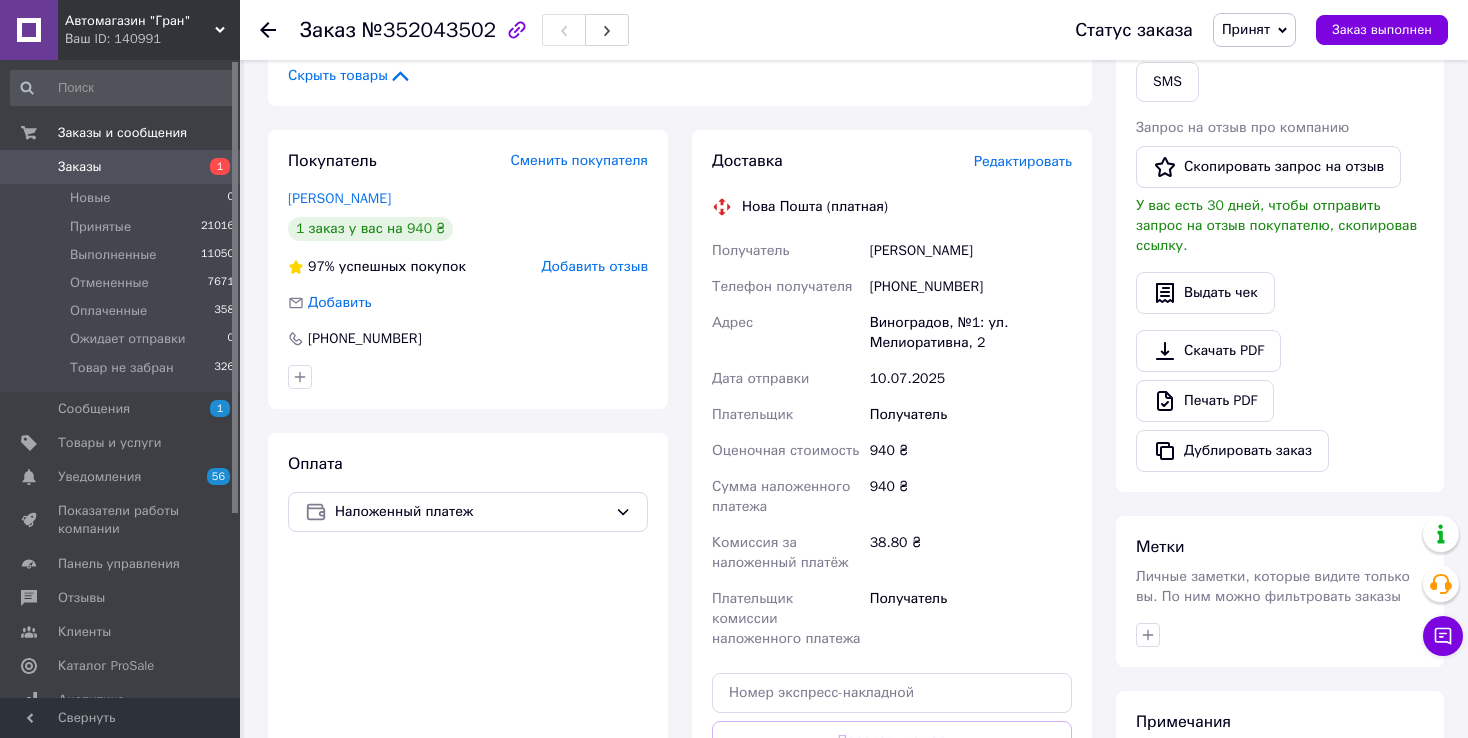 scroll, scrollTop: 600, scrollLeft: 0, axis: vertical 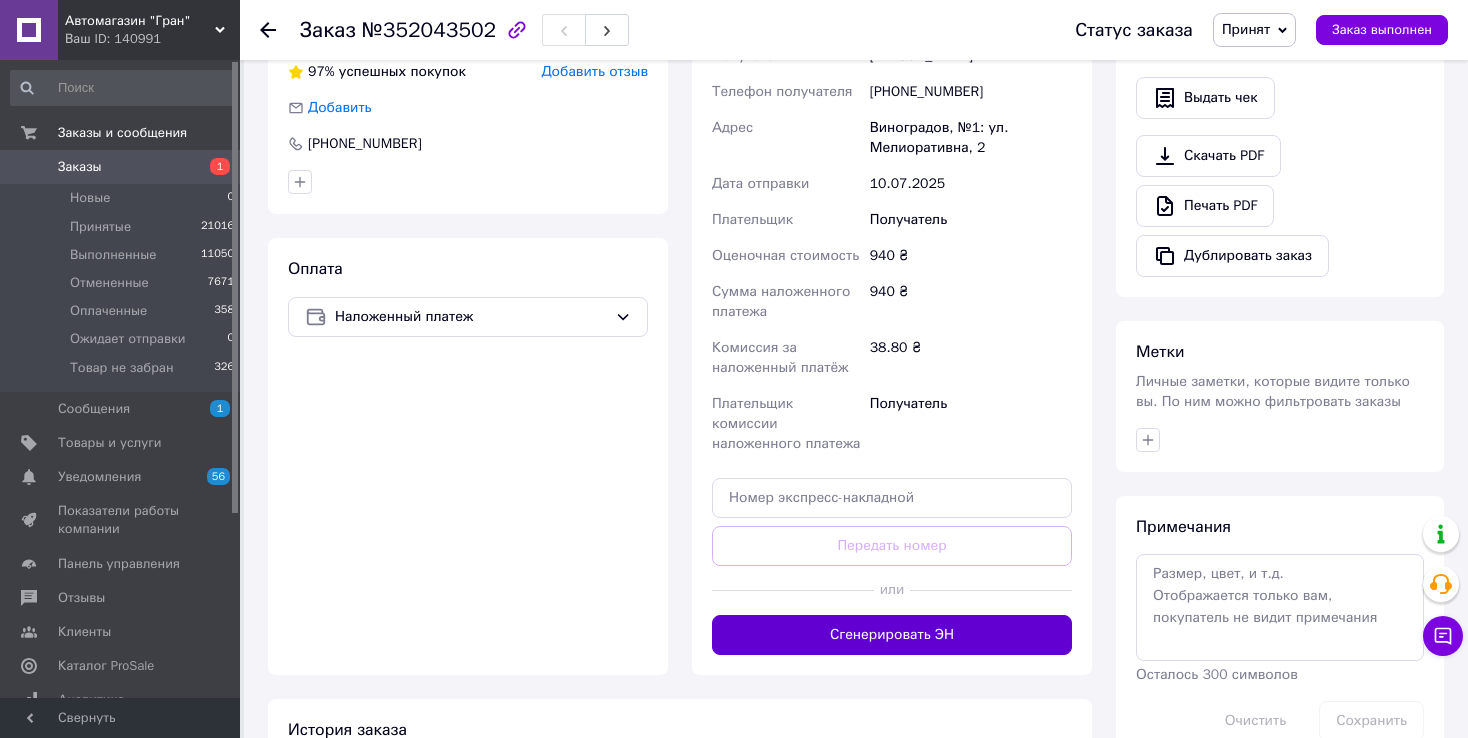 click on "Сгенерировать ЭН" at bounding box center [892, 635] 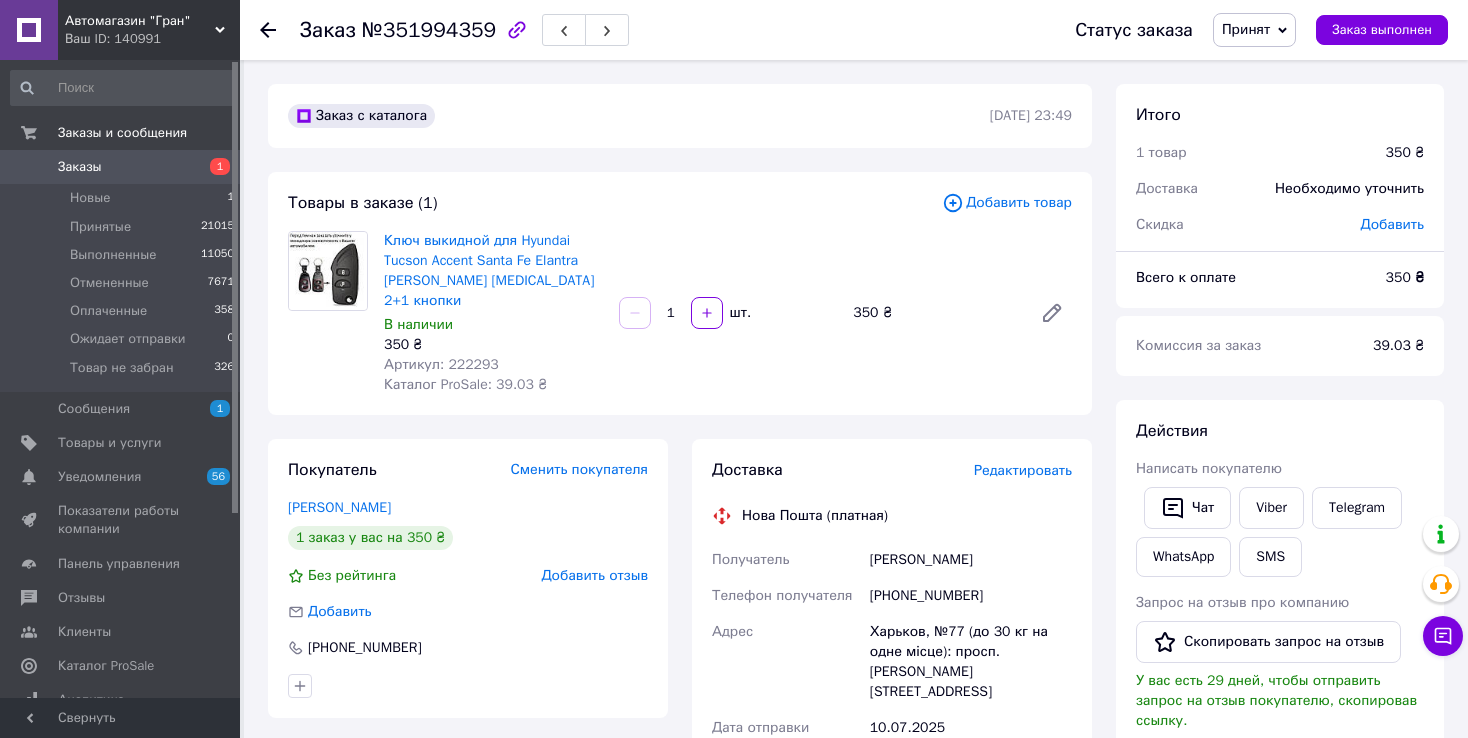 scroll, scrollTop: 0, scrollLeft: 0, axis: both 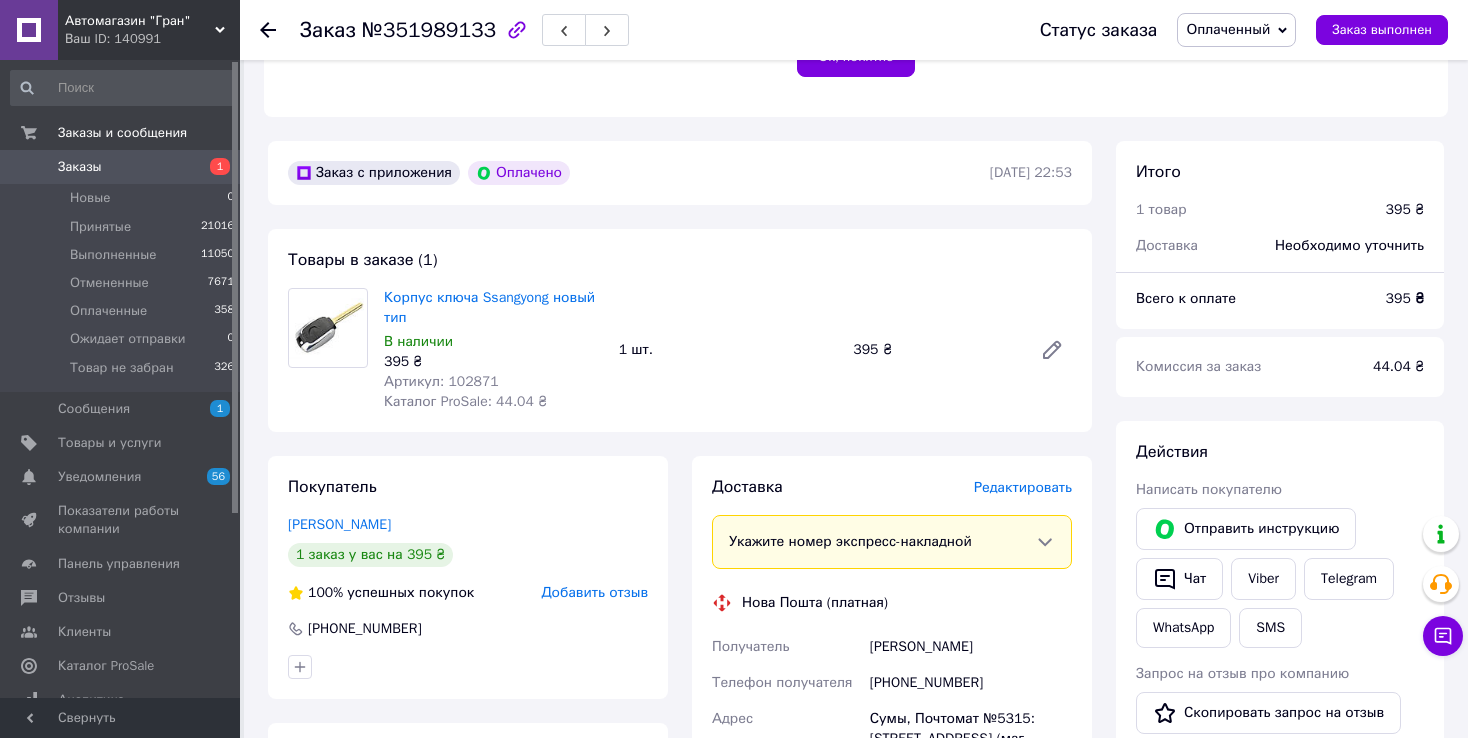 click on "Редактировать" at bounding box center (1023, 487) 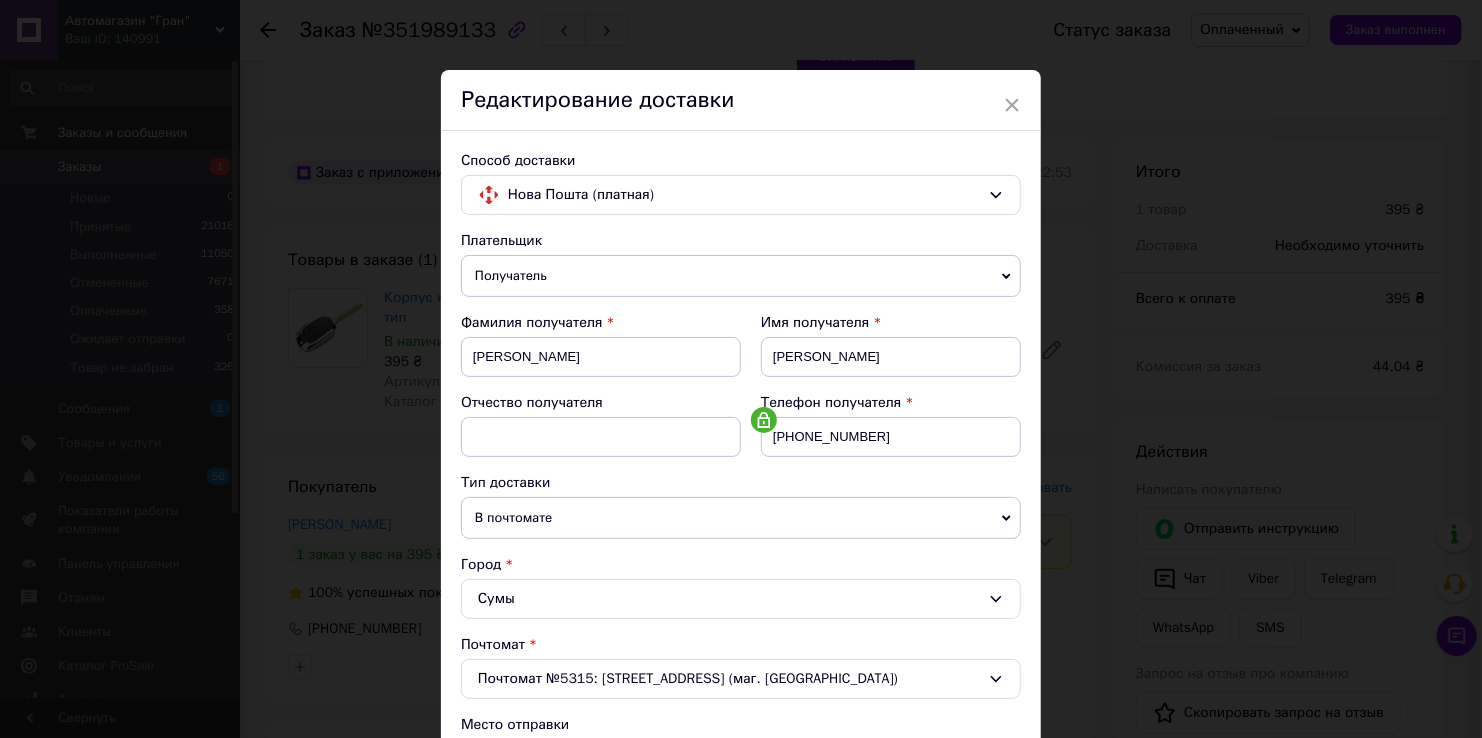 scroll, scrollTop: 400, scrollLeft: 0, axis: vertical 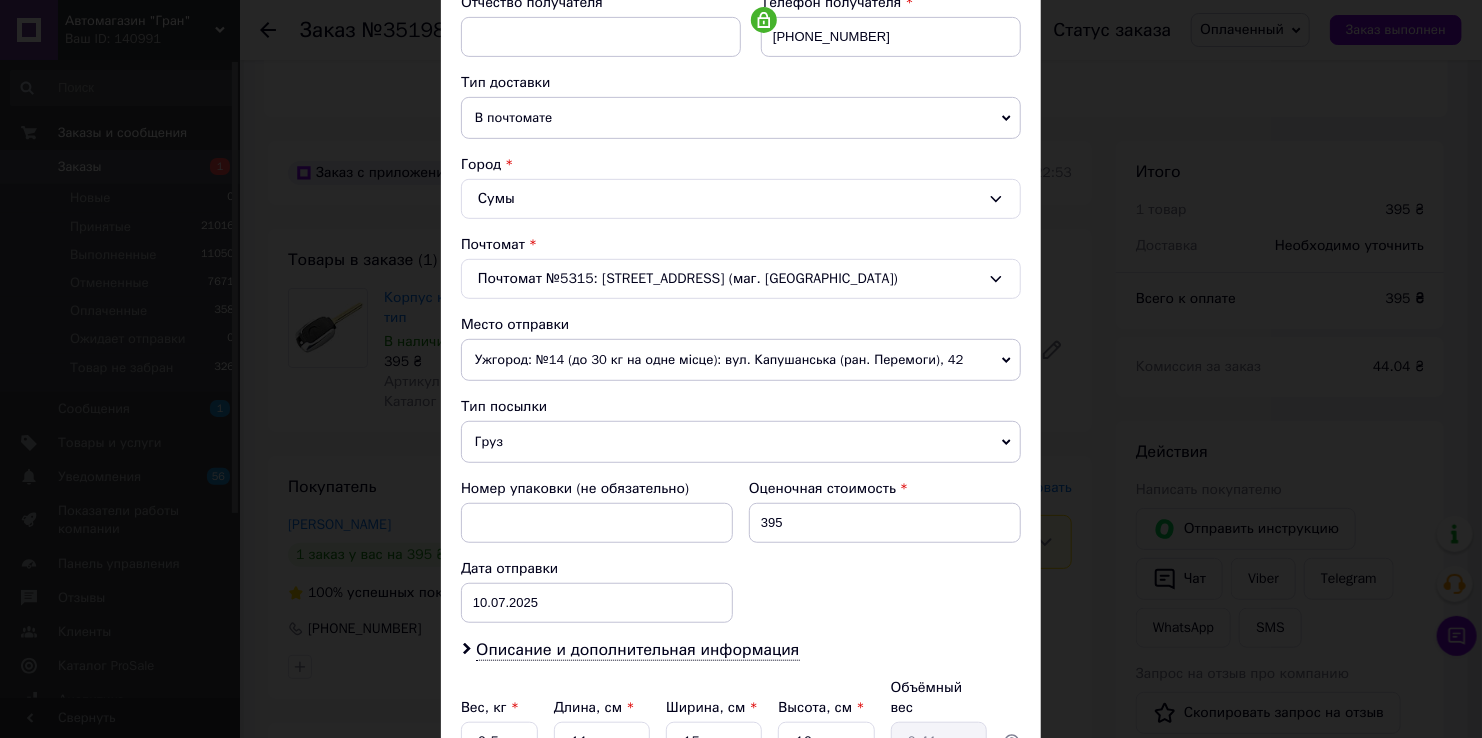 click on "Груз" at bounding box center [741, 442] 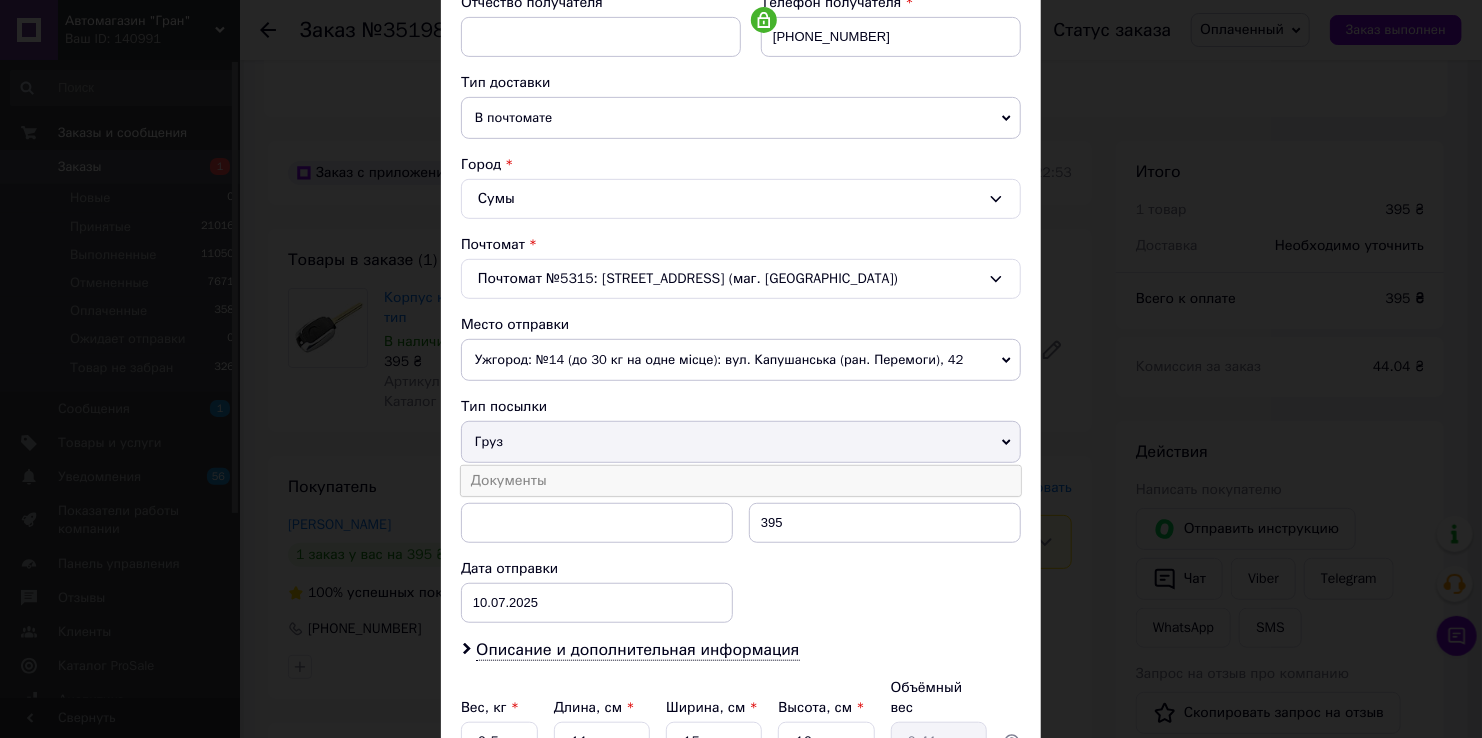 click on "Документы" at bounding box center [741, 481] 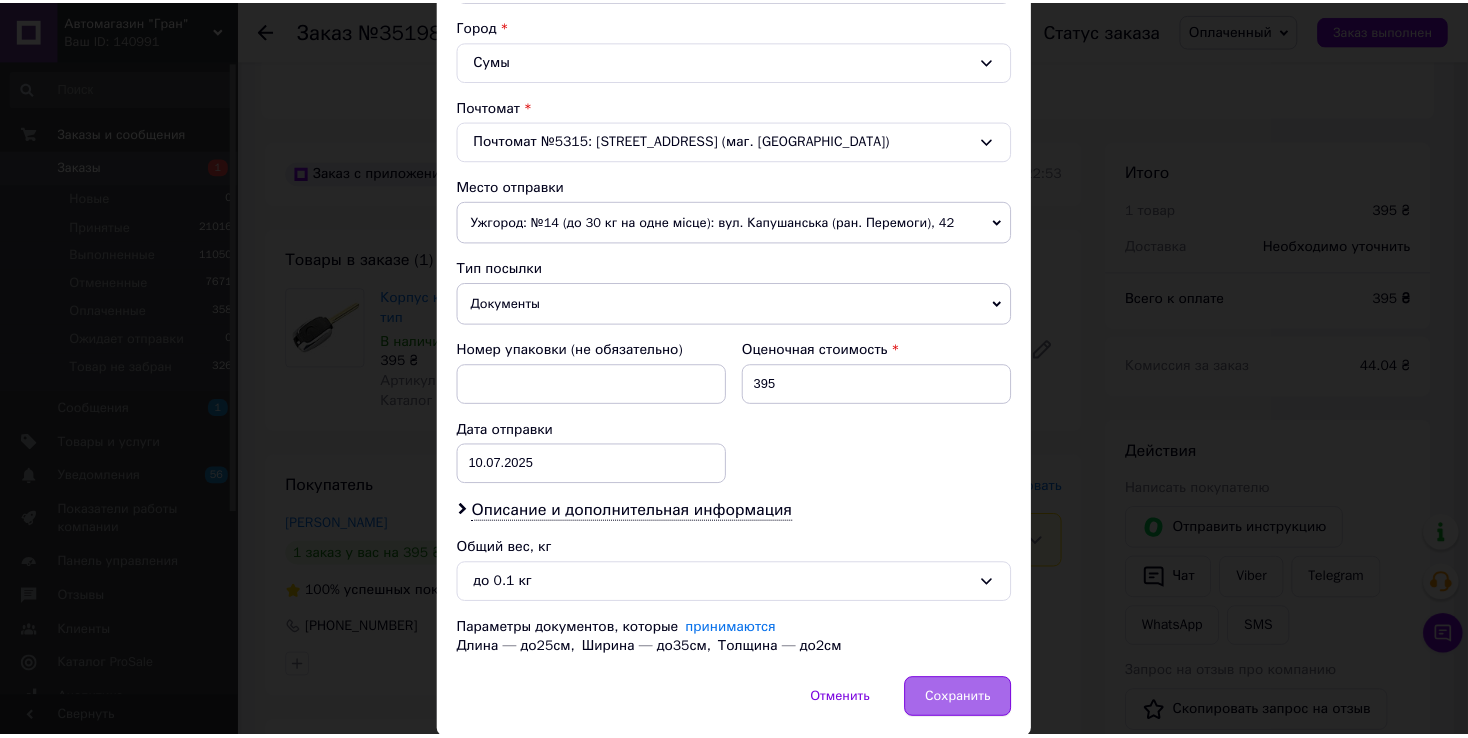 scroll, scrollTop: 604, scrollLeft: 0, axis: vertical 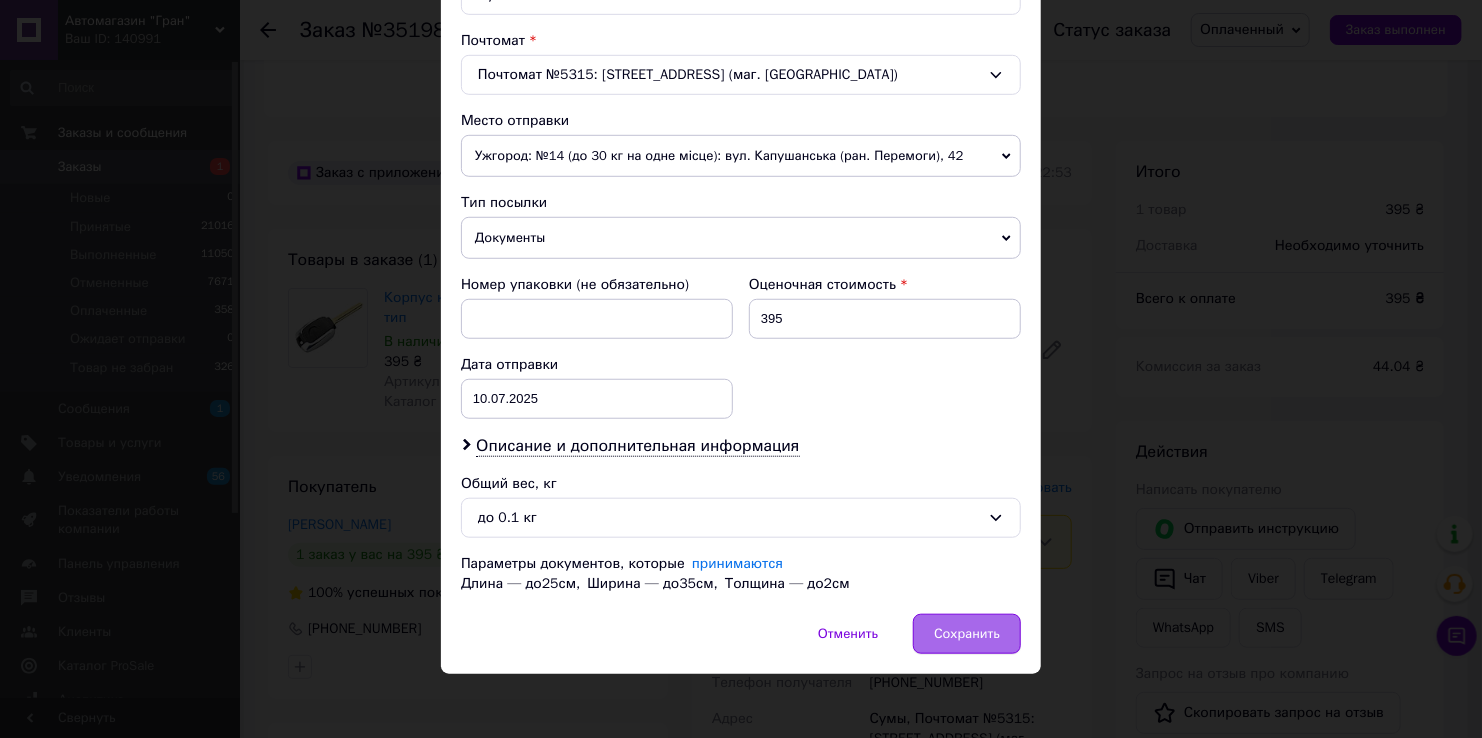 click on "Сохранить" at bounding box center (967, 634) 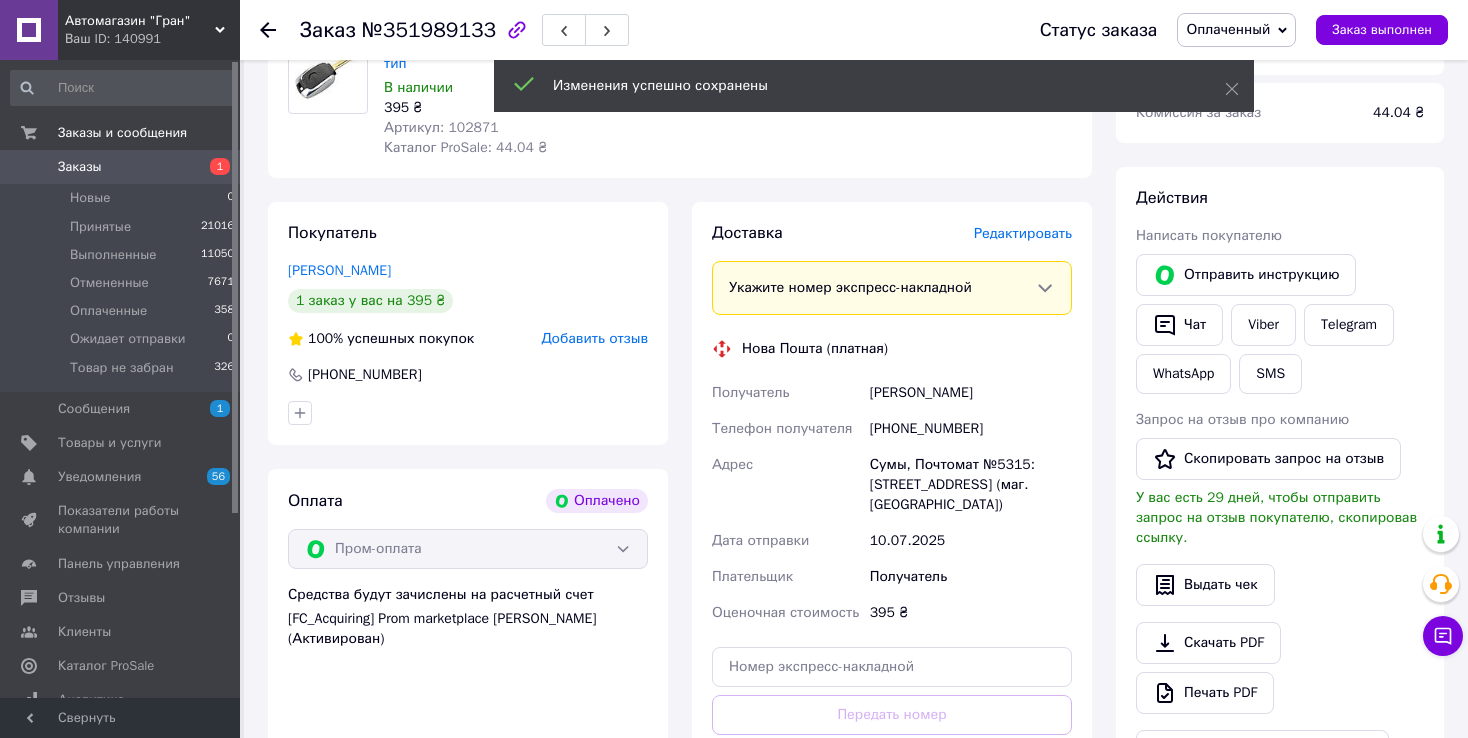 scroll, scrollTop: 1100, scrollLeft: 0, axis: vertical 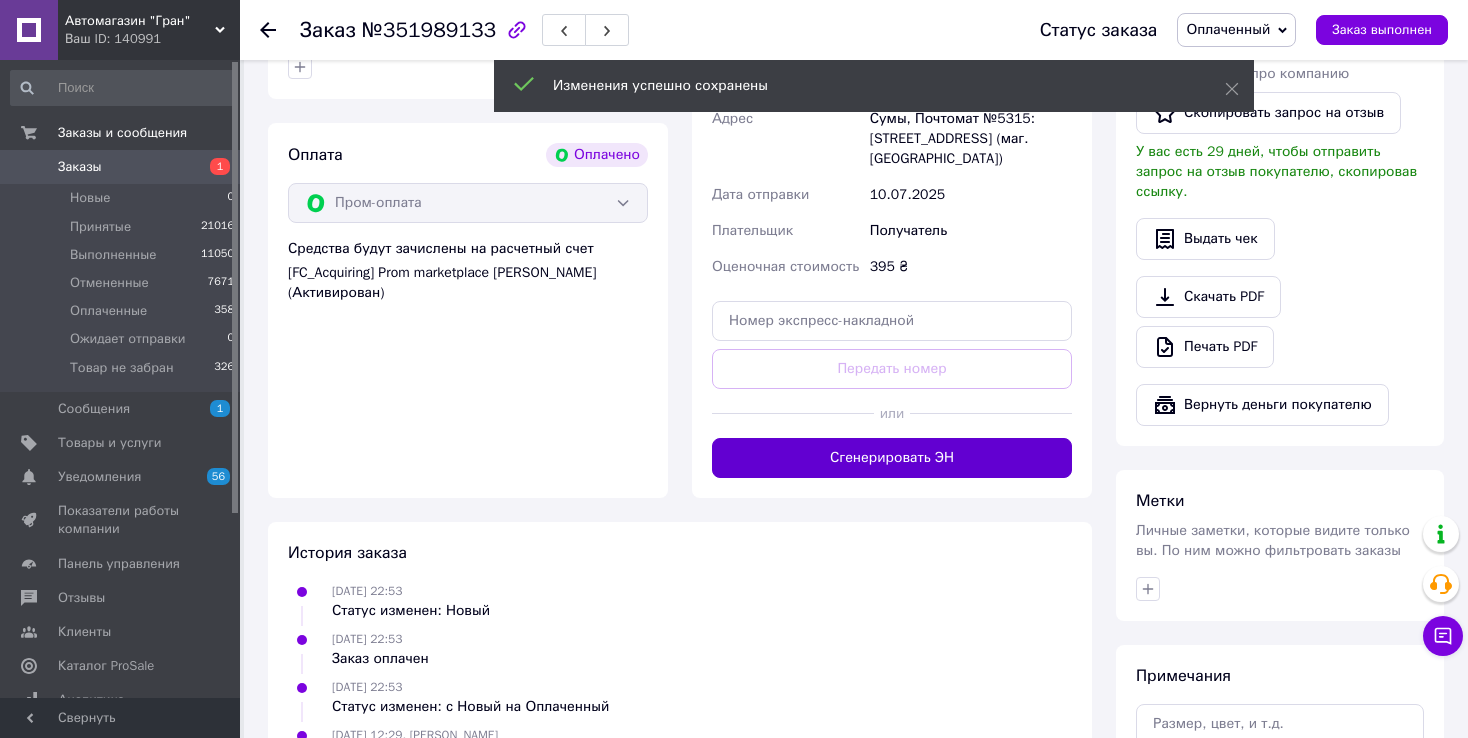 click on "Сгенерировать ЭН" at bounding box center [892, 458] 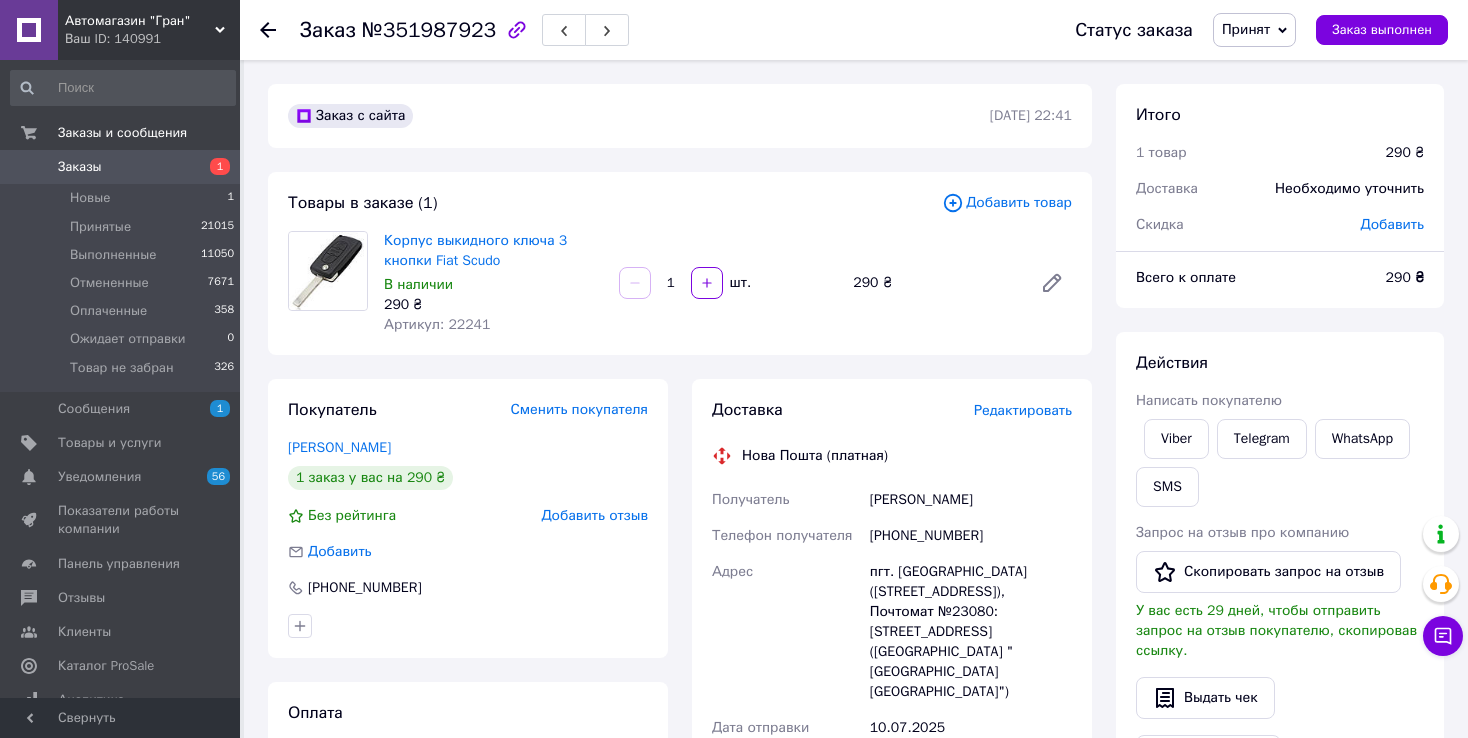 scroll, scrollTop: 0, scrollLeft: 0, axis: both 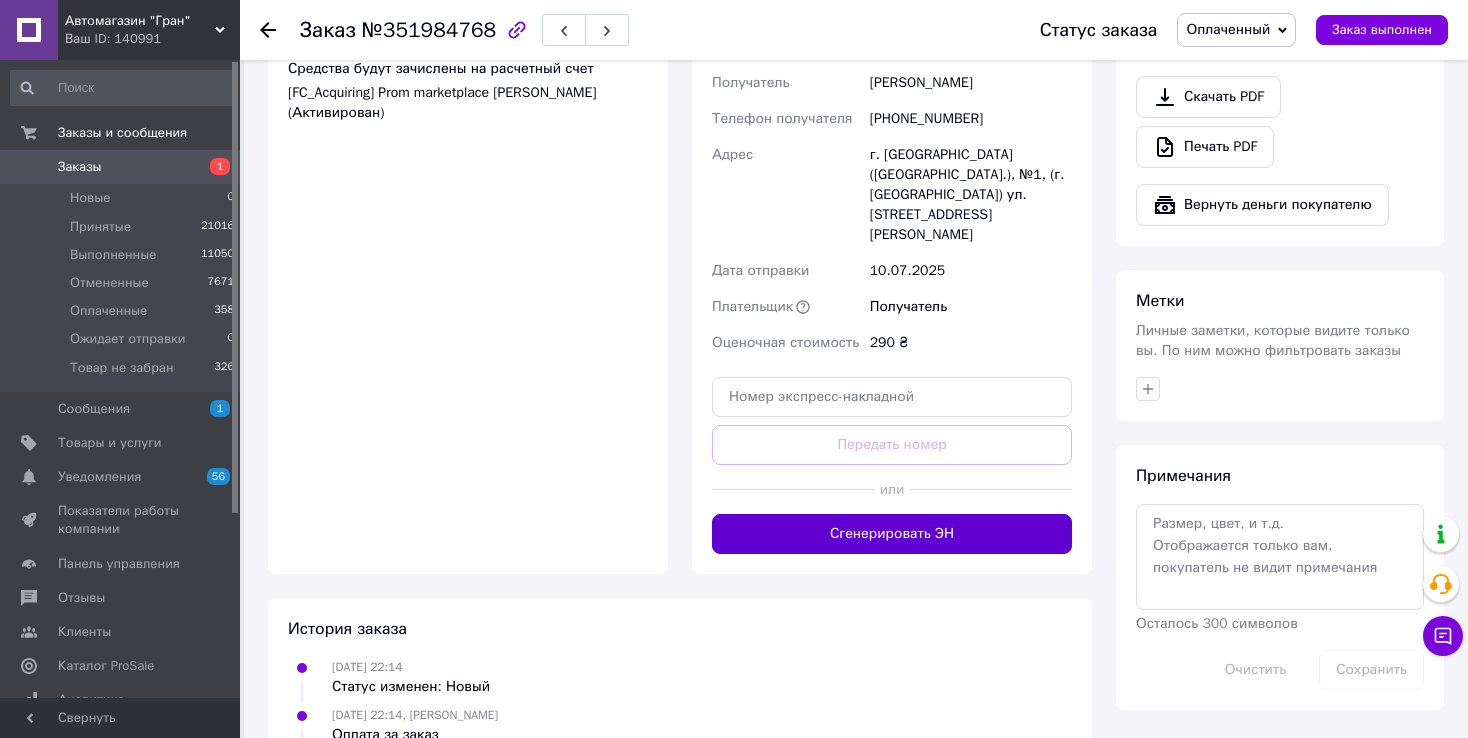 click on "Сгенерировать ЭН" at bounding box center (892, 534) 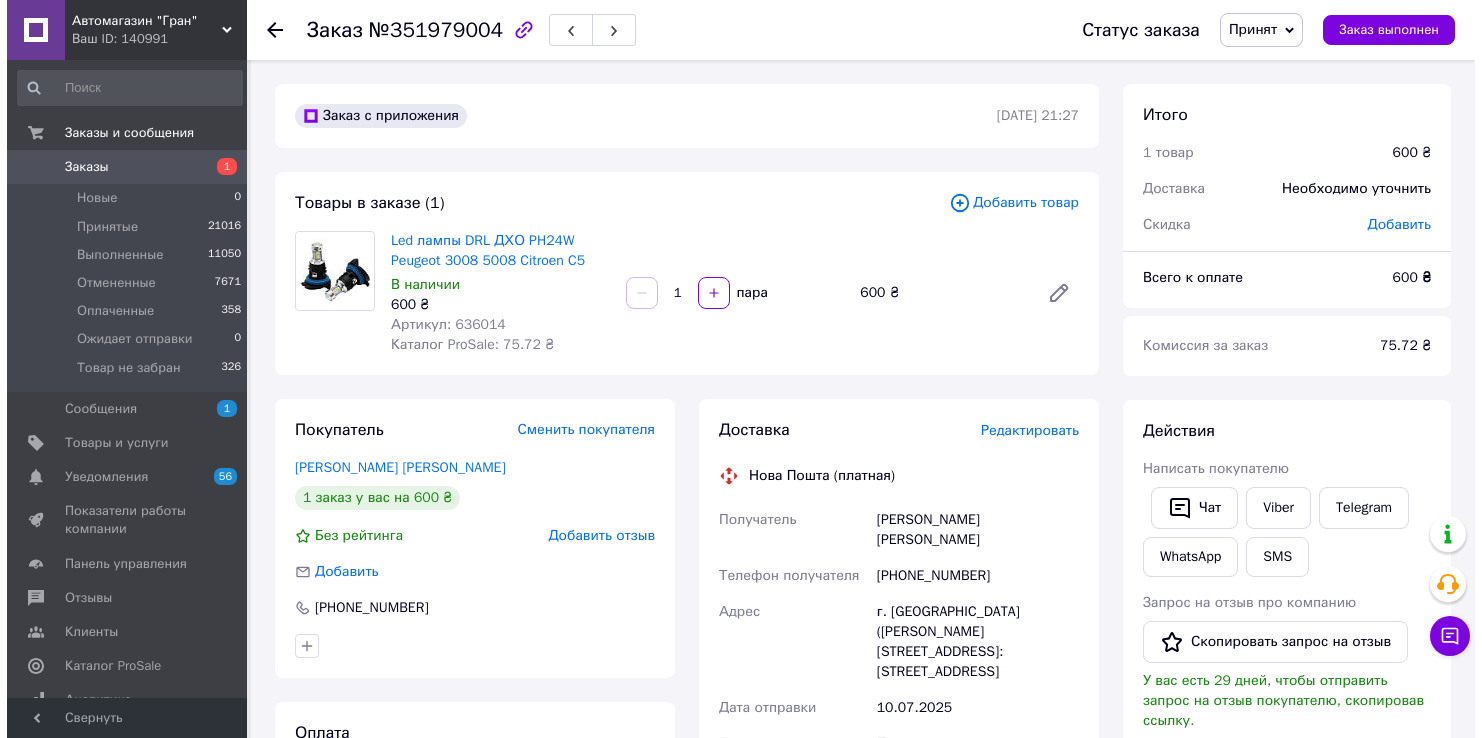 scroll, scrollTop: 0, scrollLeft: 0, axis: both 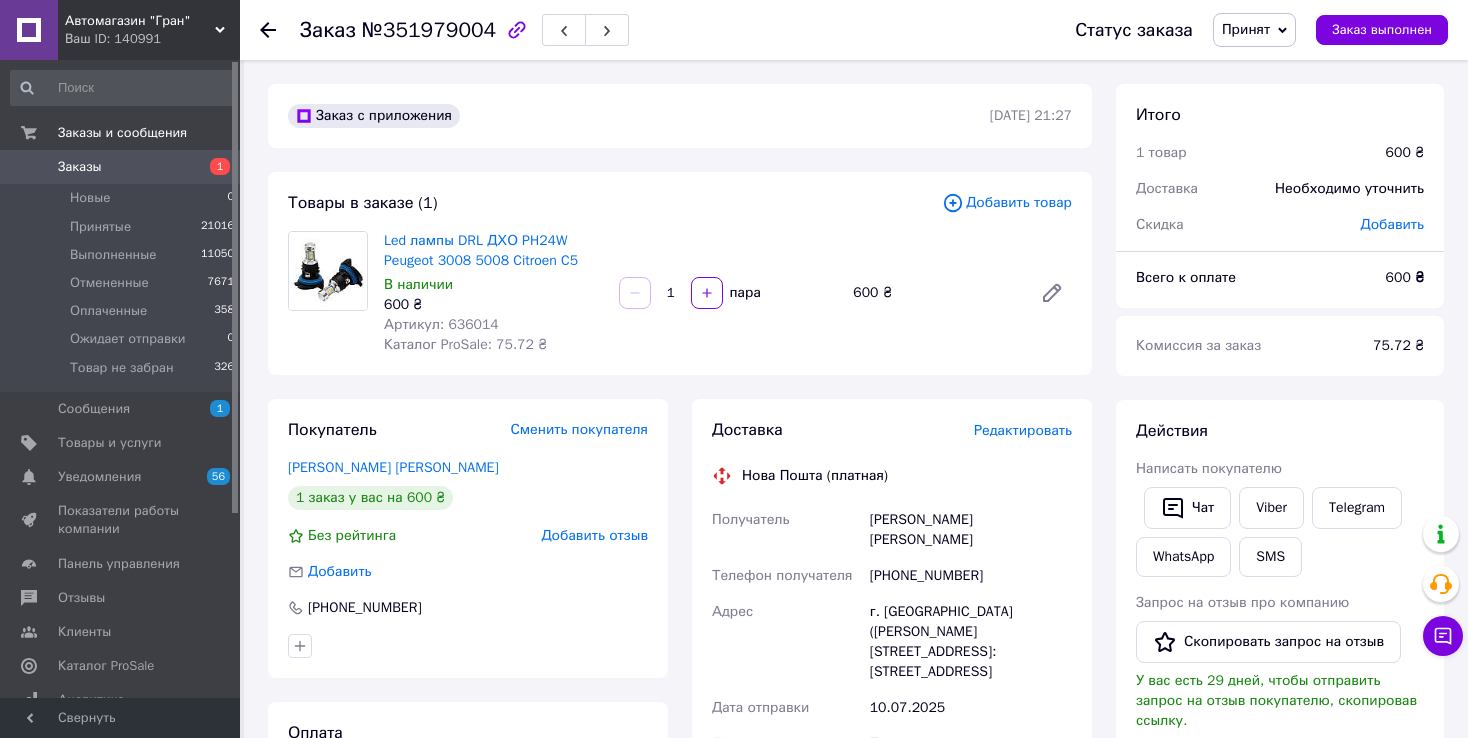 click on "Редактировать" at bounding box center [1023, 430] 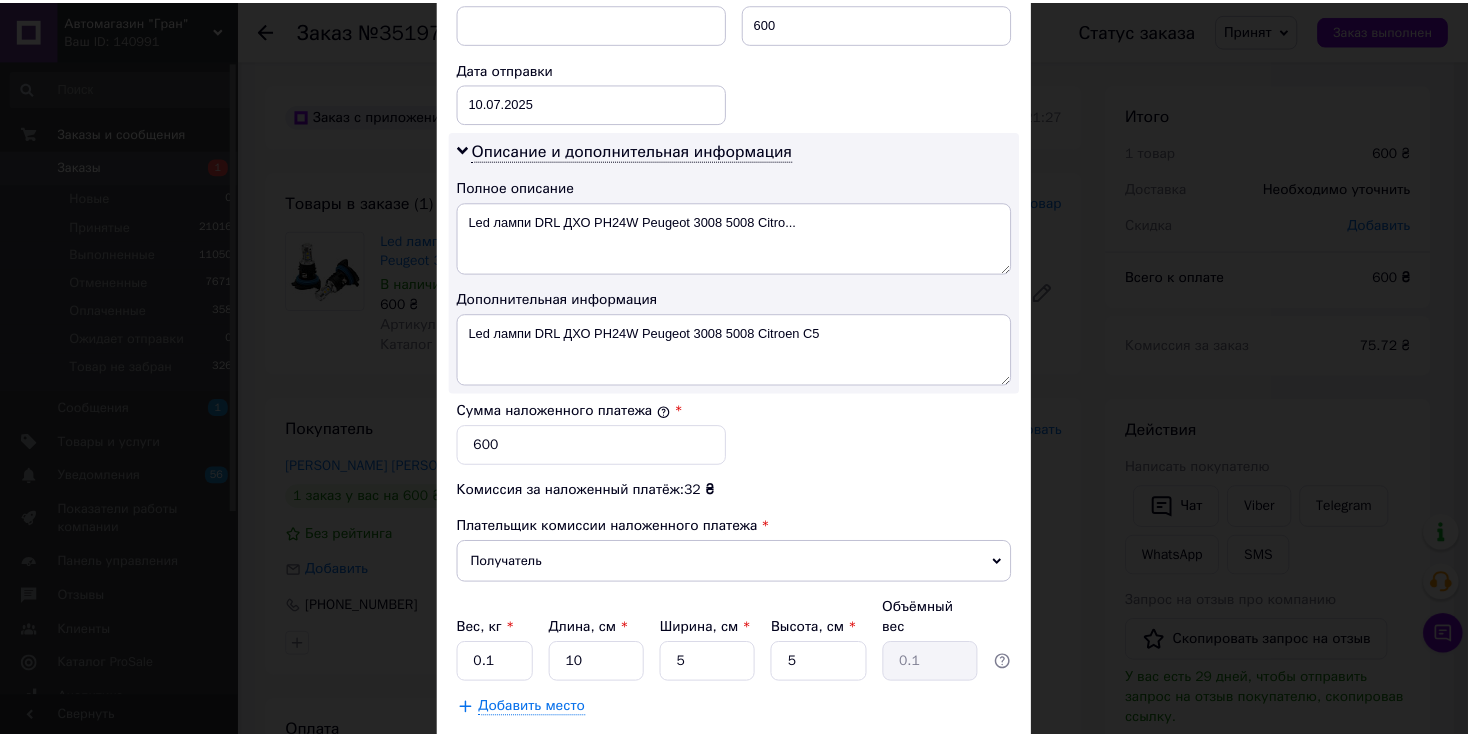 scroll, scrollTop: 1004, scrollLeft: 0, axis: vertical 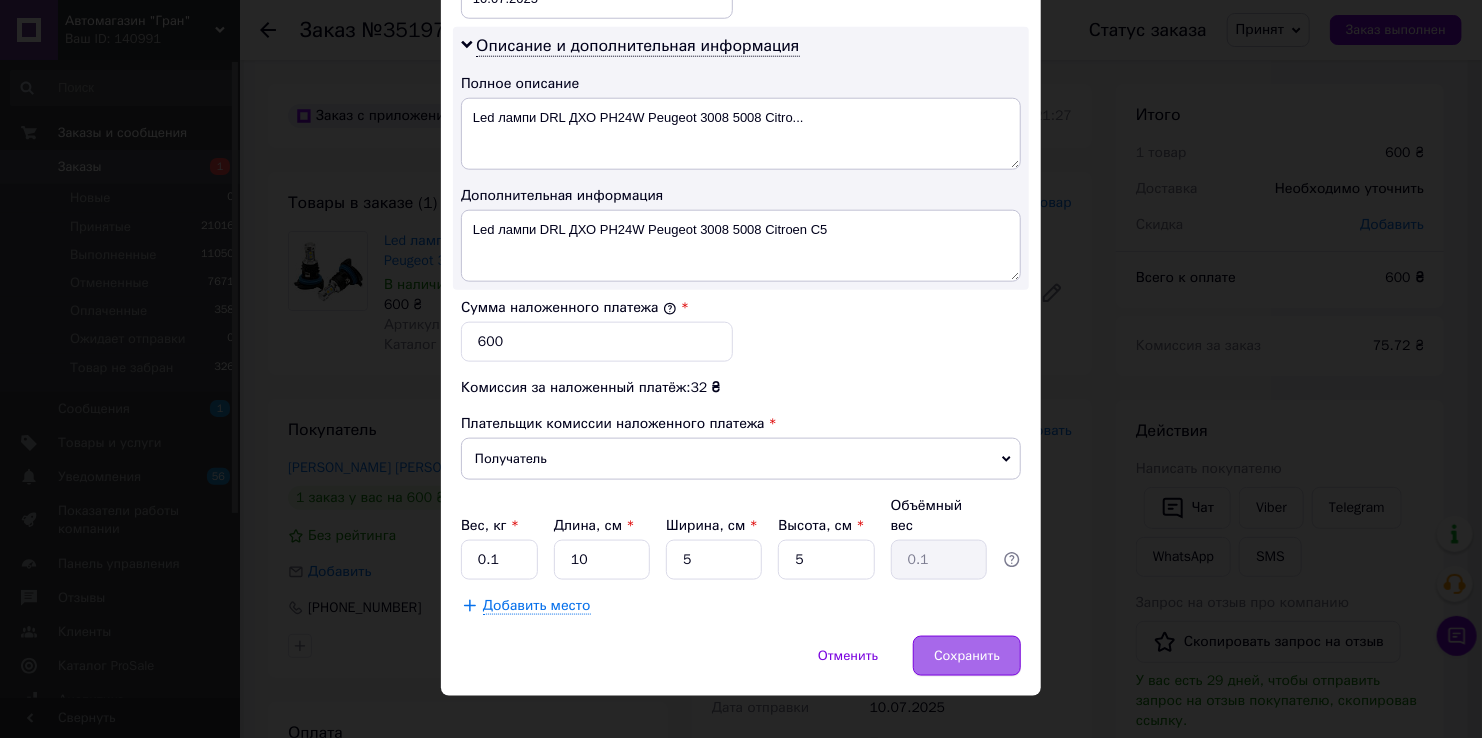 click on "Сохранить" at bounding box center [967, 656] 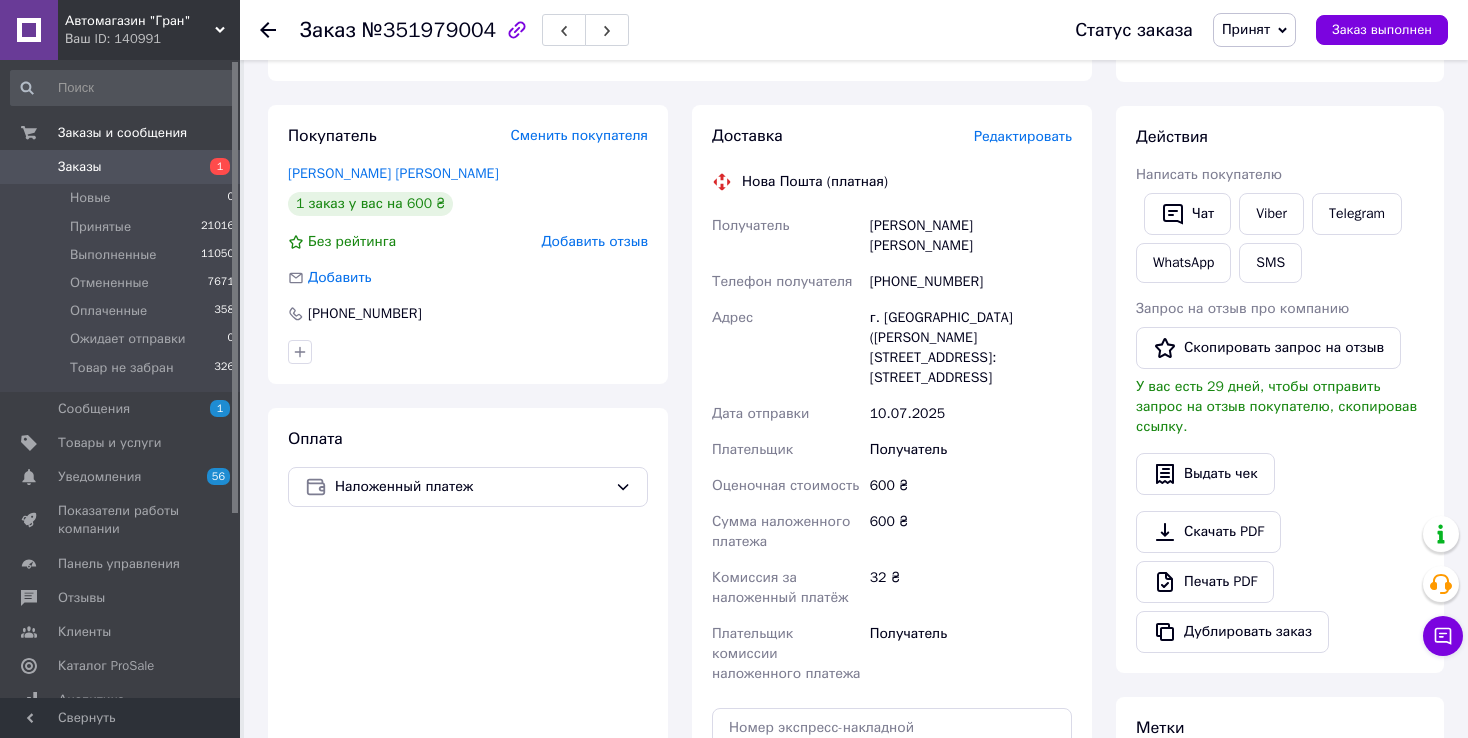 scroll, scrollTop: 400, scrollLeft: 0, axis: vertical 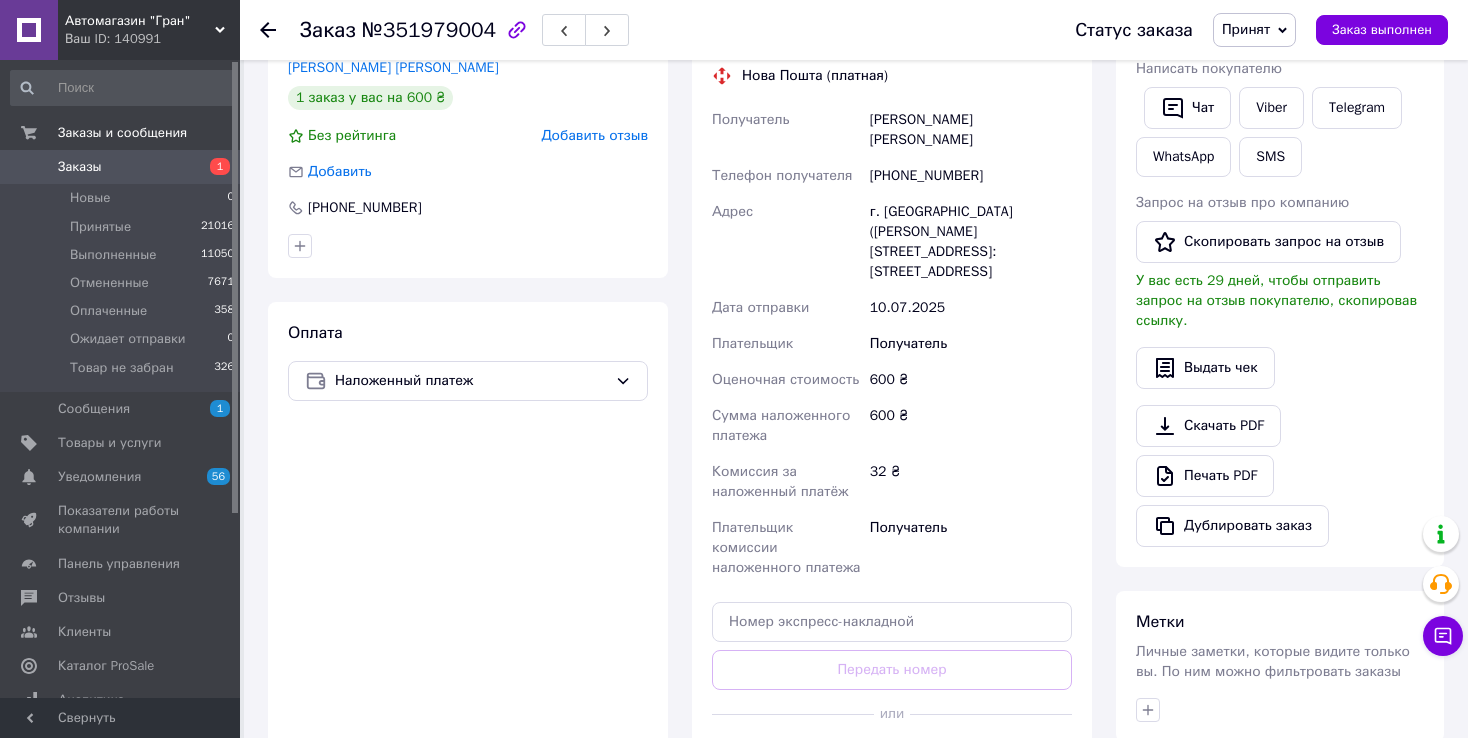 click on "Сгенерировать ЭН" at bounding box center (892, 759) 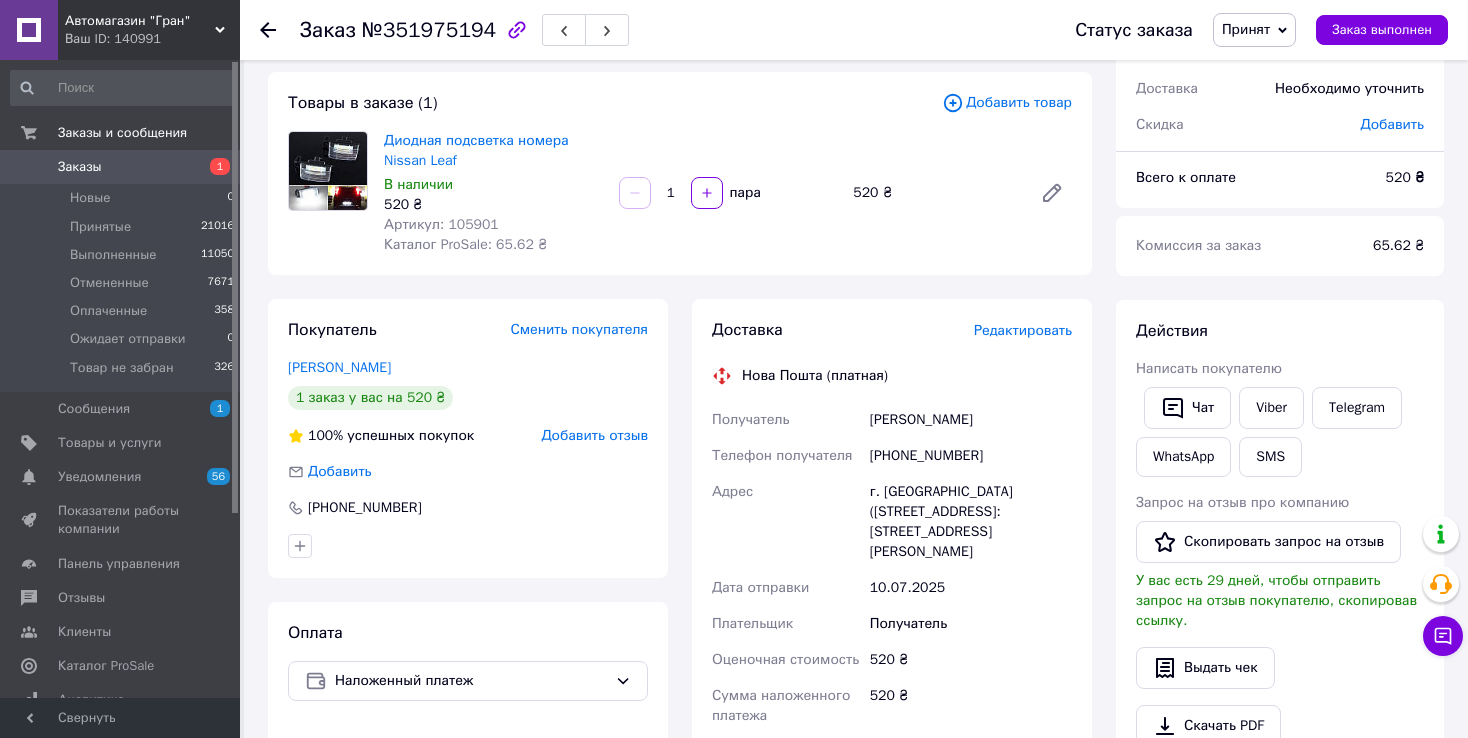 scroll, scrollTop: 400, scrollLeft: 0, axis: vertical 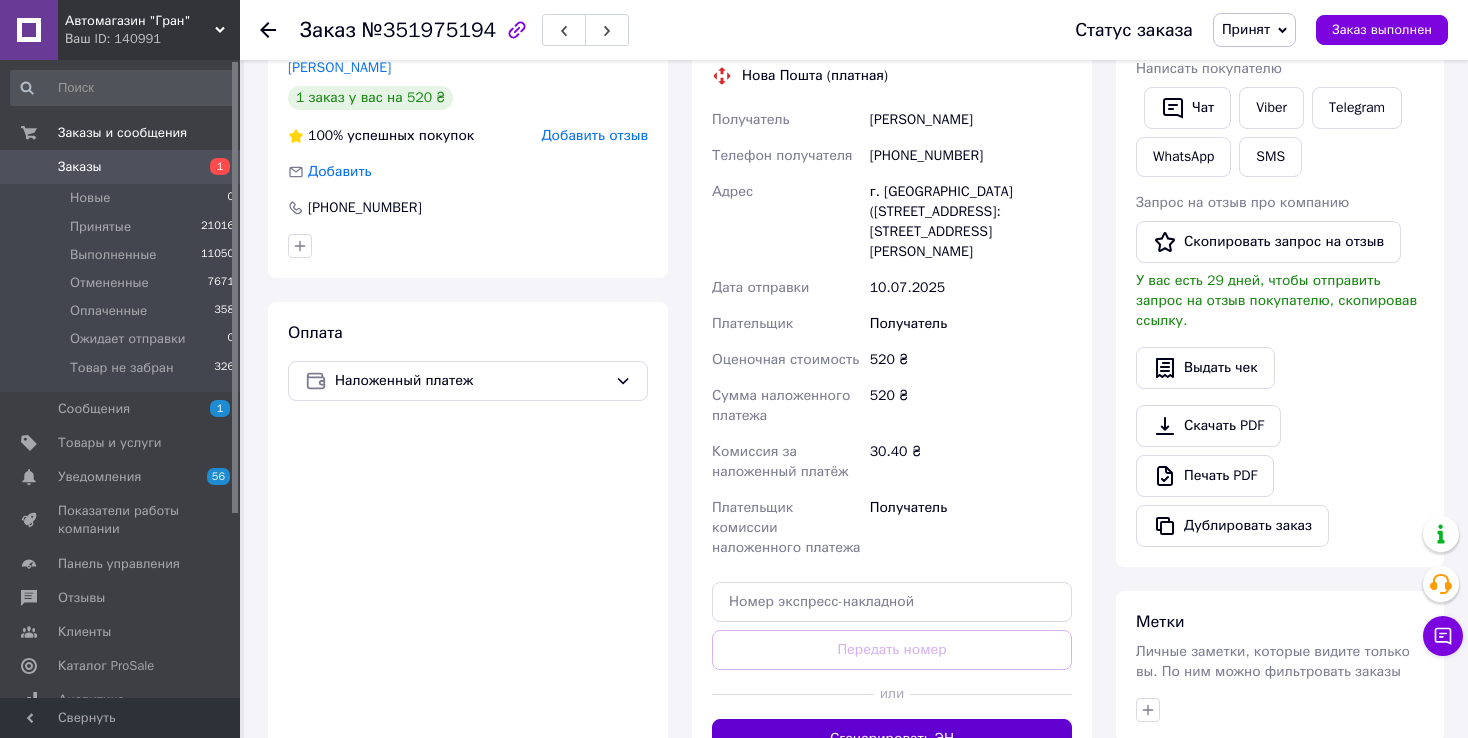 click on "Сгенерировать ЭН" at bounding box center (892, 739) 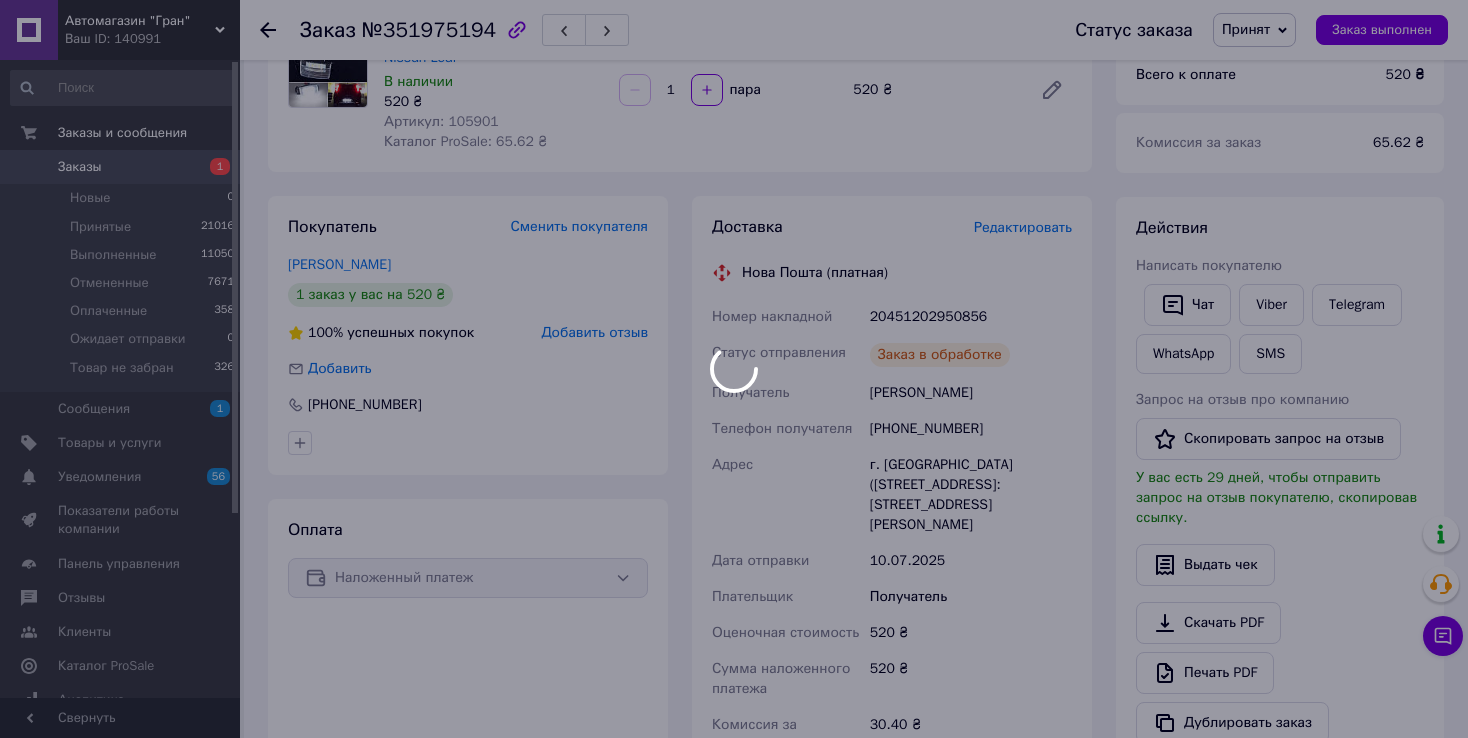 scroll, scrollTop: 200, scrollLeft: 0, axis: vertical 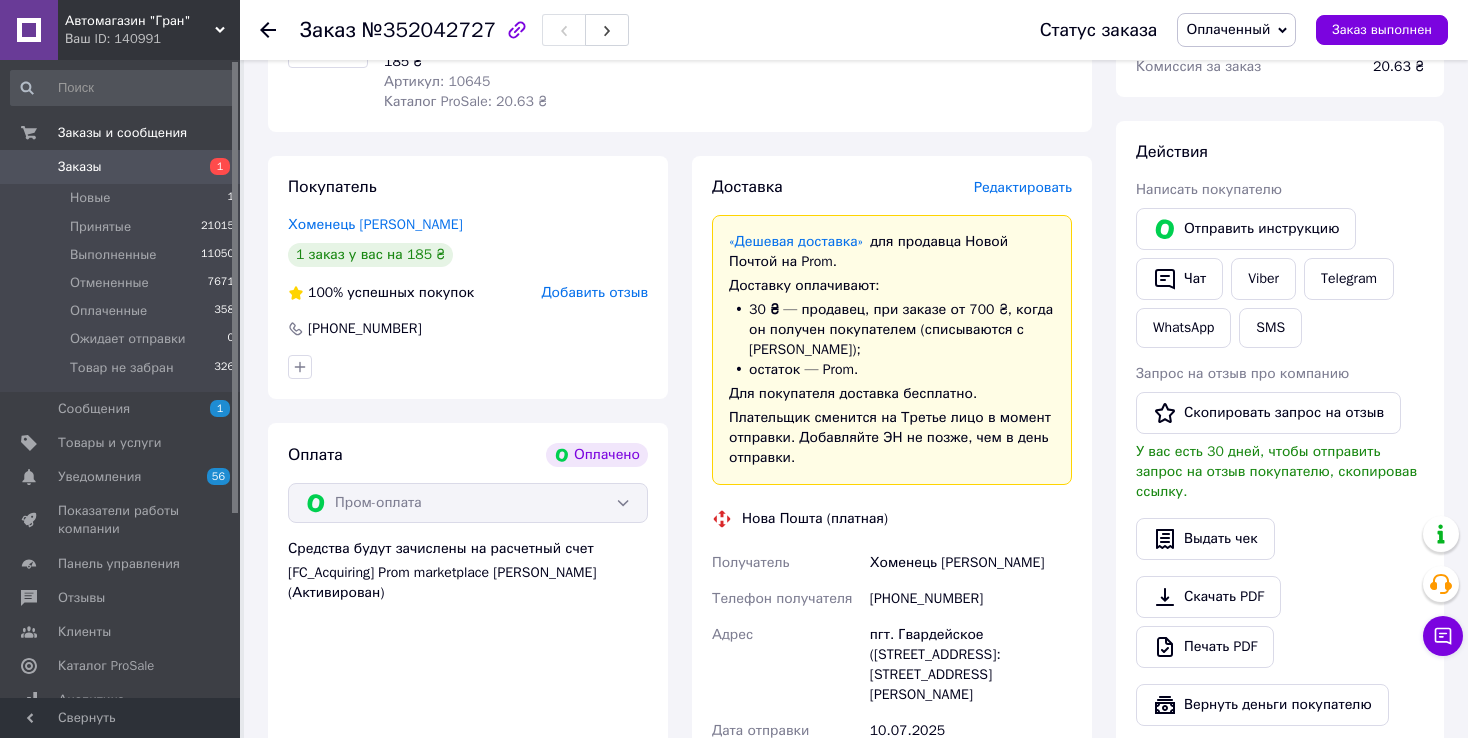 click on "Редактировать" at bounding box center [1023, 187] 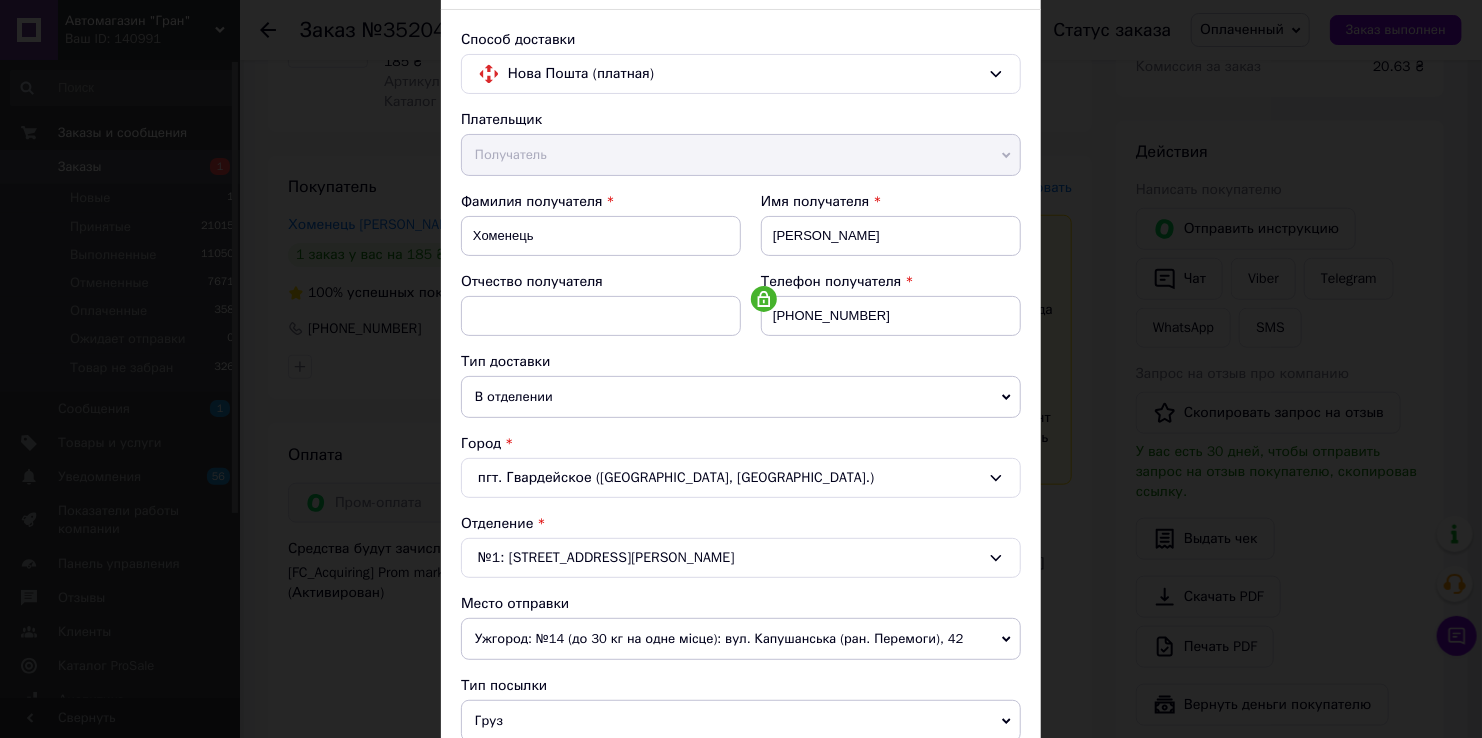 scroll, scrollTop: 200, scrollLeft: 0, axis: vertical 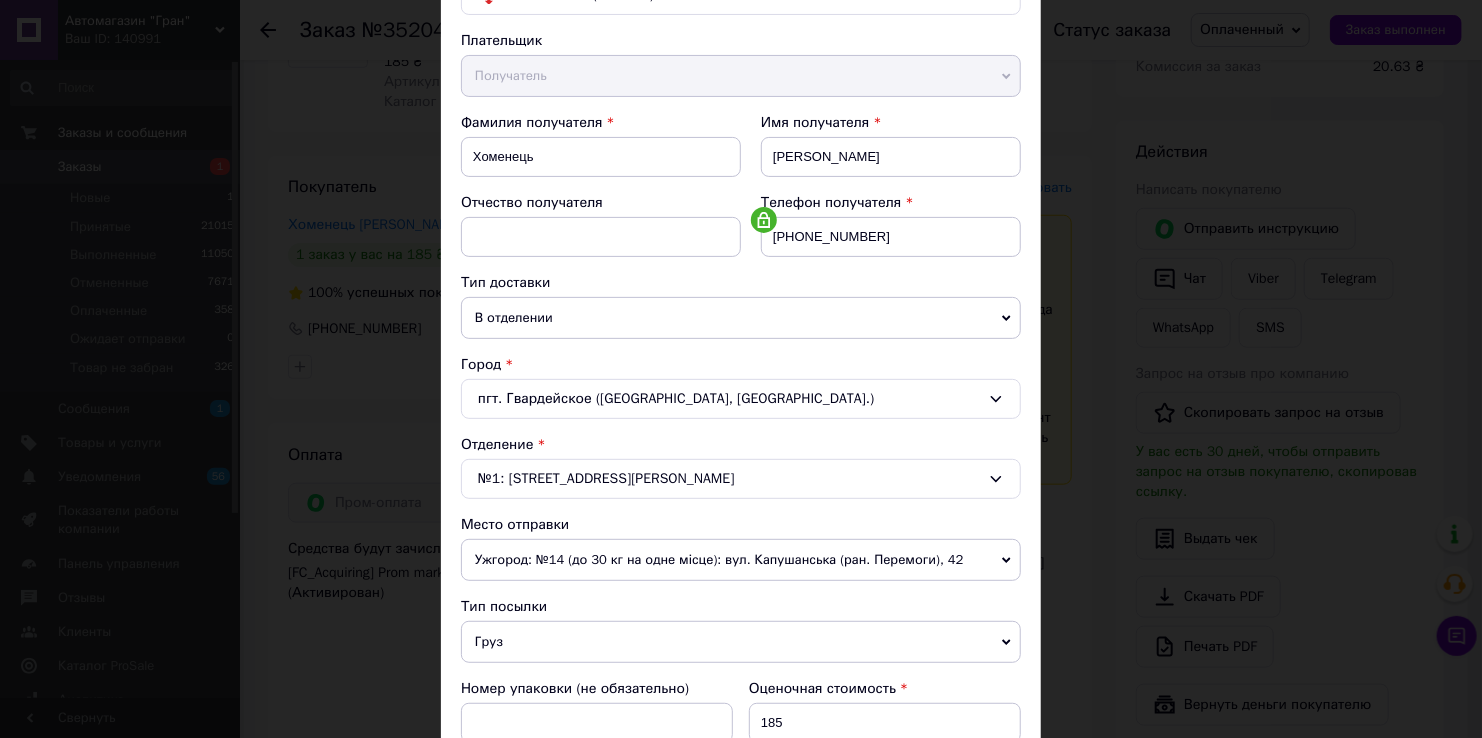 click on "Груз" at bounding box center (741, 642) 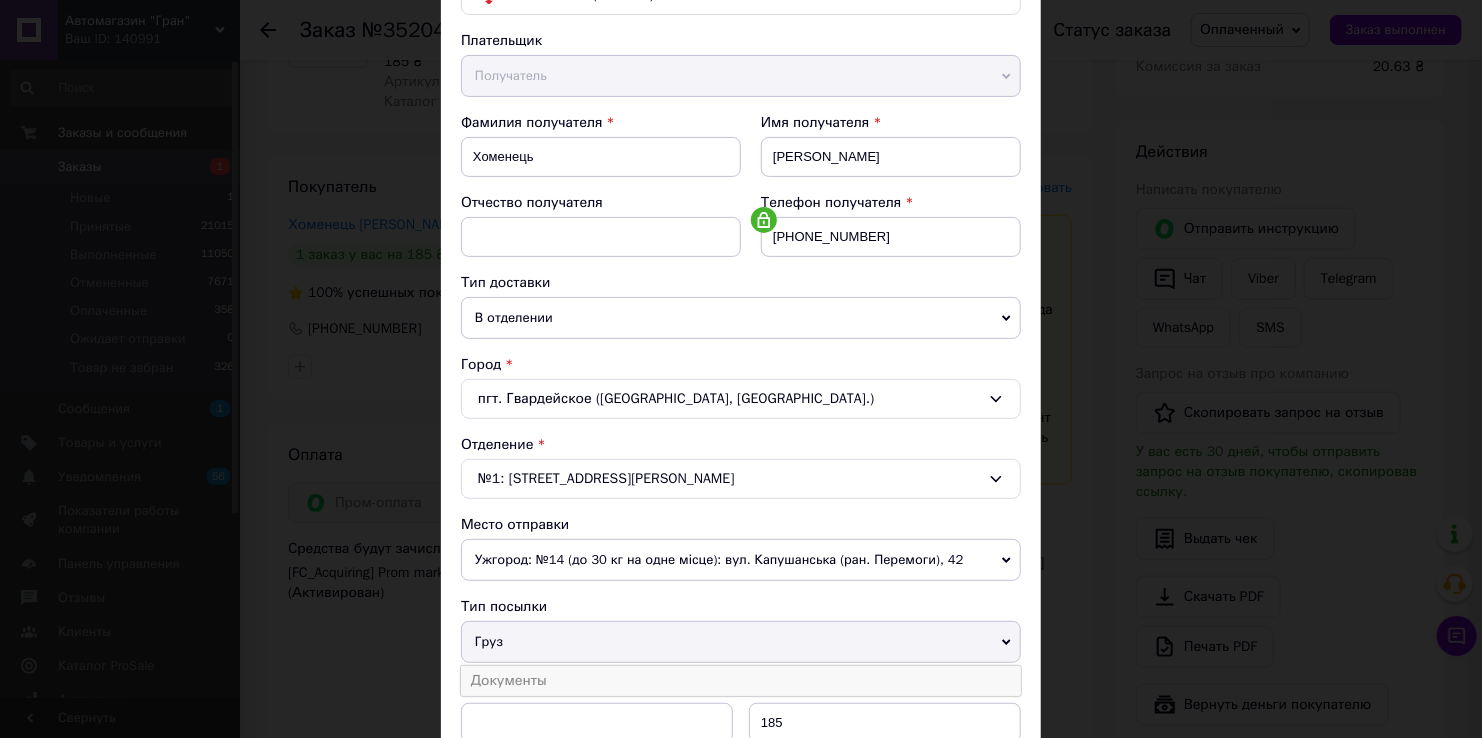 click on "Документы" at bounding box center (741, 681) 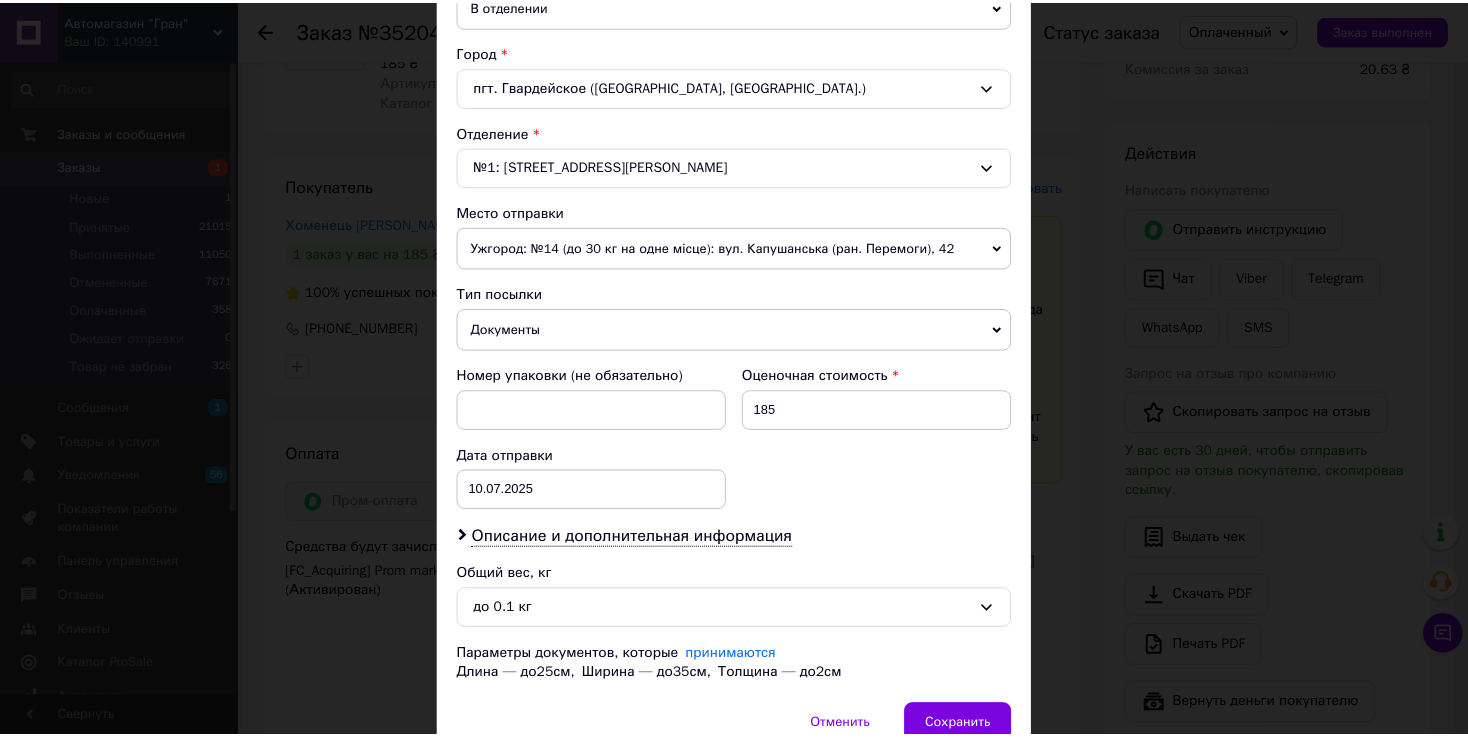 scroll, scrollTop: 604, scrollLeft: 0, axis: vertical 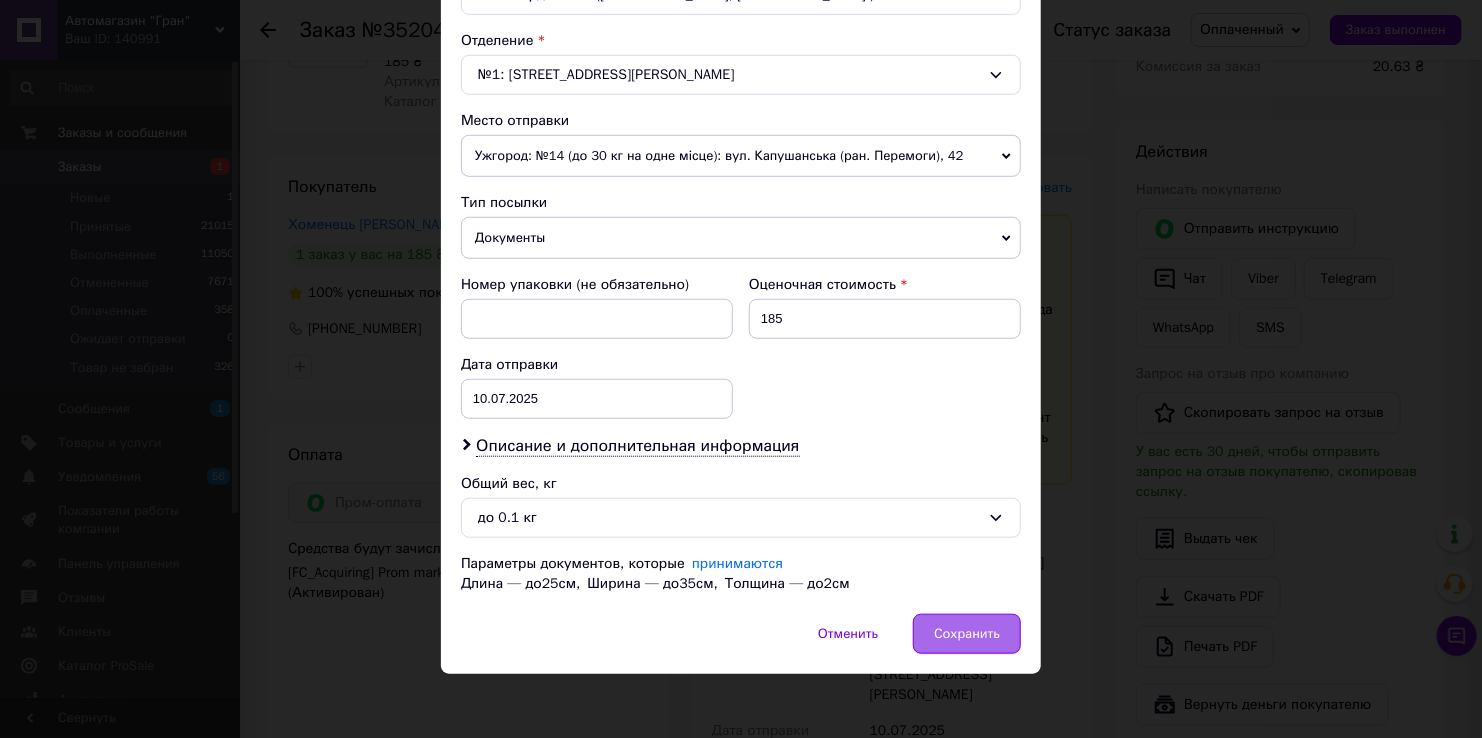 click on "Сохранить" at bounding box center (967, 634) 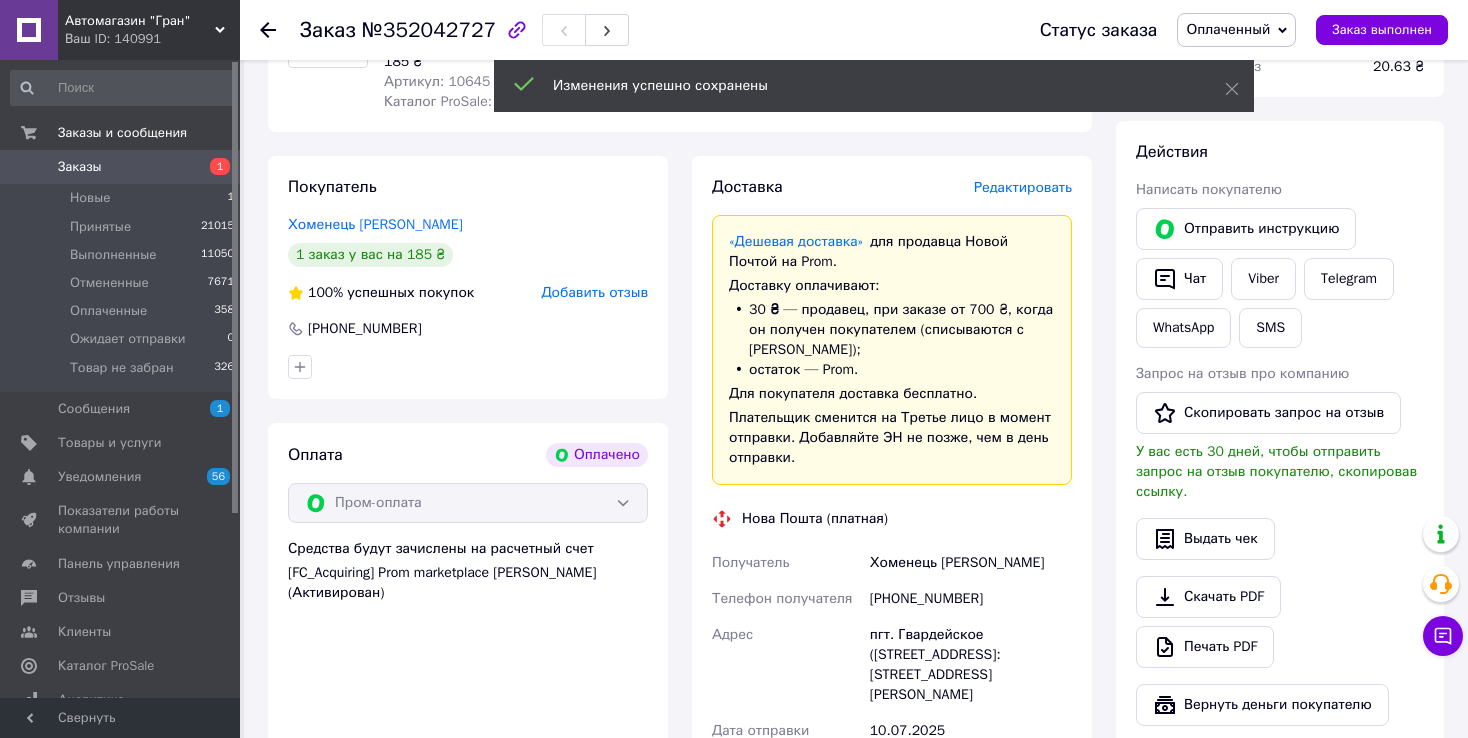 scroll, scrollTop: 1200, scrollLeft: 0, axis: vertical 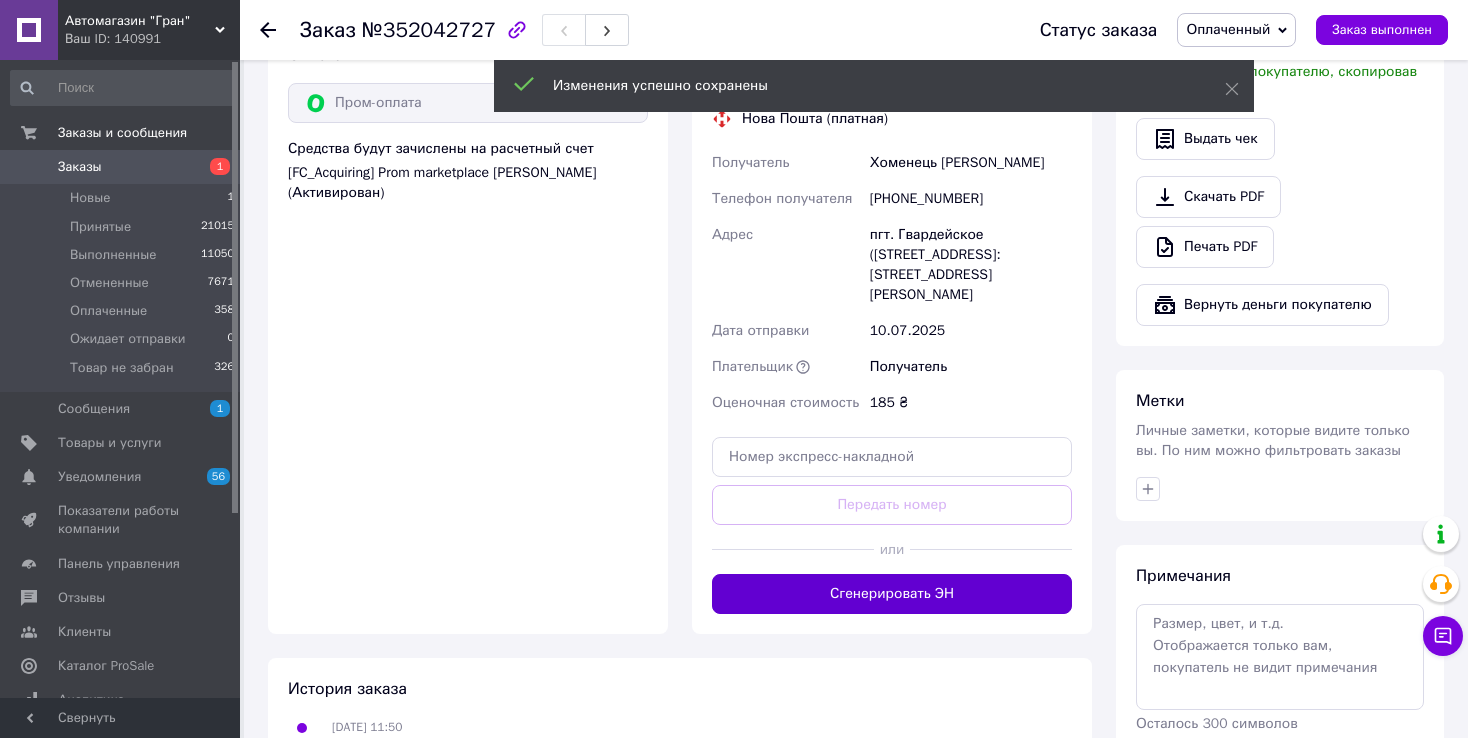 click on "Сгенерировать ЭН" at bounding box center [892, 594] 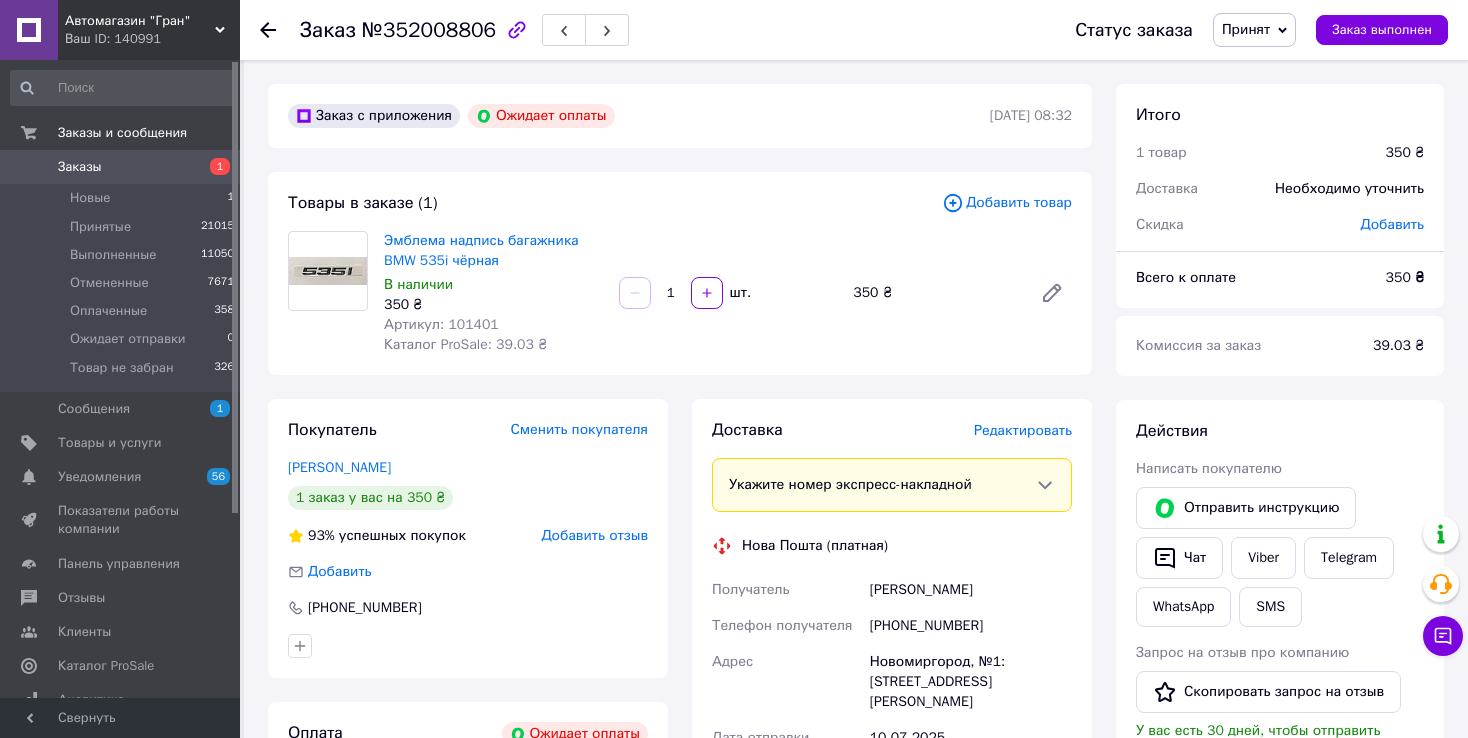 scroll, scrollTop: 0, scrollLeft: 0, axis: both 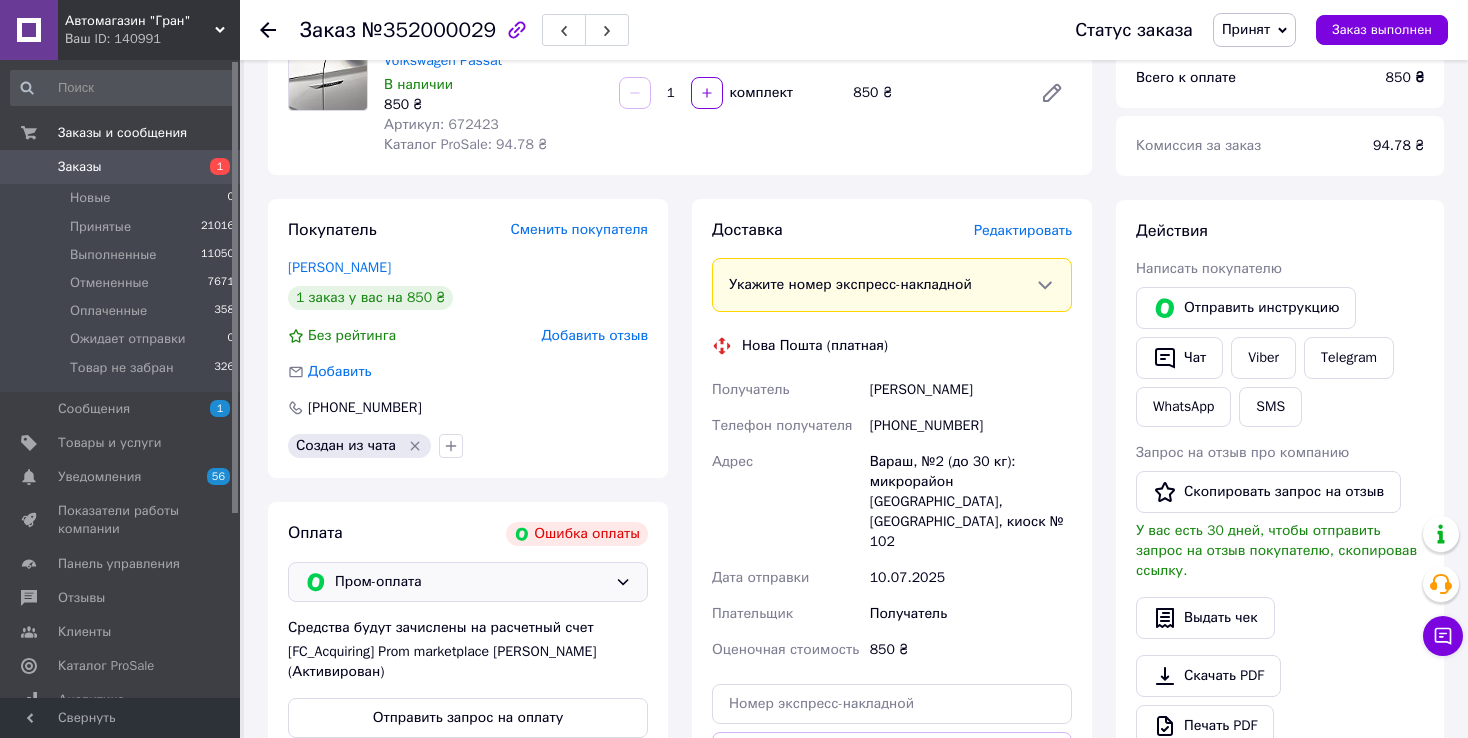 click 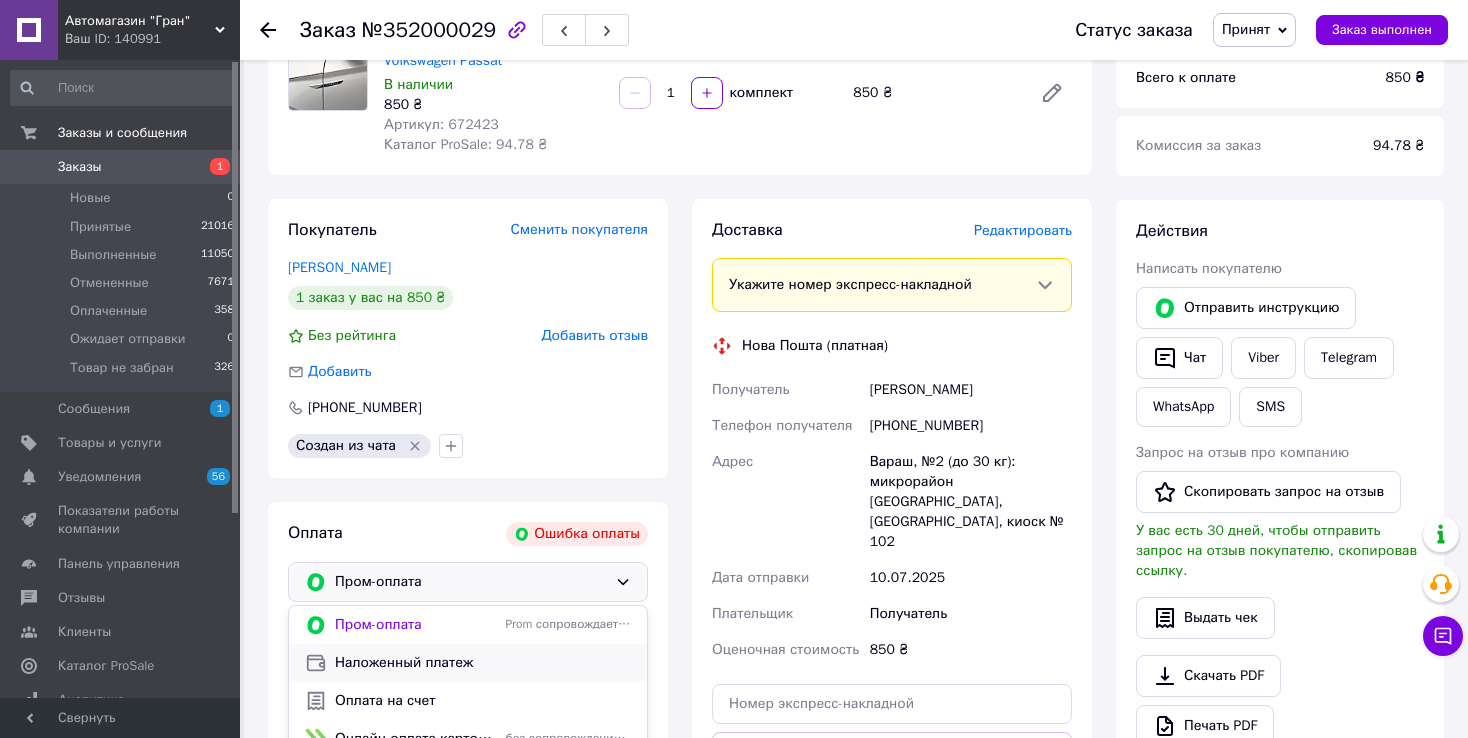 click on "Наложенный платеж" at bounding box center [483, 663] 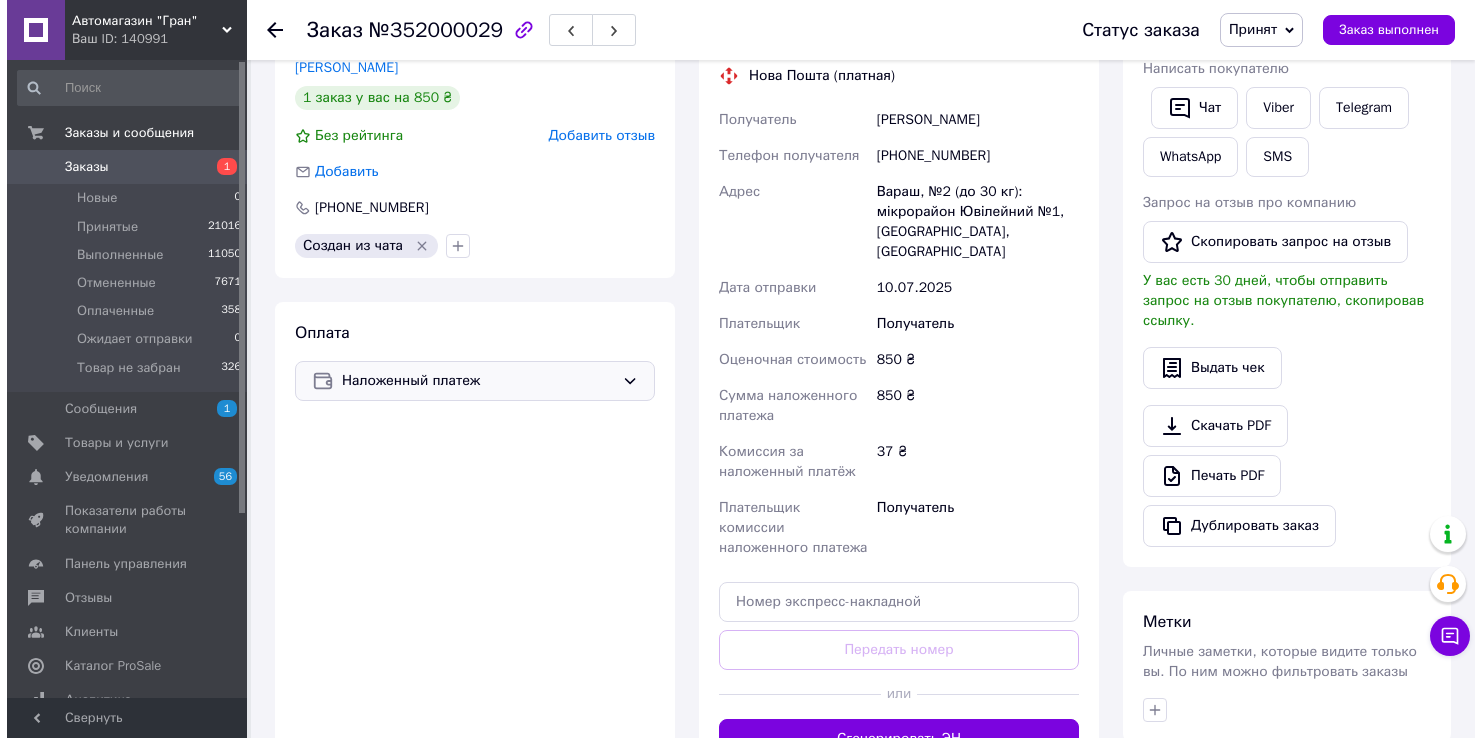 scroll, scrollTop: 200, scrollLeft: 0, axis: vertical 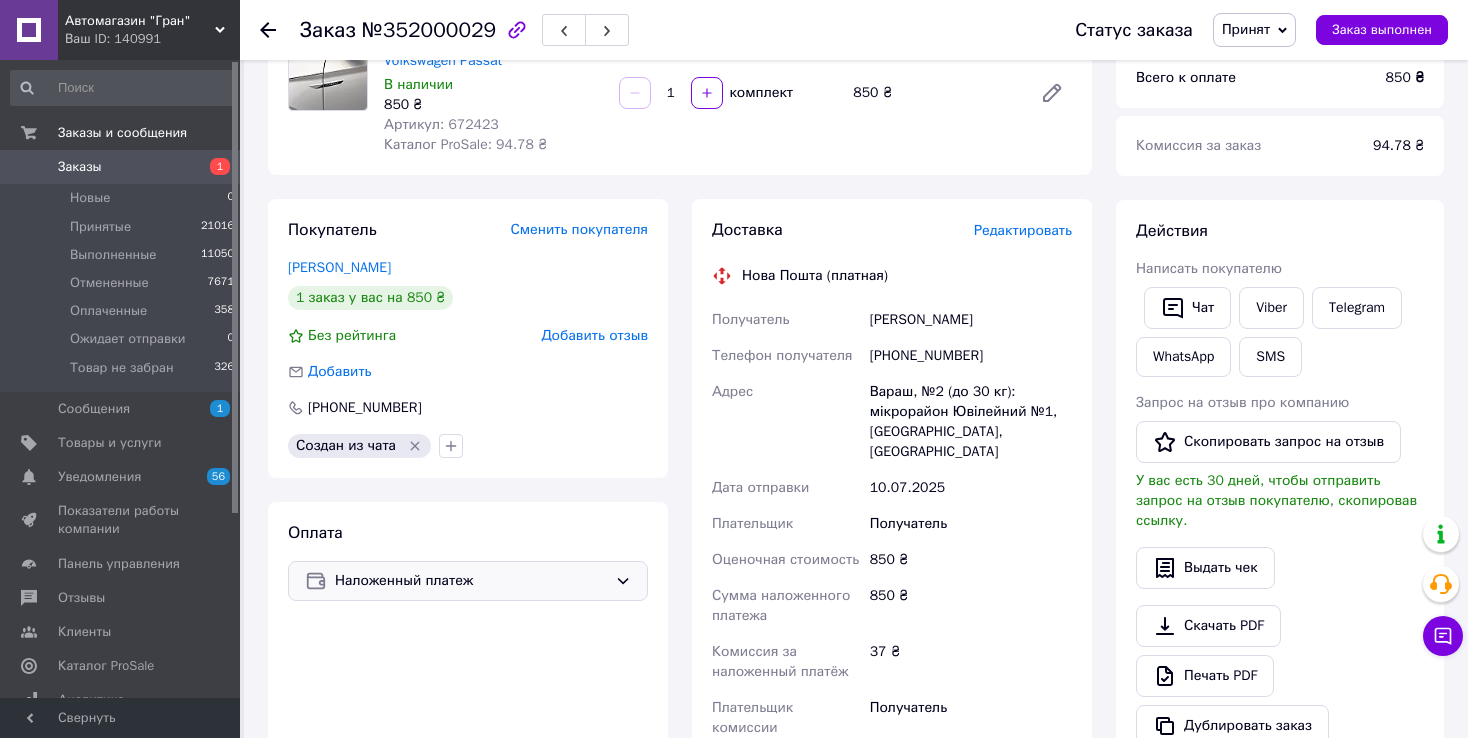 click on "Редактировать" at bounding box center (1023, 230) 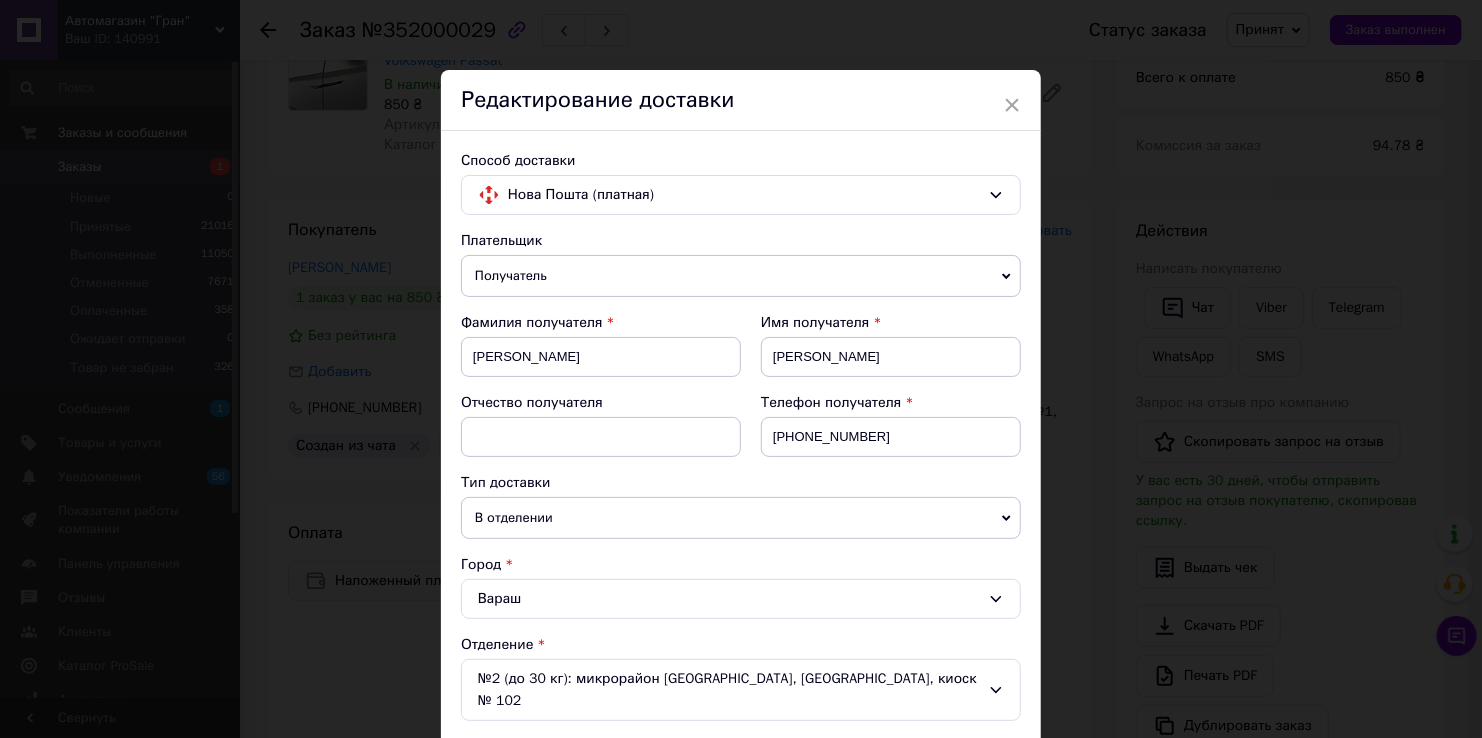 scroll, scrollTop: 500, scrollLeft: 0, axis: vertical 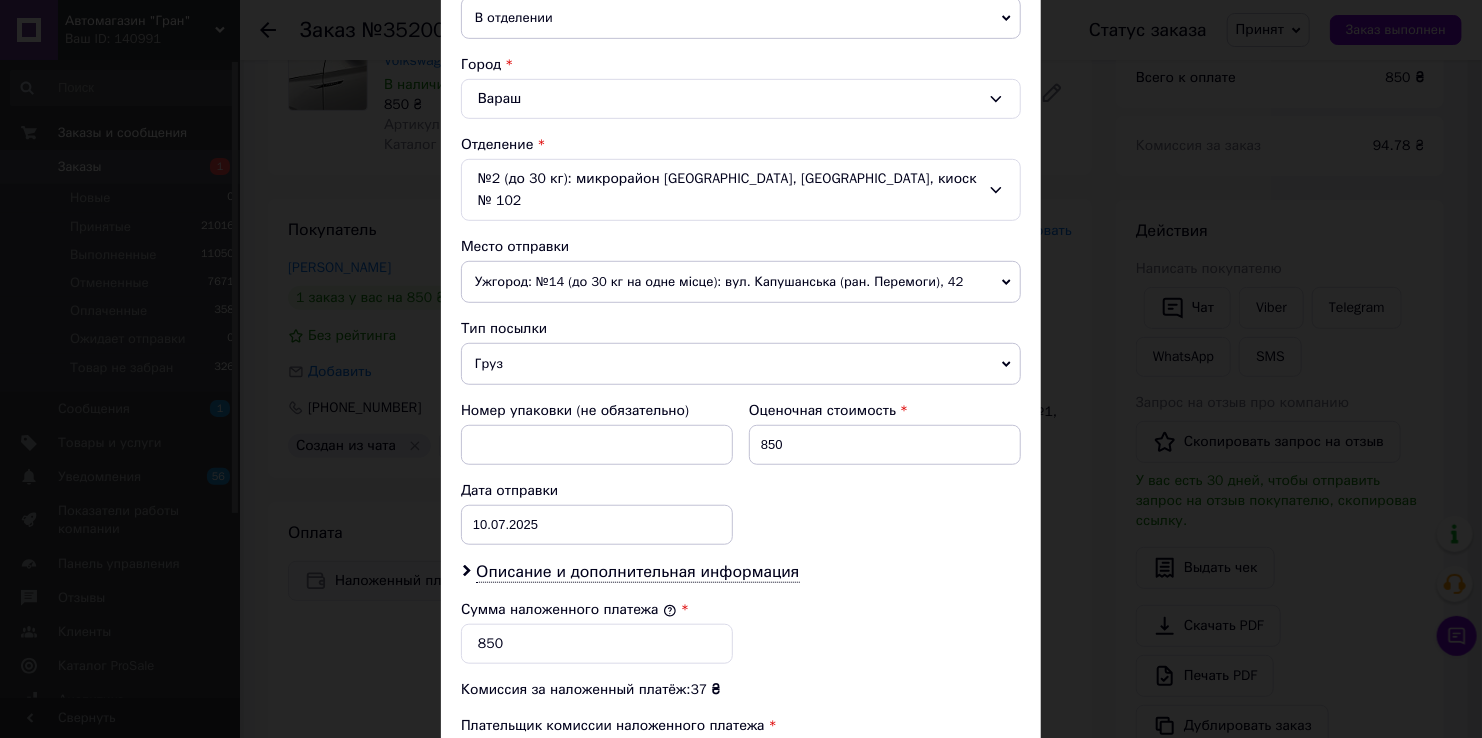 click on "Груз" at bounding box center (741, 364) 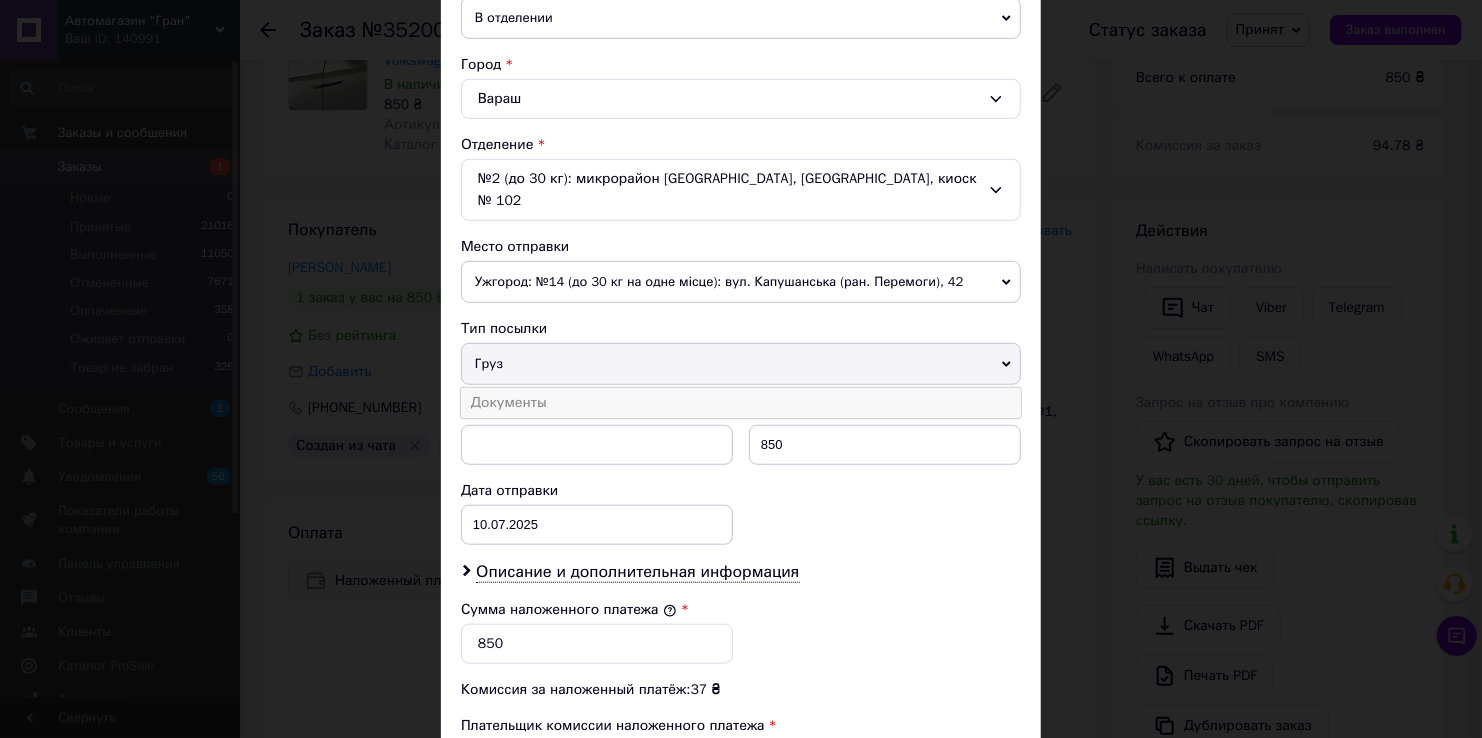 click on "Документы" at bounding box center (741, 403) 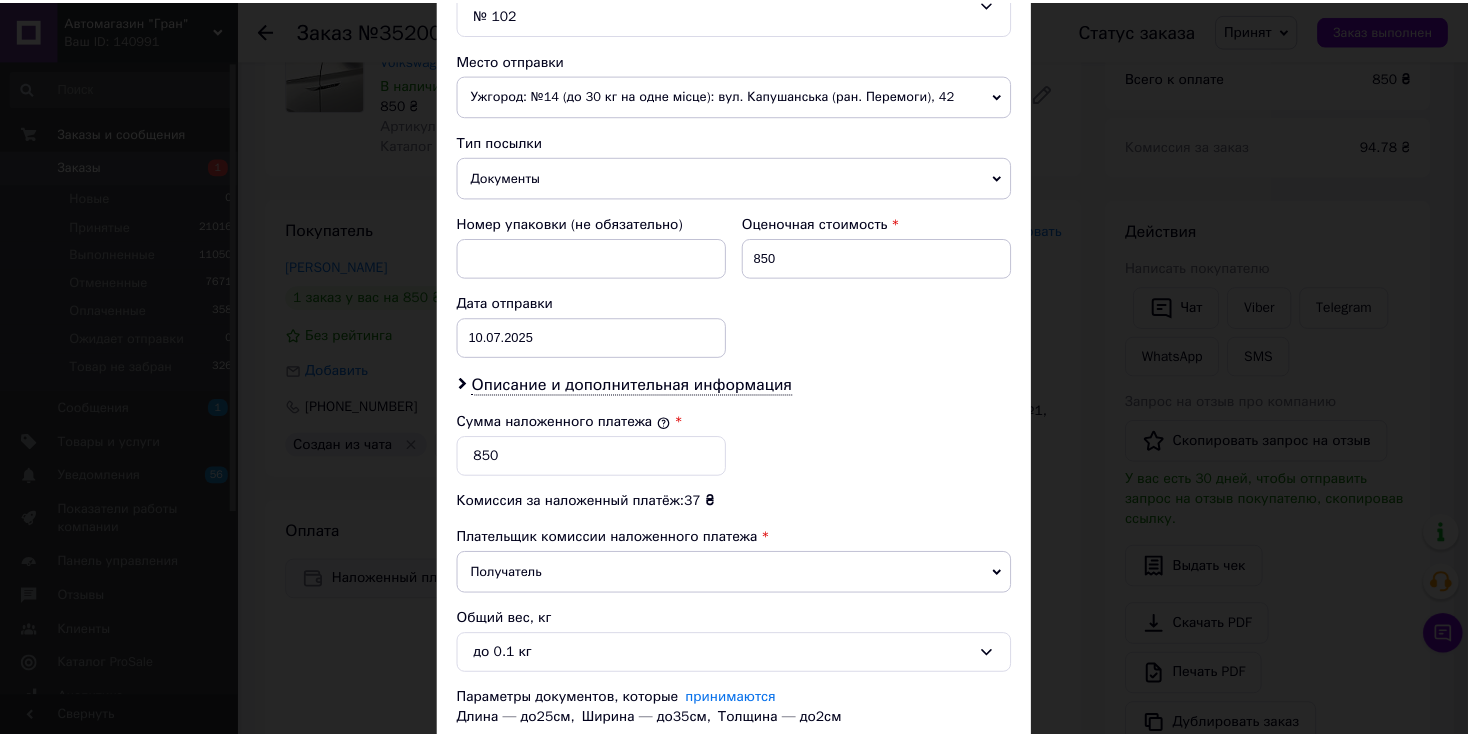 scroll, scrollTop: 801, scrollLeft: 0, axis: vertical 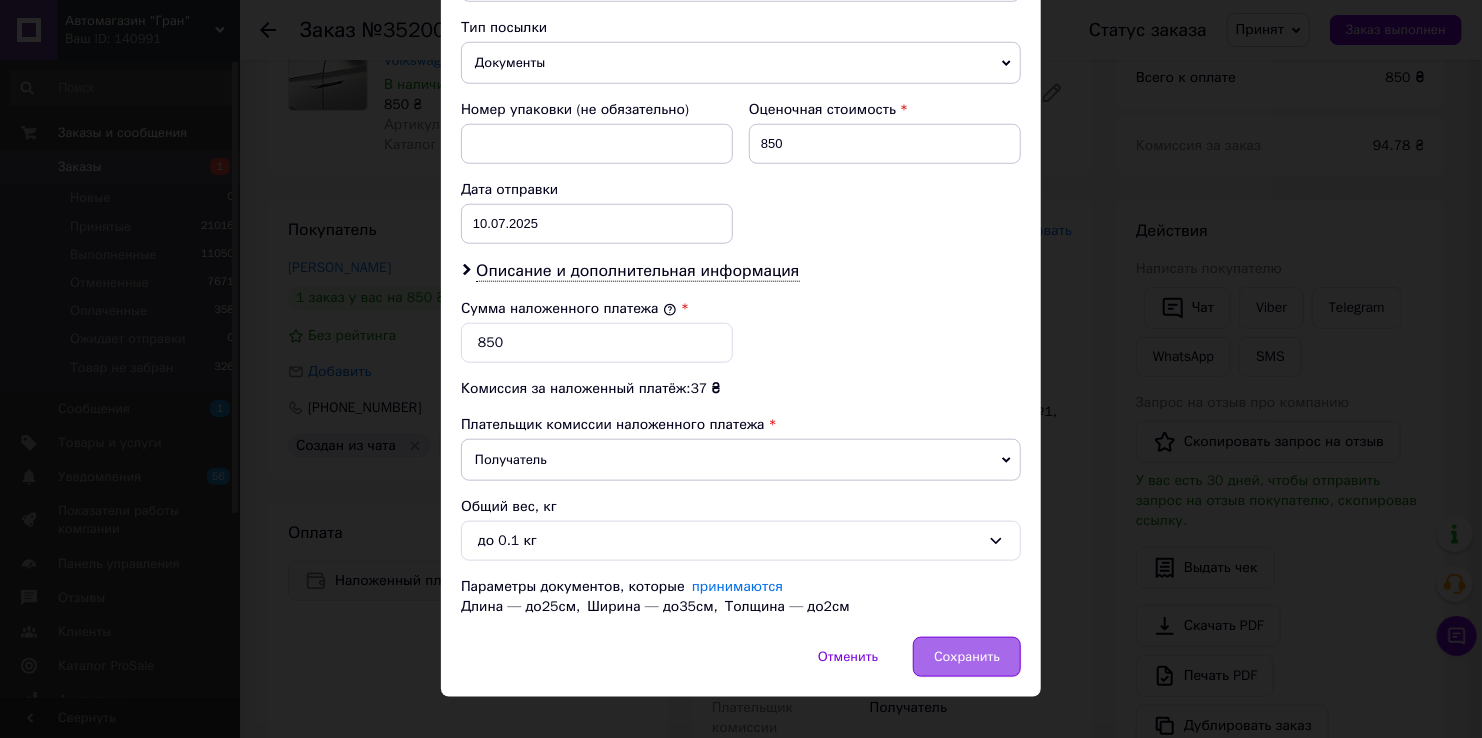 click on "Сохранить" at bounding box center [967, 657] 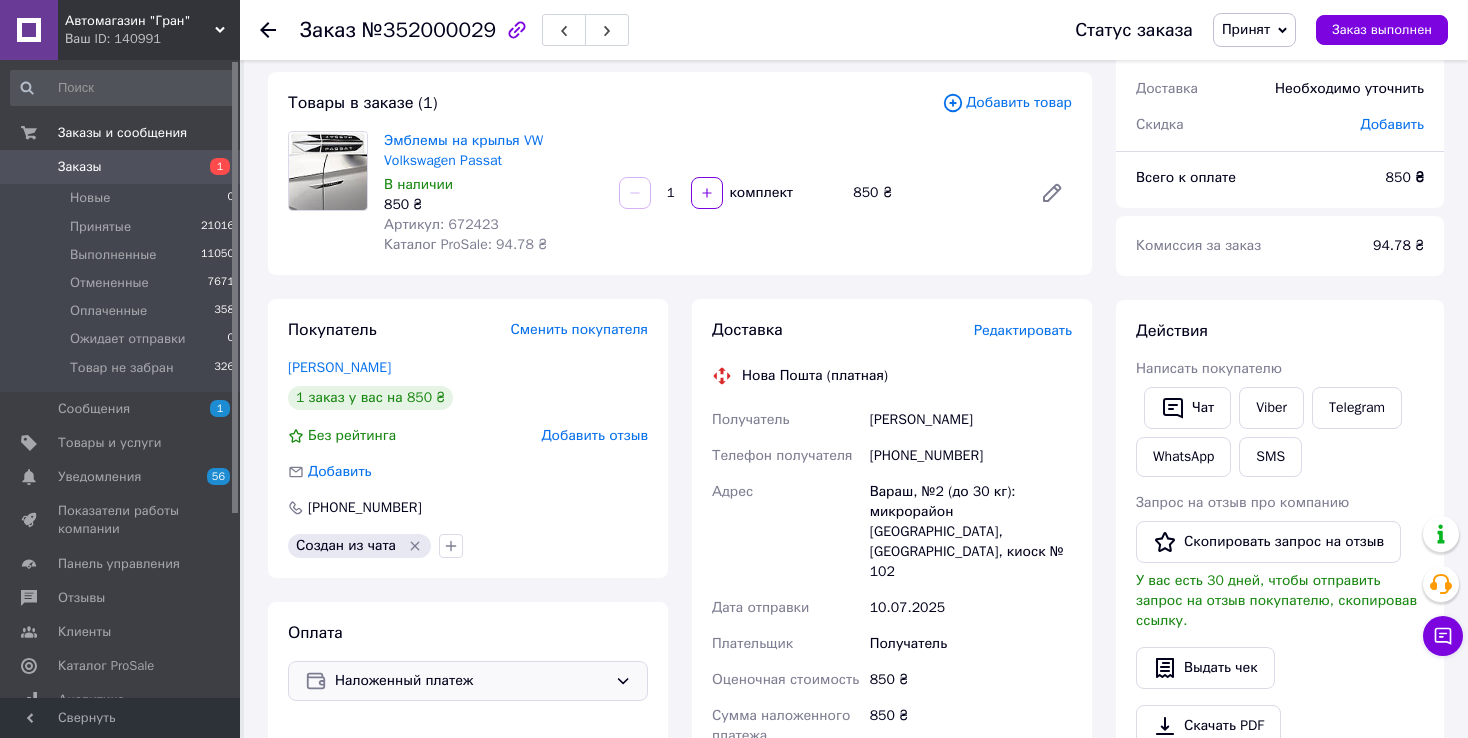 scroll, scrollTop: 400, scrollLeft: 0, axis: vertical 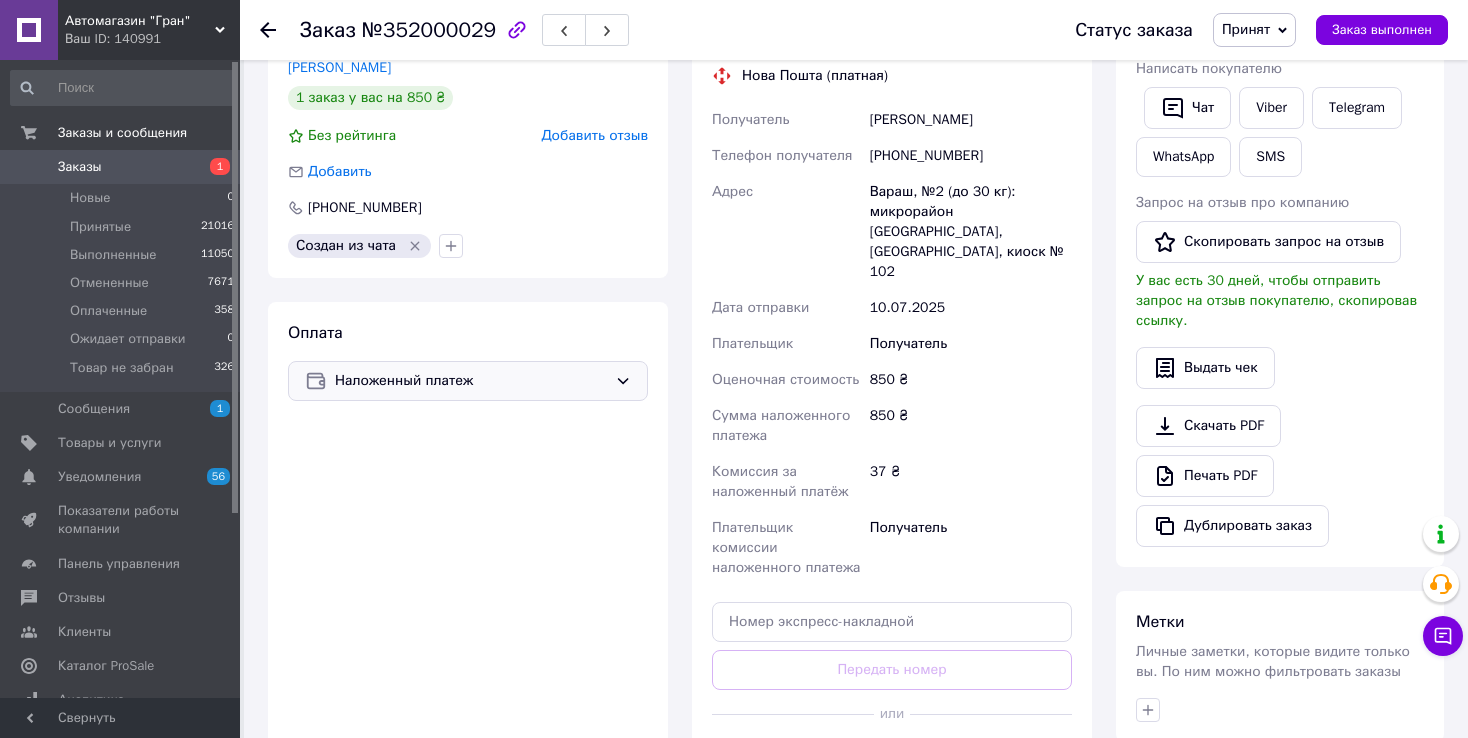 click on "Сгенерировать ЭН" at bounding box center (892, 759) 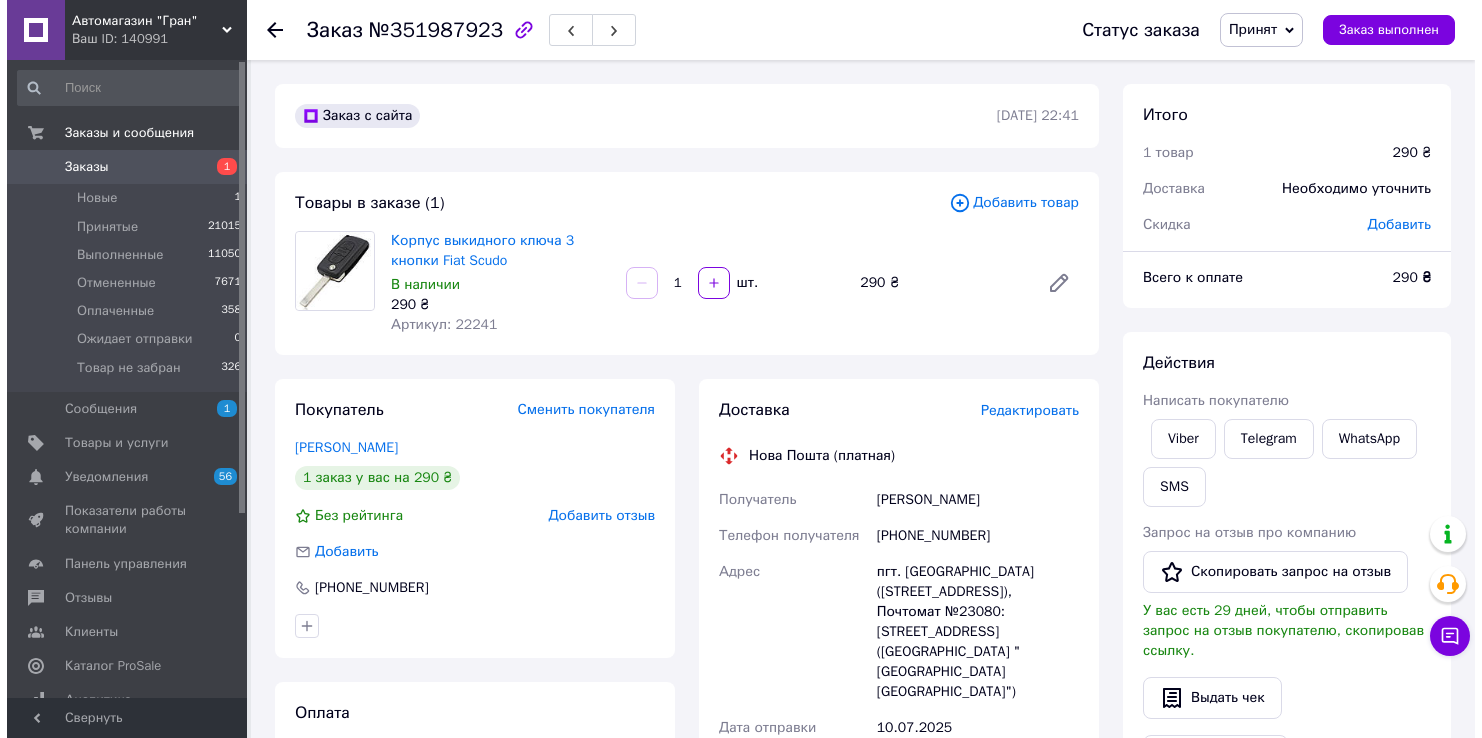 scroll, scrollTop: 0, scrollLeft: 0, axis: both 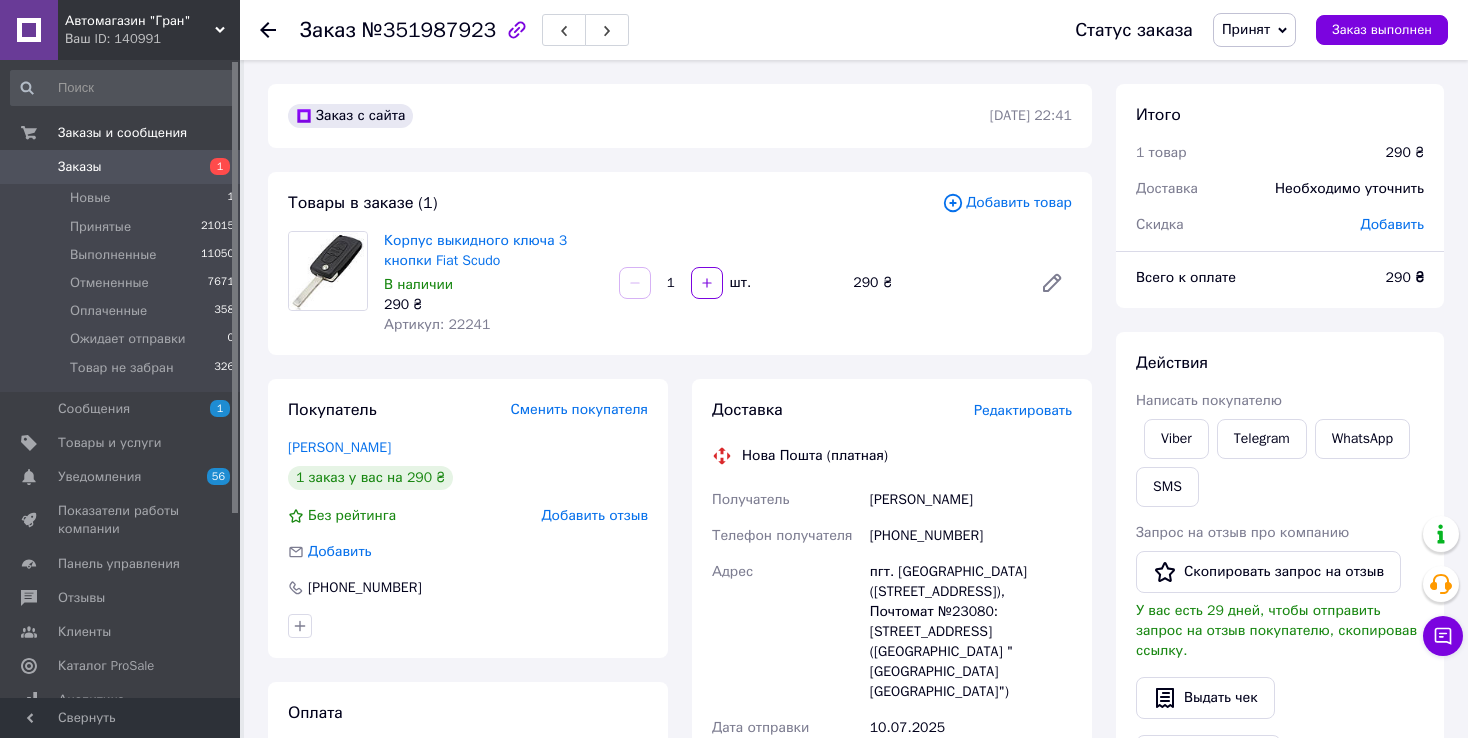 click on "Редактировать" at bounding box center (1023, 410) 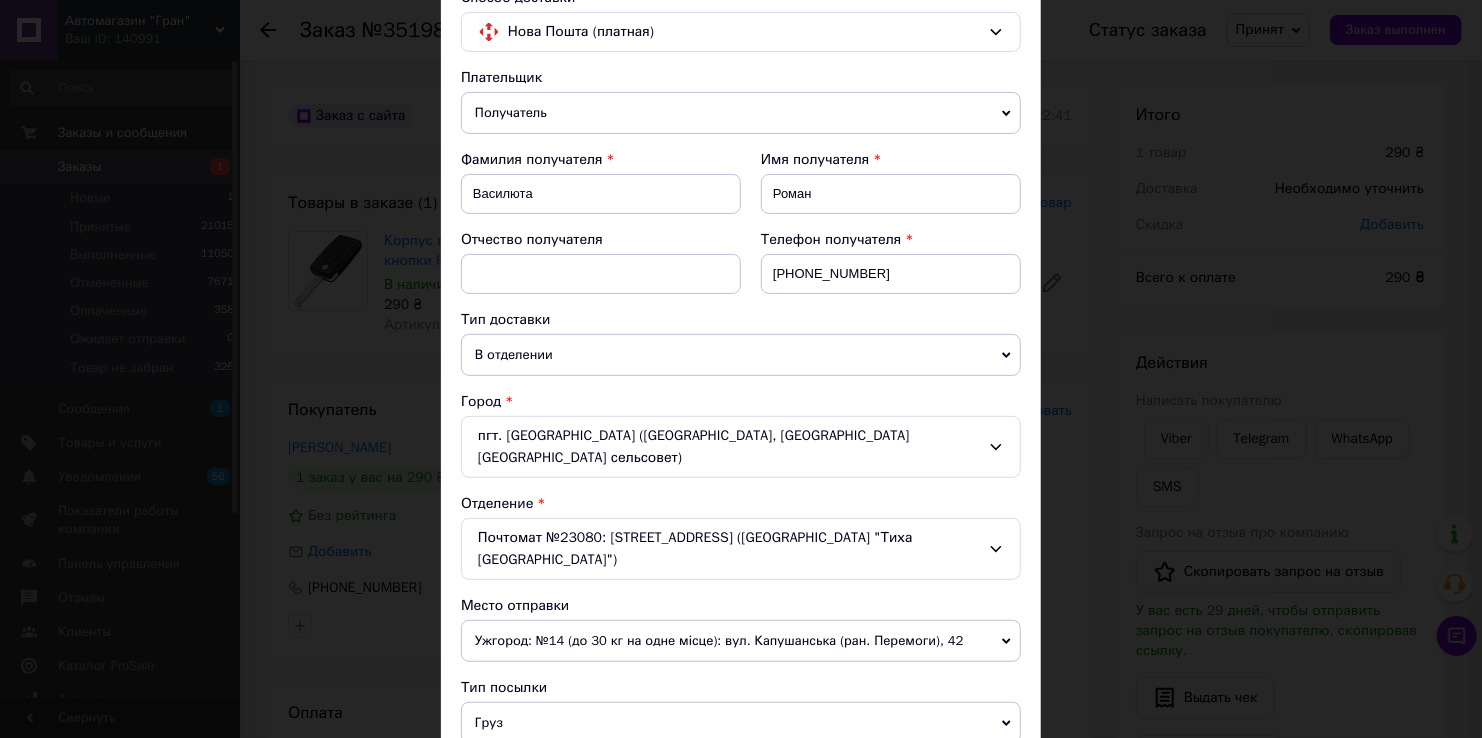 scroll, scrollTop: 300, scrollLeft: 0, axis: vertical 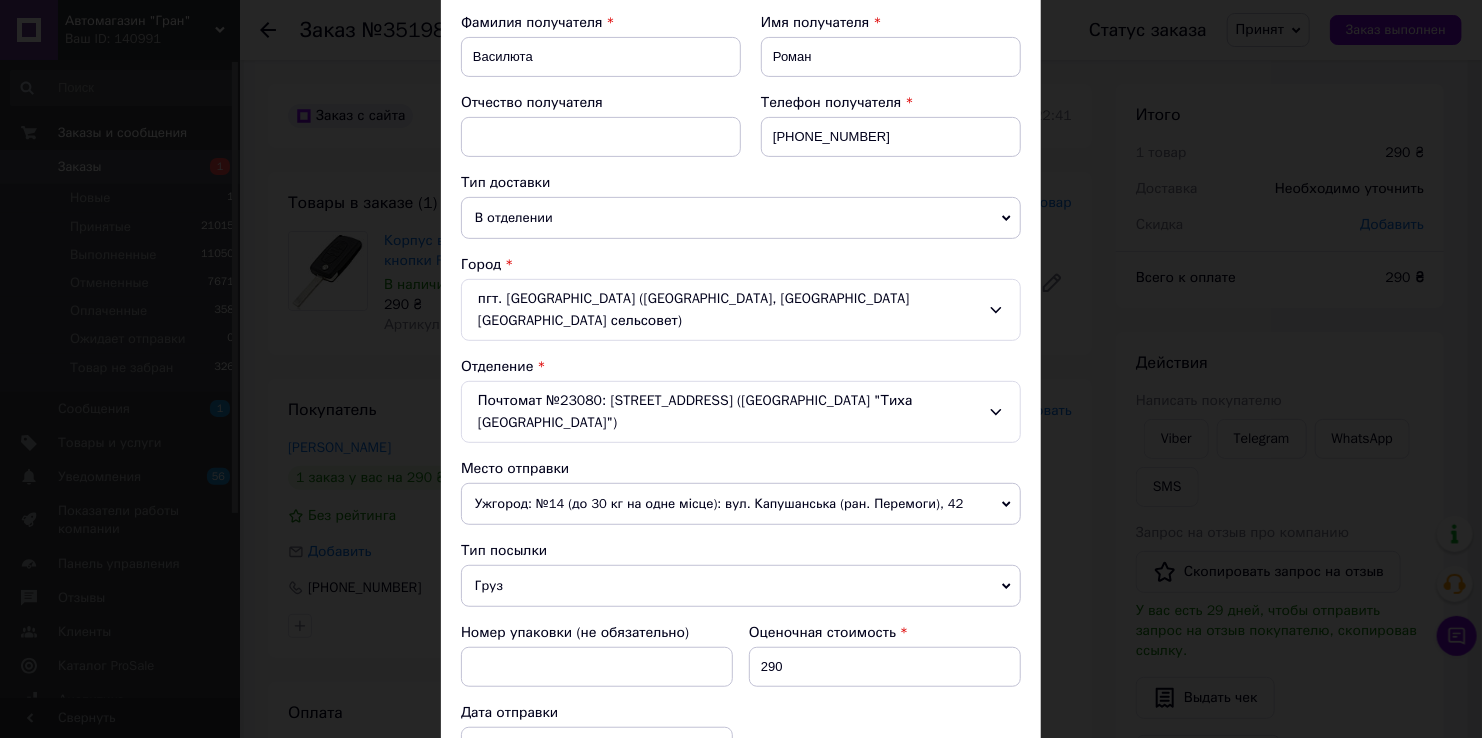 click on "Груз" at bounding box center [741, 586] 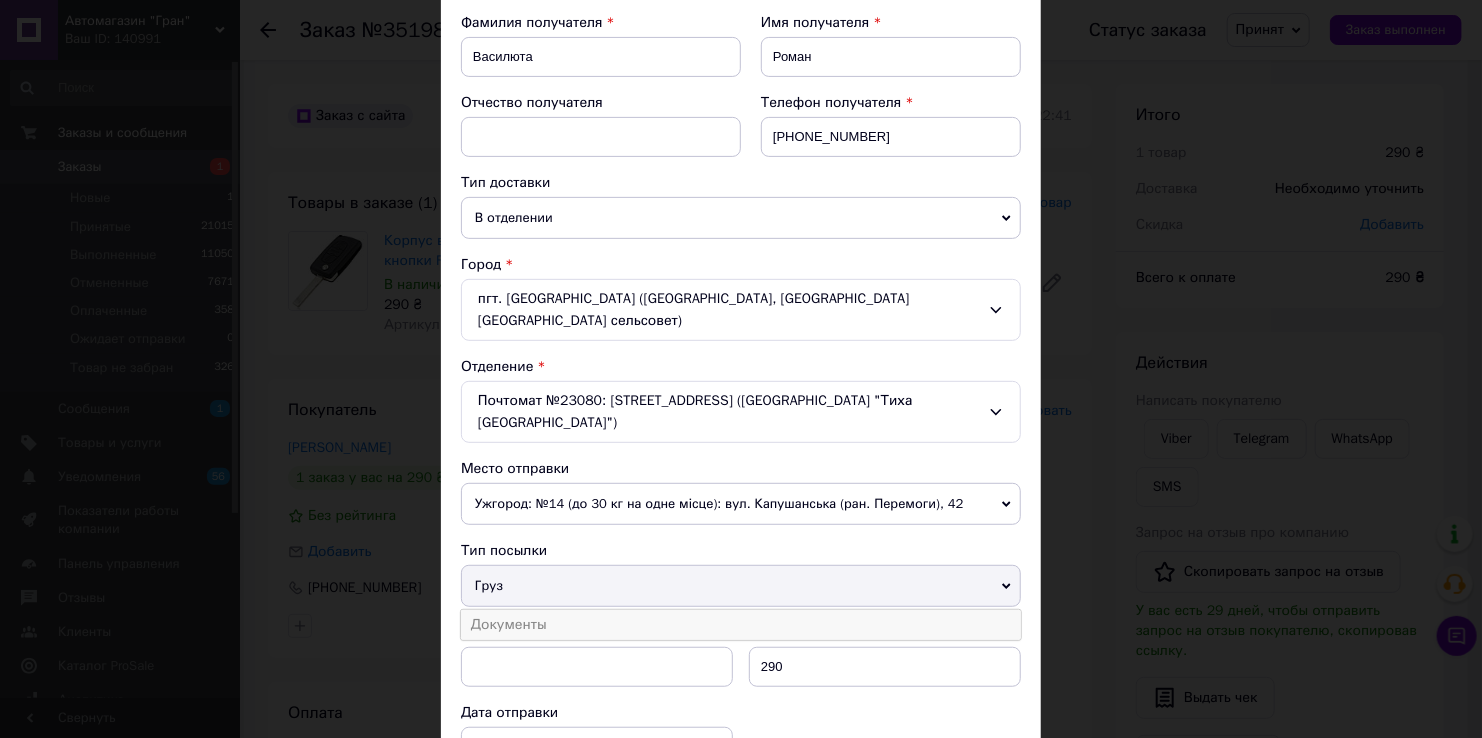 click on "Документы" at bounding box center [741, 625] 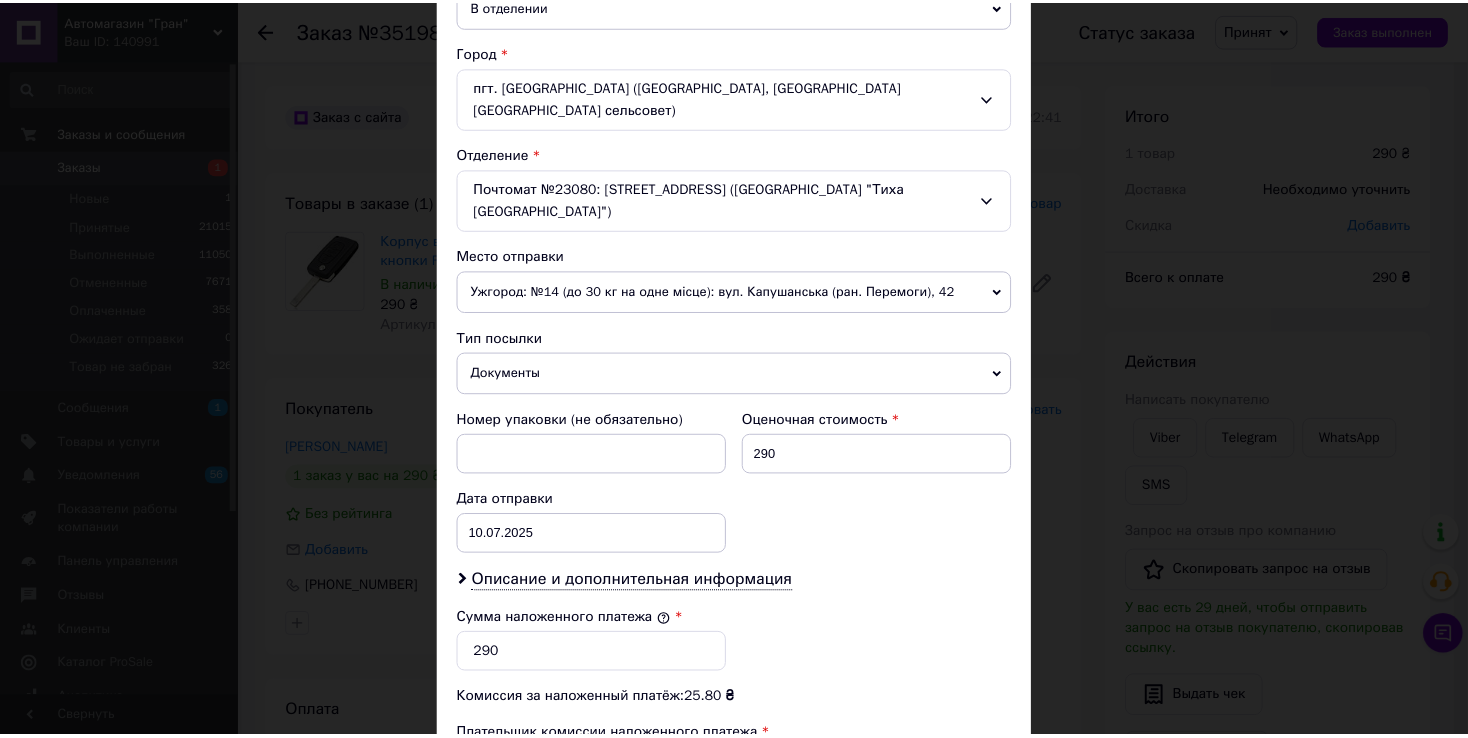 scroll, scrollTop: 800, scrollLeft: 0, axis: vertical 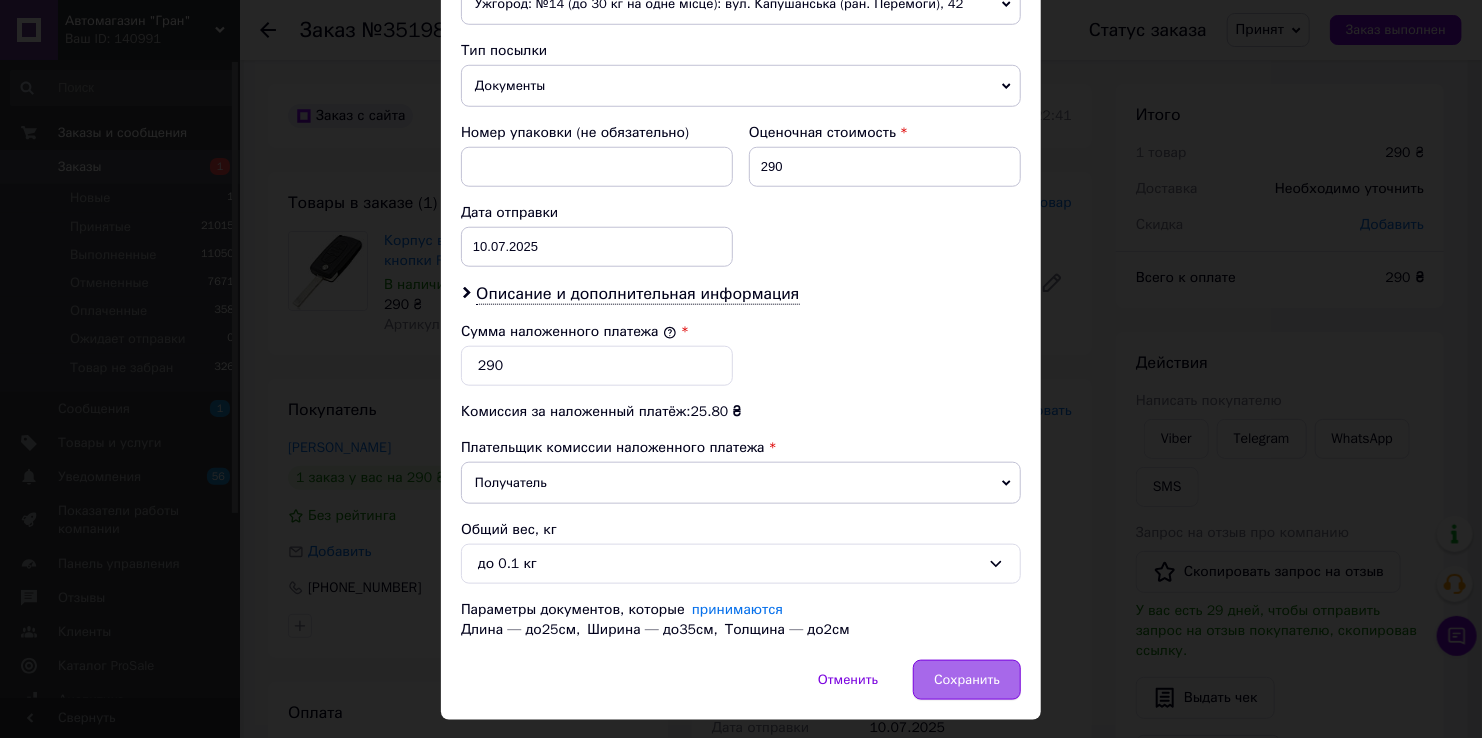 click on "Сохранить" at bounding box center (967, 680) 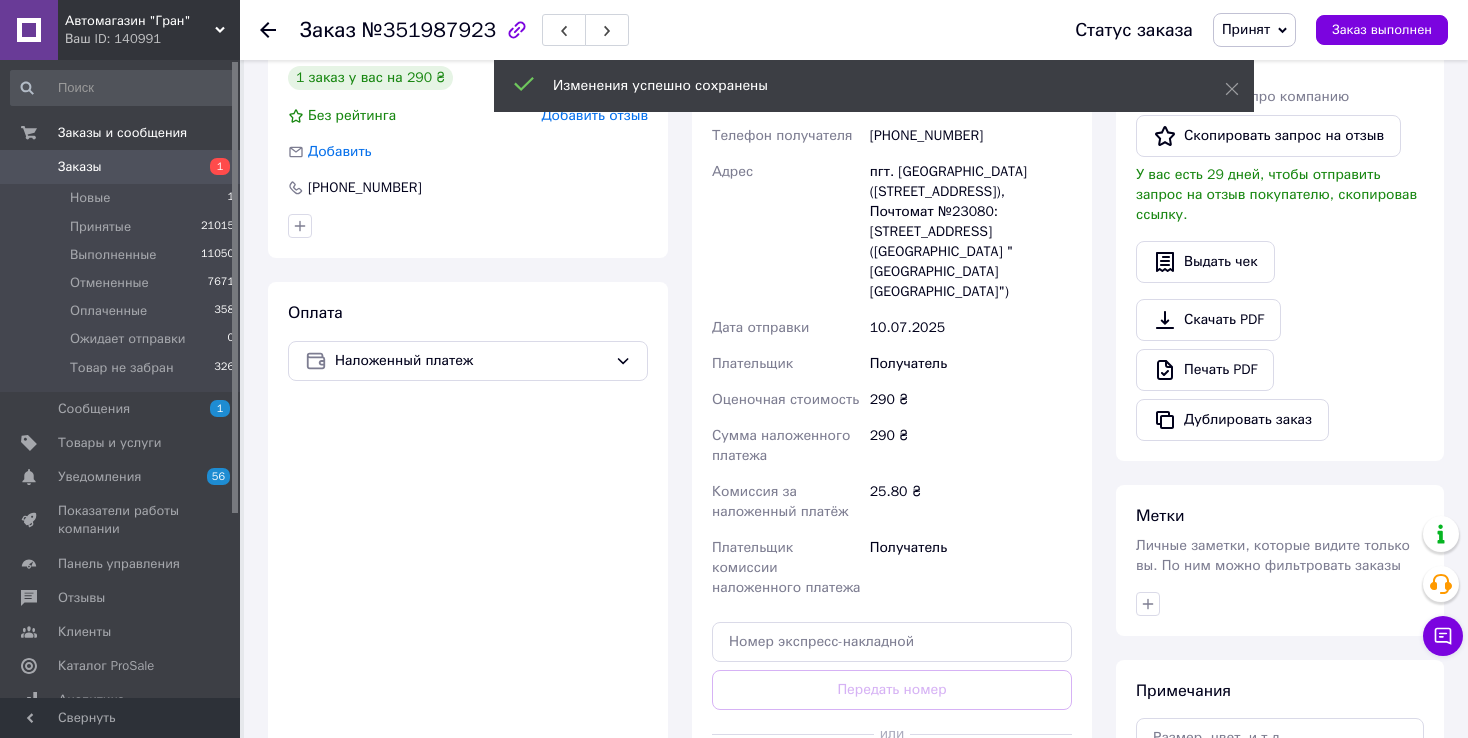 scroll, scrollTop: 655, scrollLeft: 0, axis: vertical 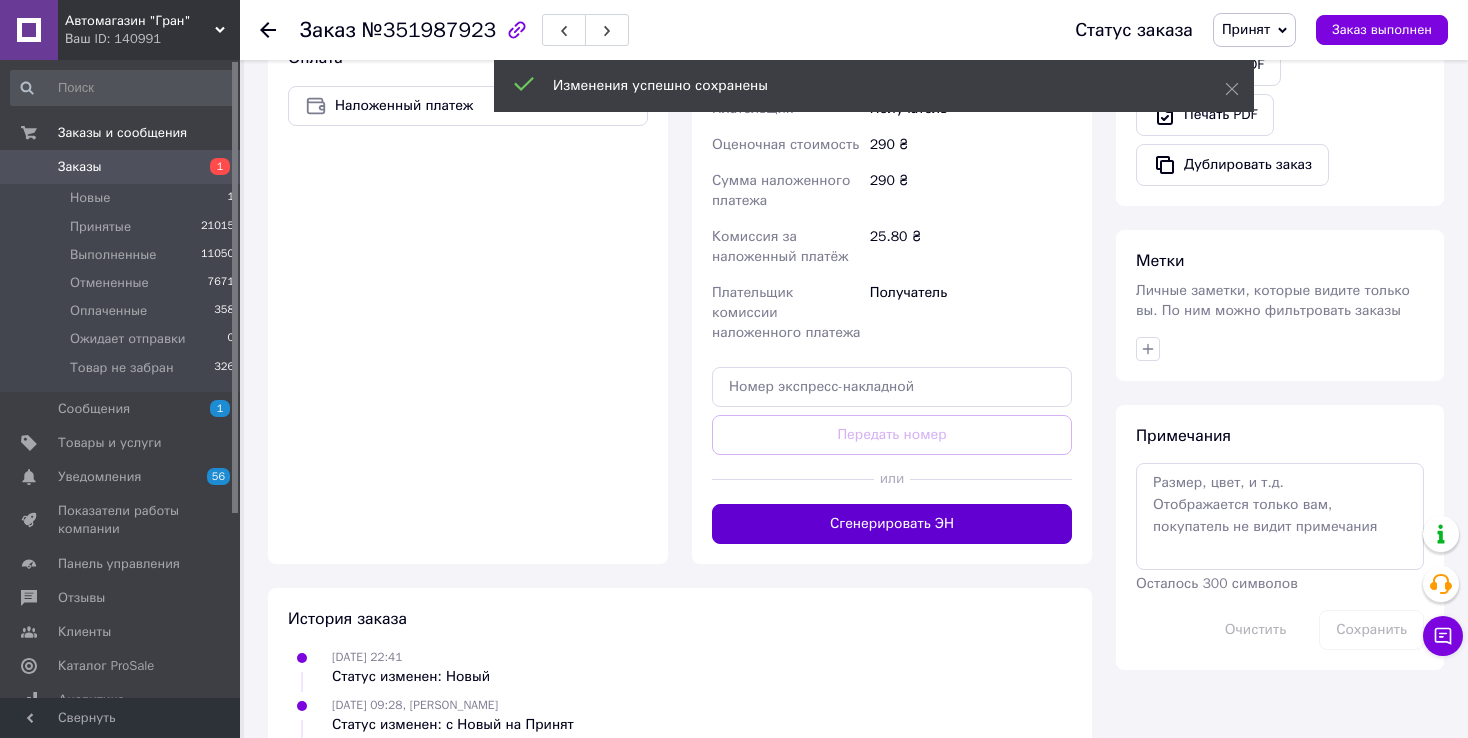 click on "Сгенерировать ЭН" at bounding box center (892, 524) 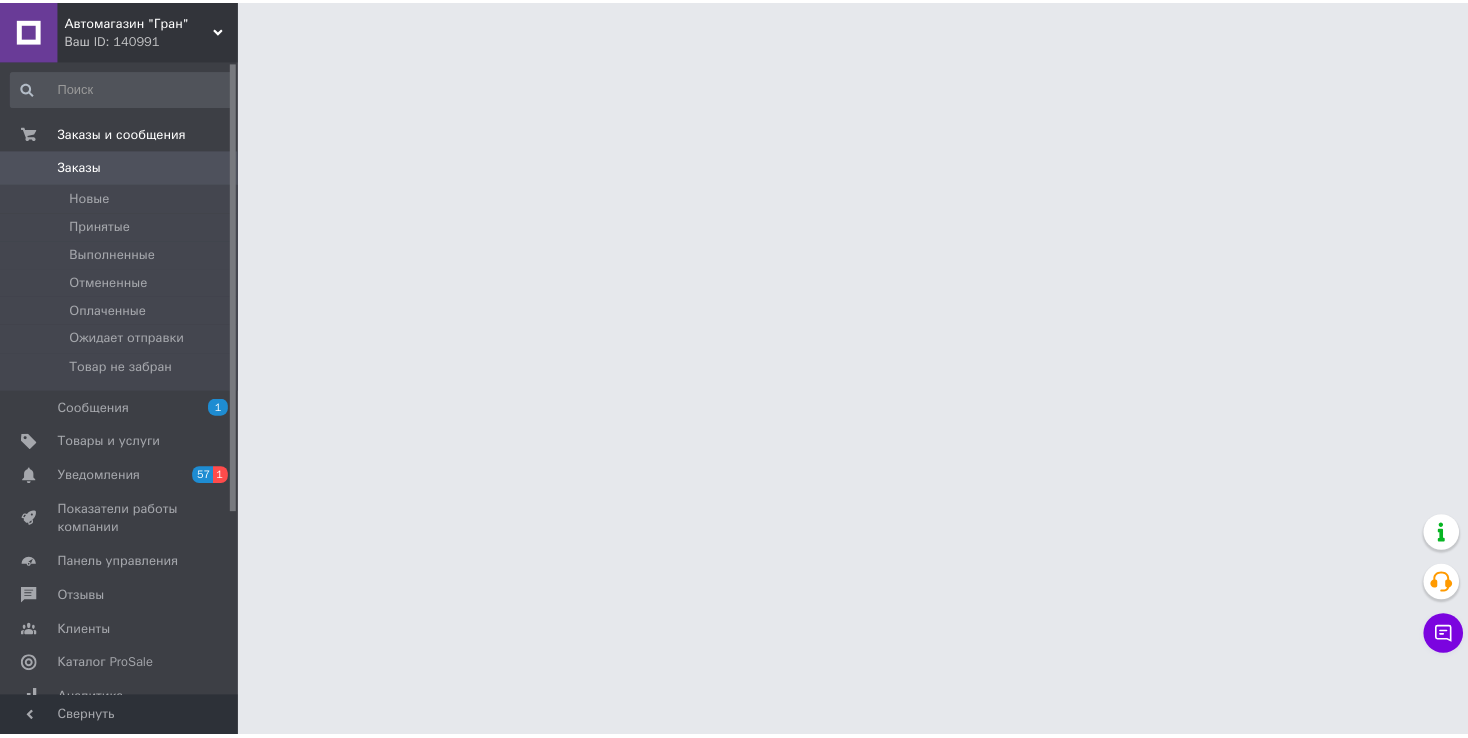 scroll, scrollTop: 0, scrollLeft: 0, axis: both 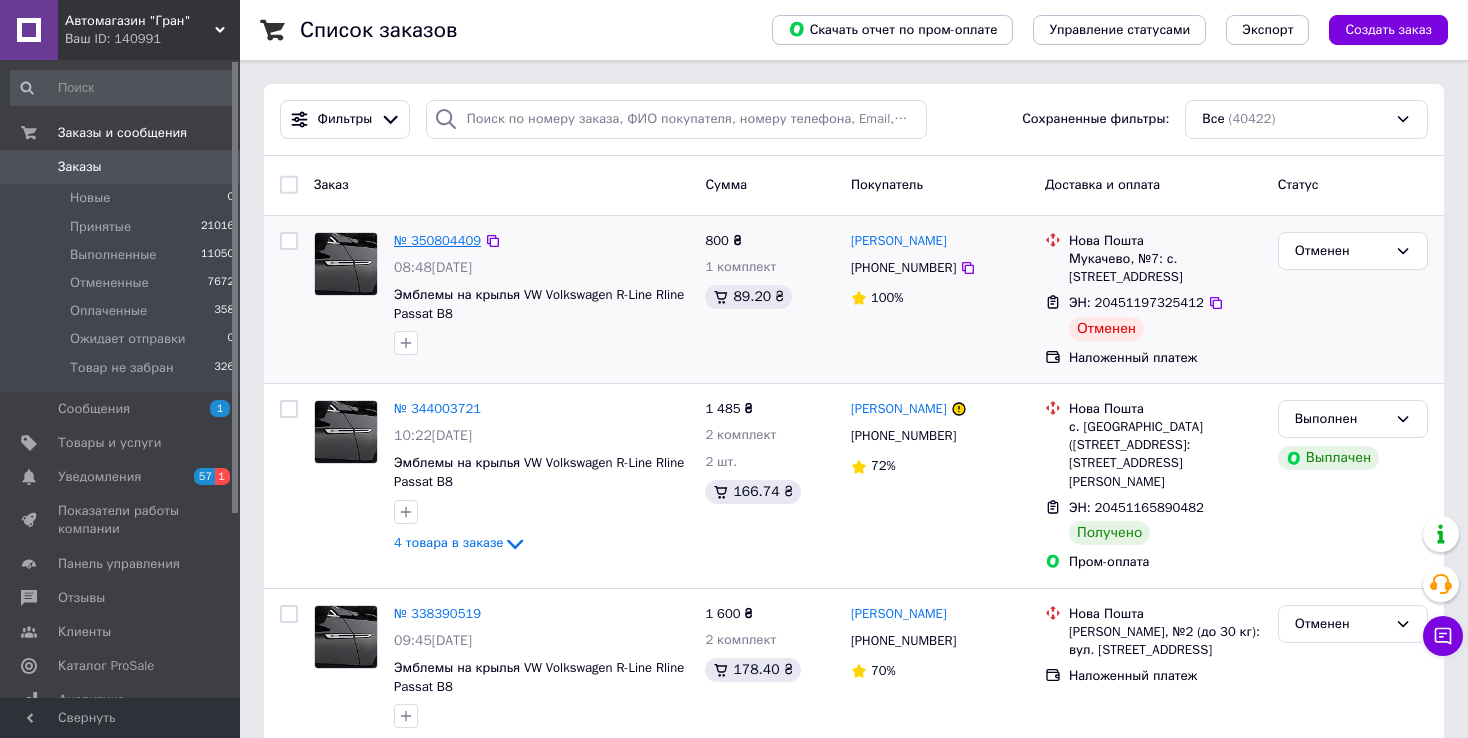 click on "№ 350804409" at bounding box center [437, 240] 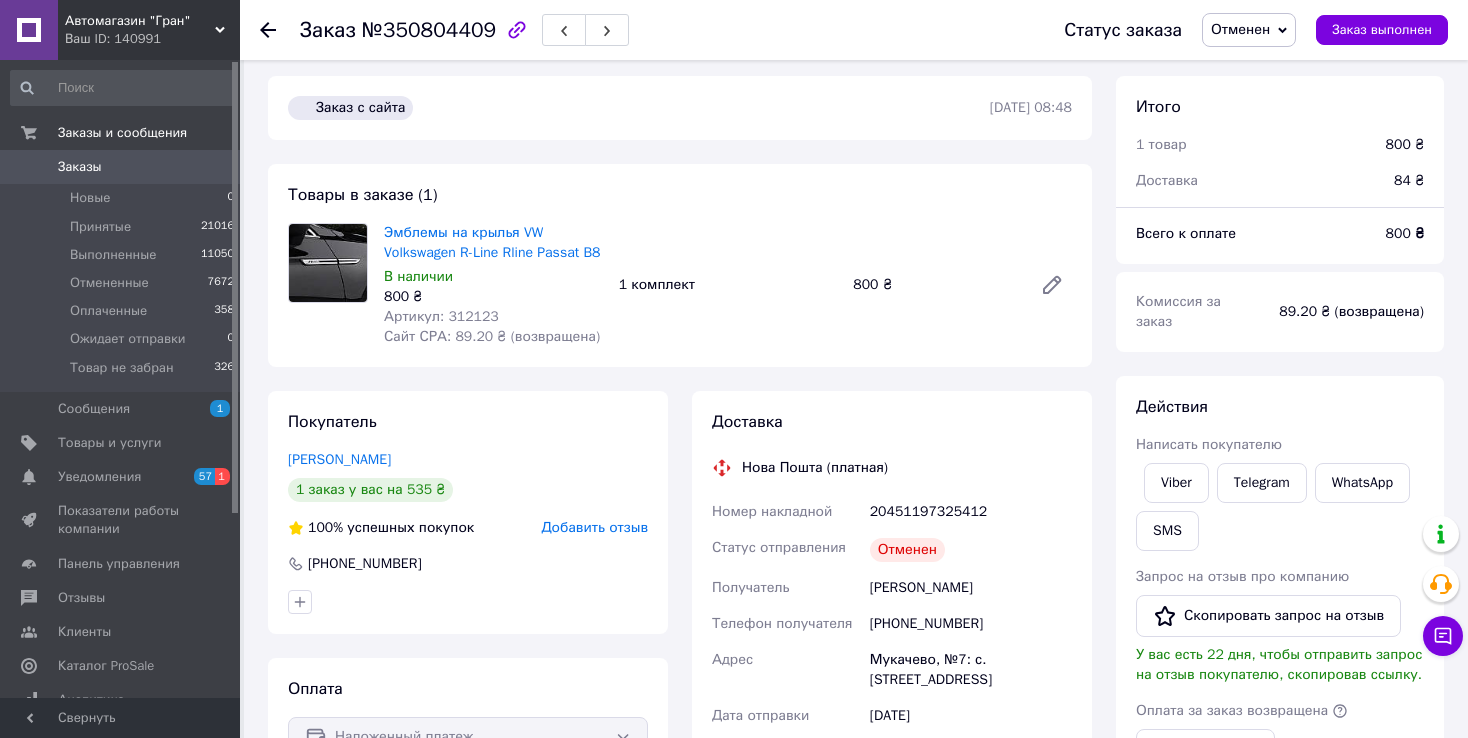 scroll, scrollTop: 0, scrollLeft: 0, axis: both 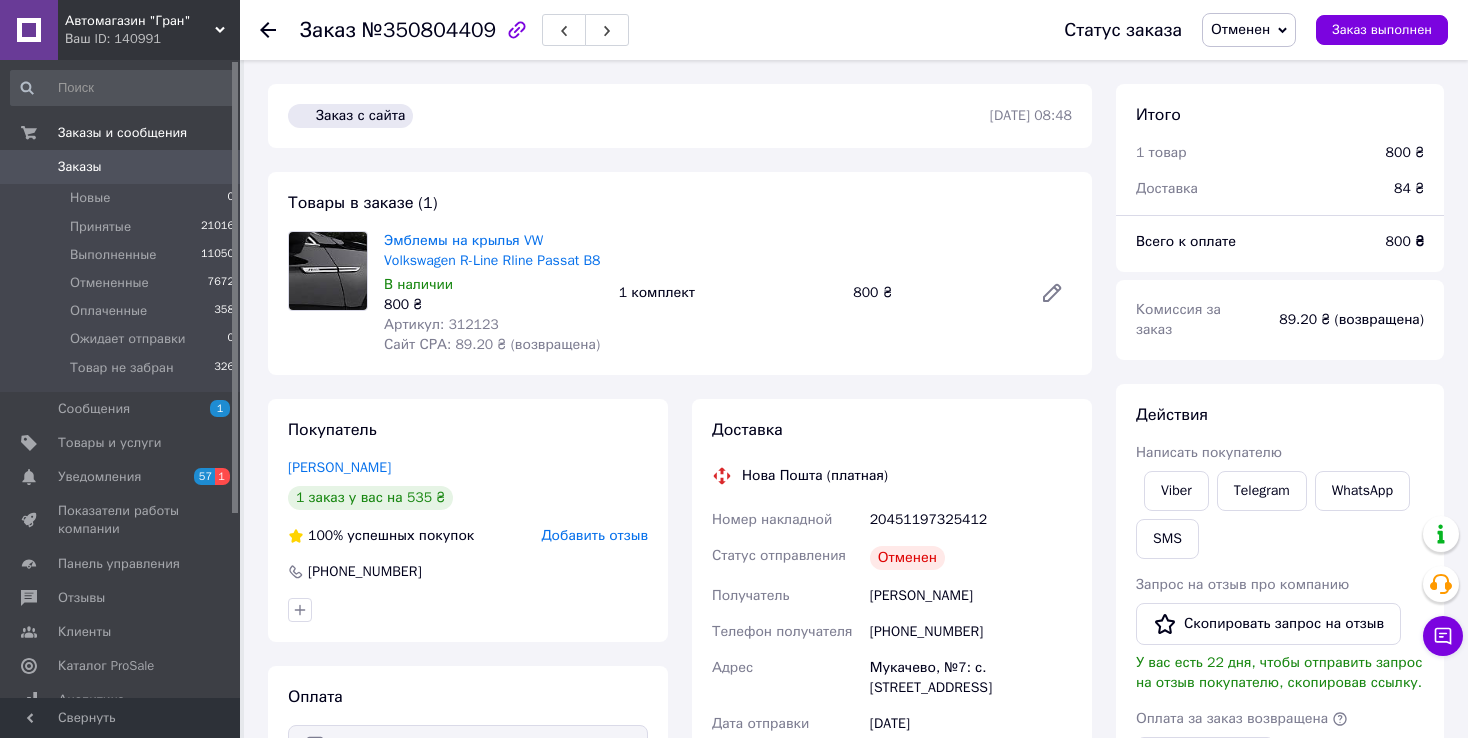 click on "Артикул: 312123" at bounding box center [441, 324] 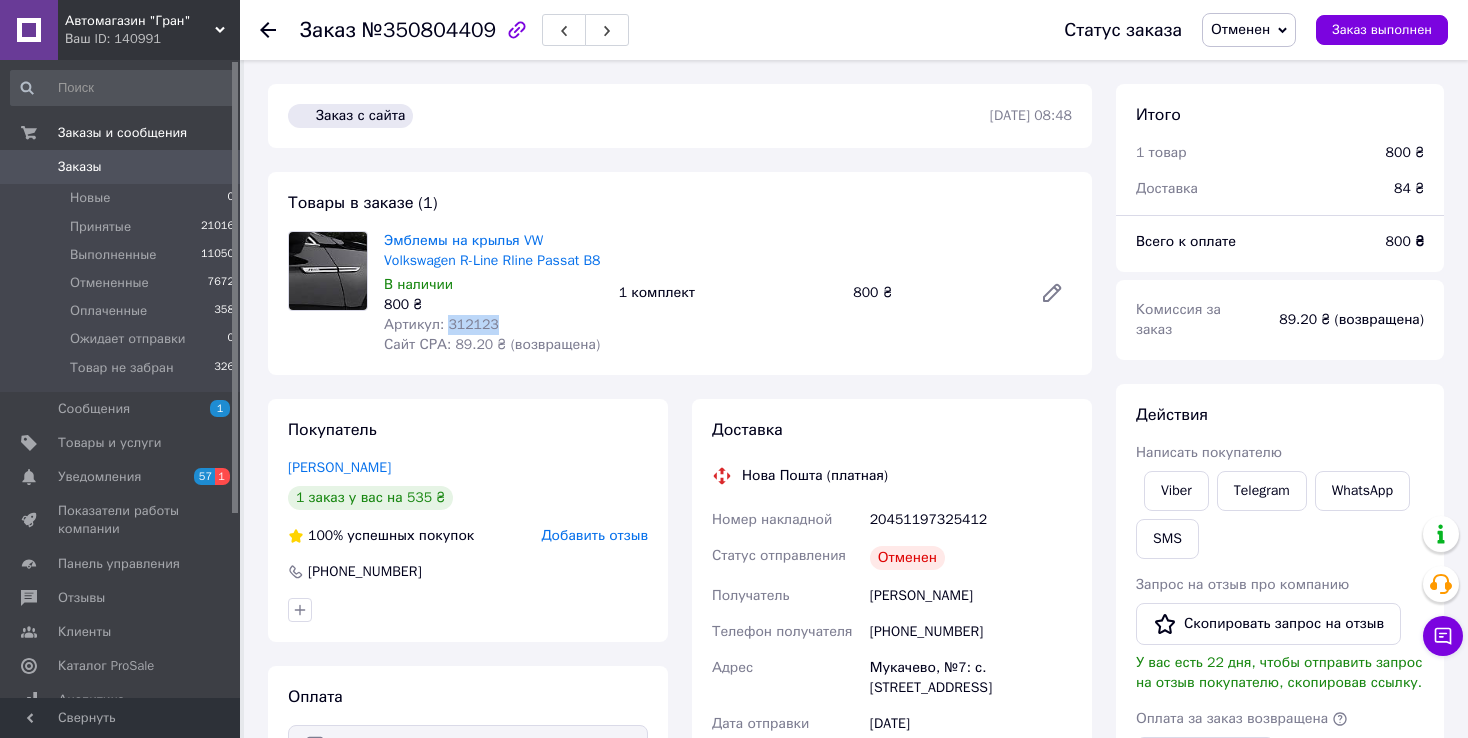 click on "Артикул: 312123" at bounding box center [441, 324] 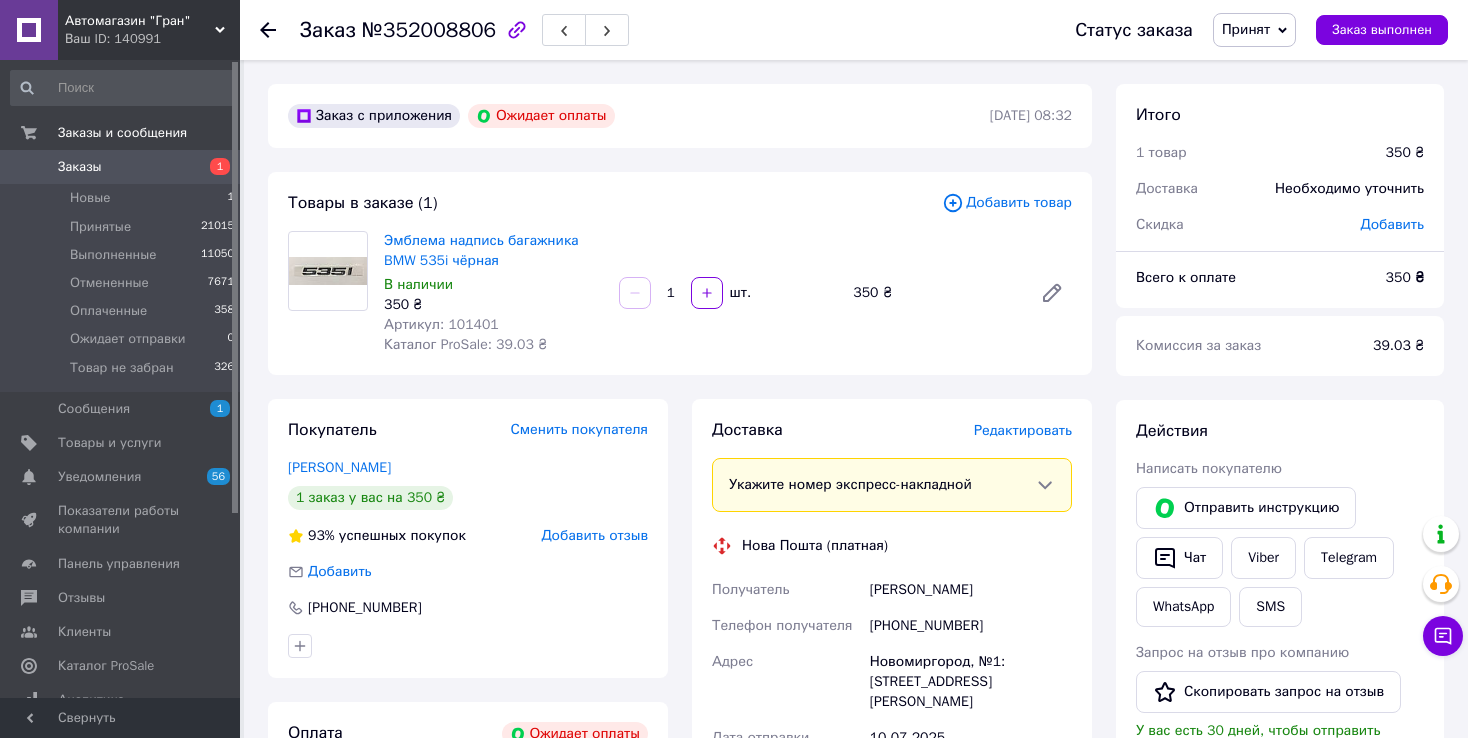 scroll, scrollTop: 0, scrollLeft: 0, axis: both 